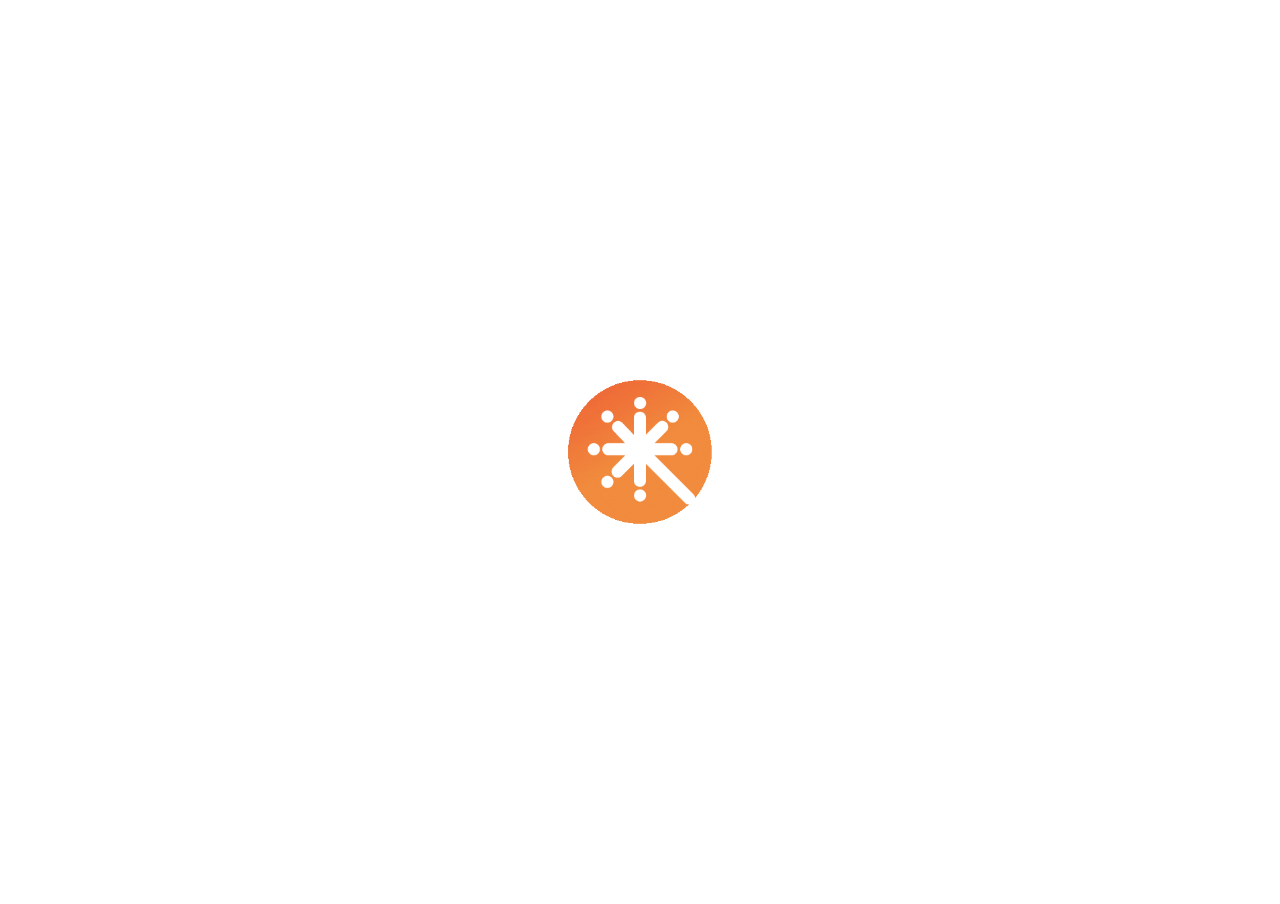 scroll, scrollTop: 0, scrollLeft: 0, axis: both 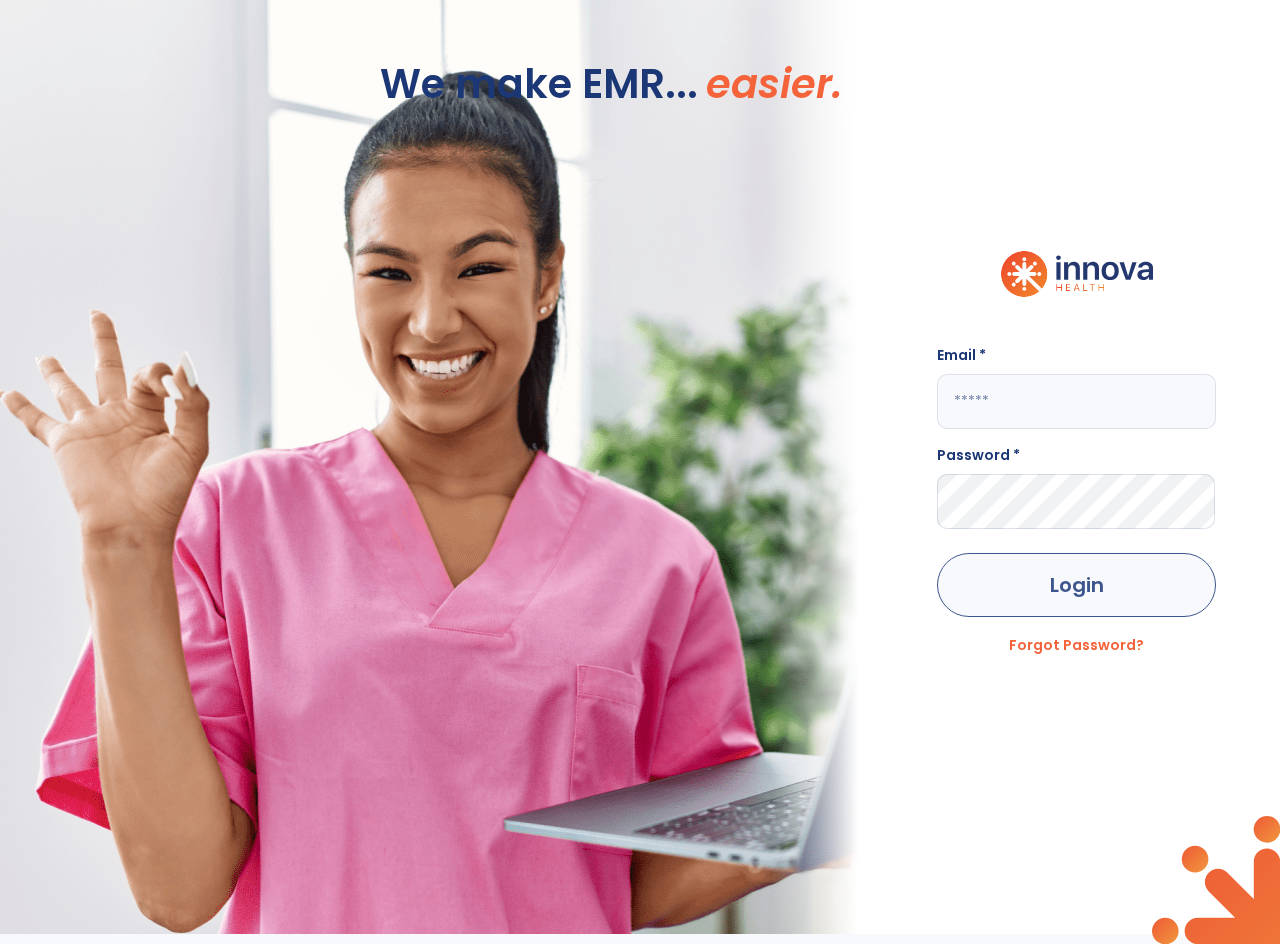 type on "**********" 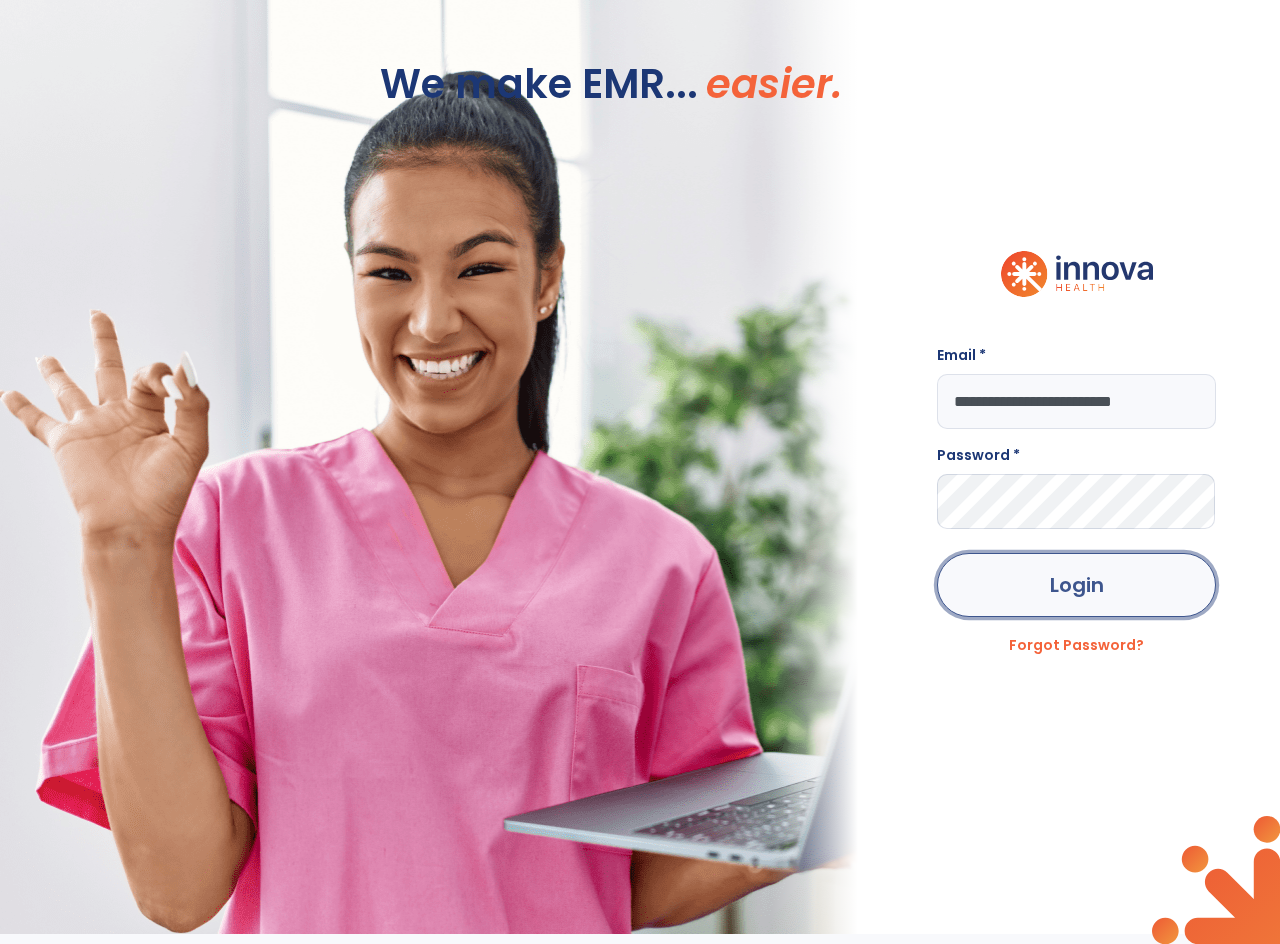 click on "Login" 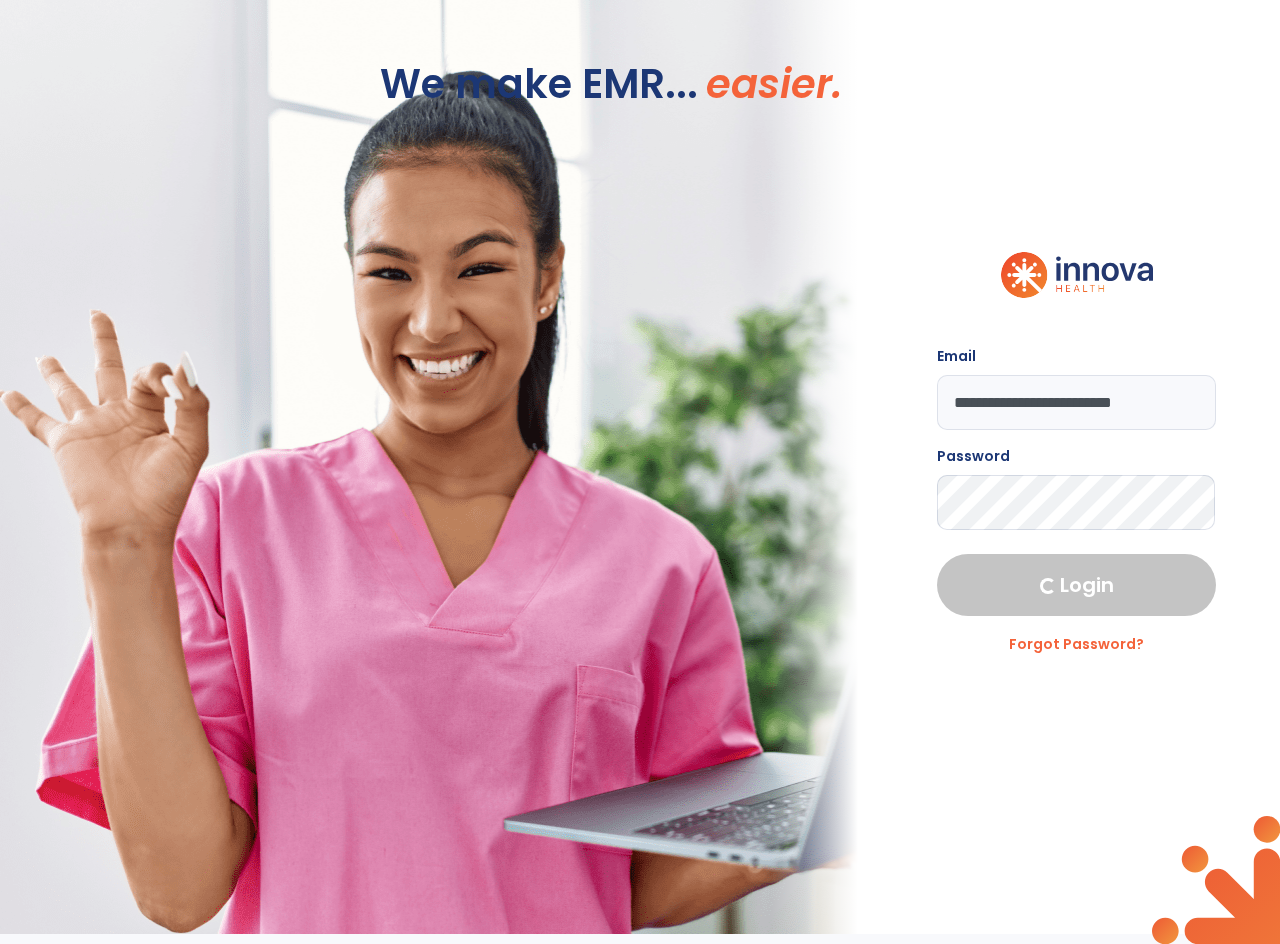 select on "****" 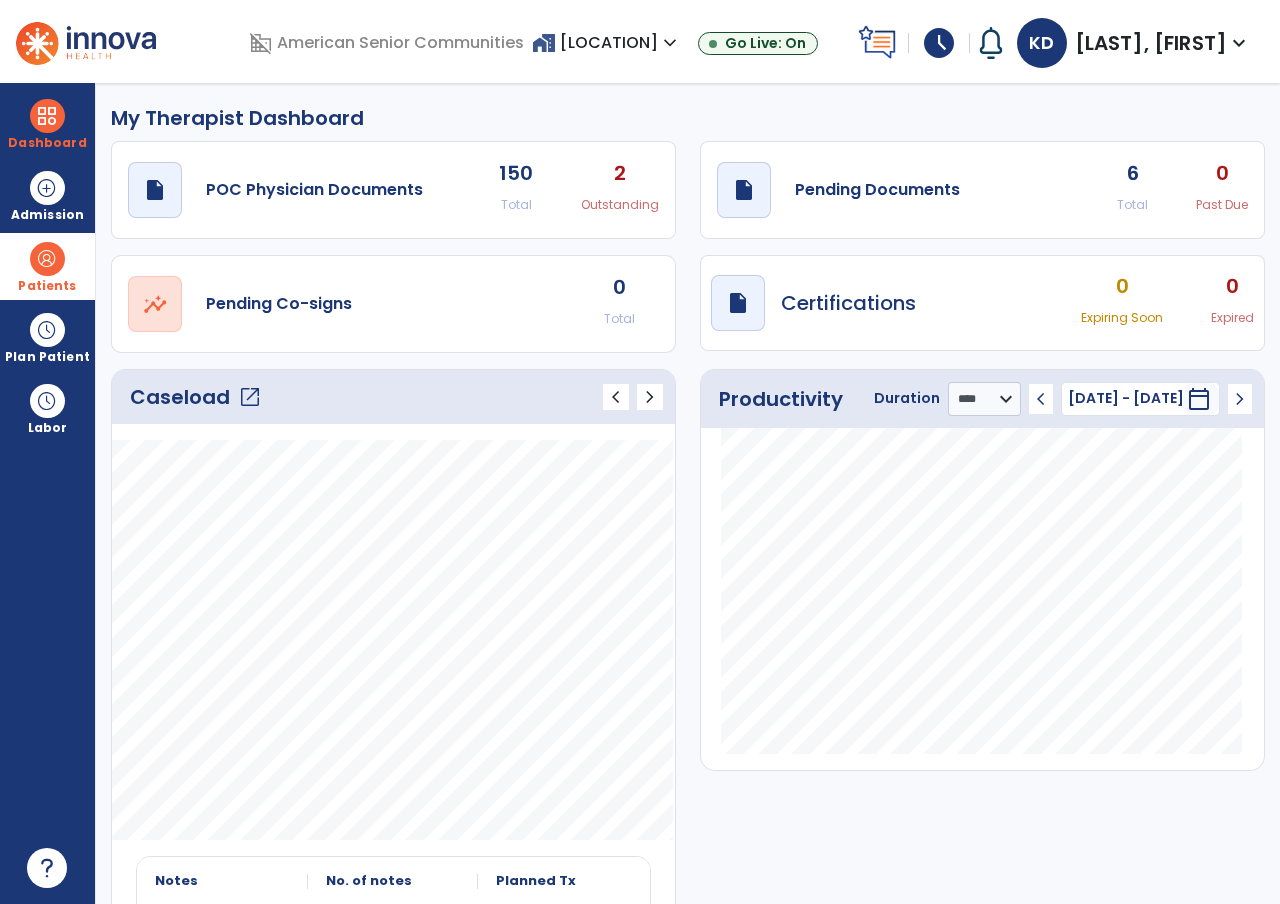 click on "Patients" at bounding box center (47, 266) 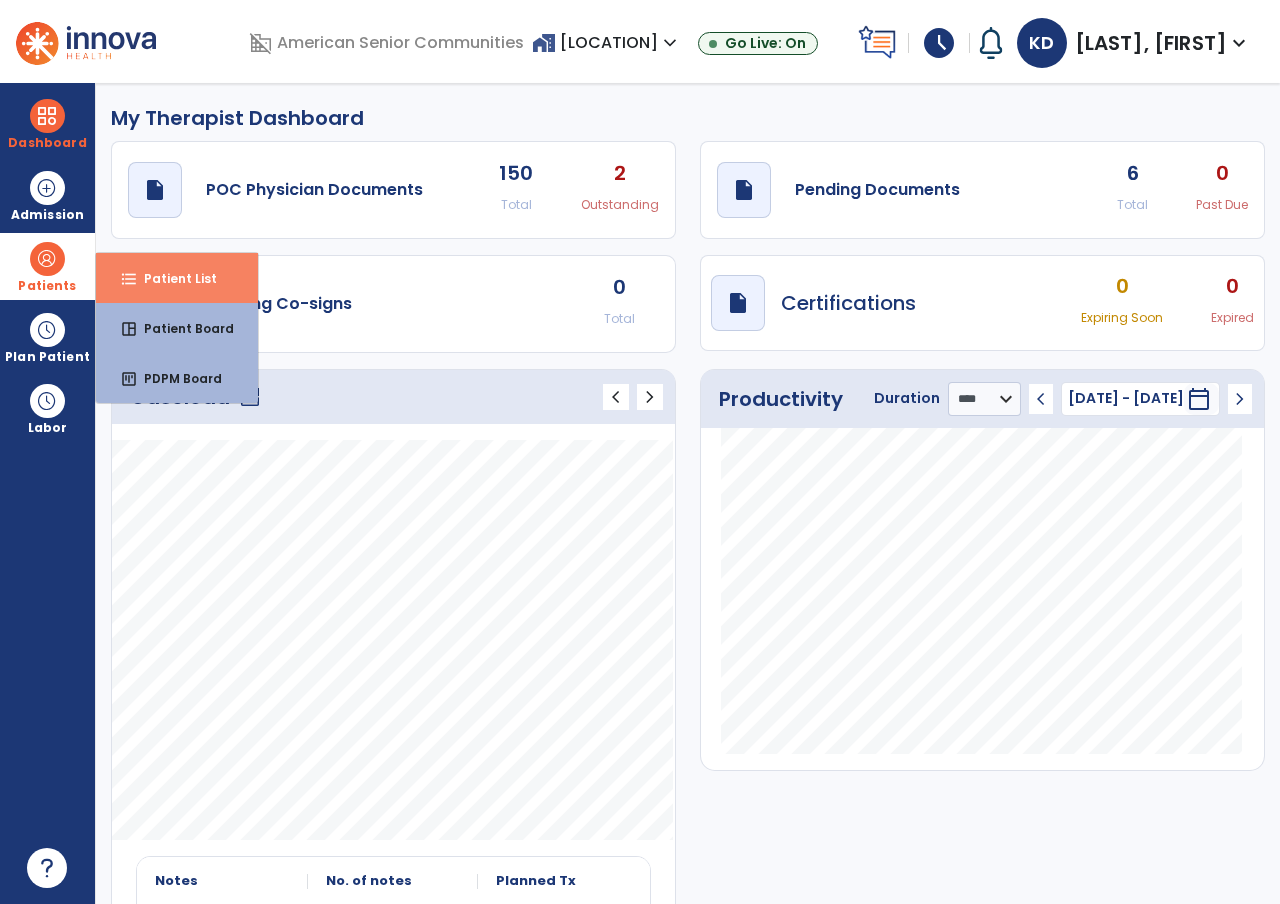 click on "Patient List" at bounding box center [172, 278] 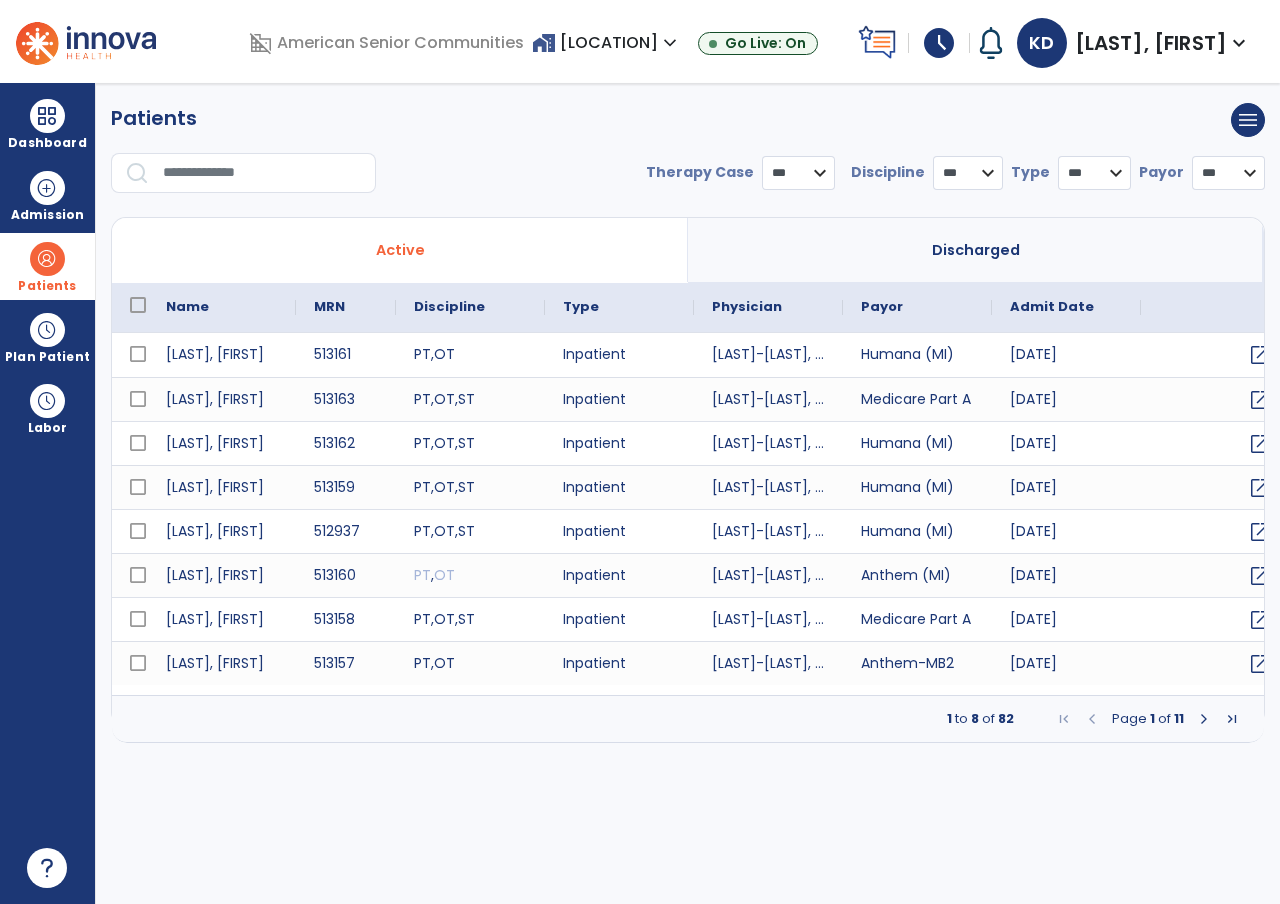 select on "***" 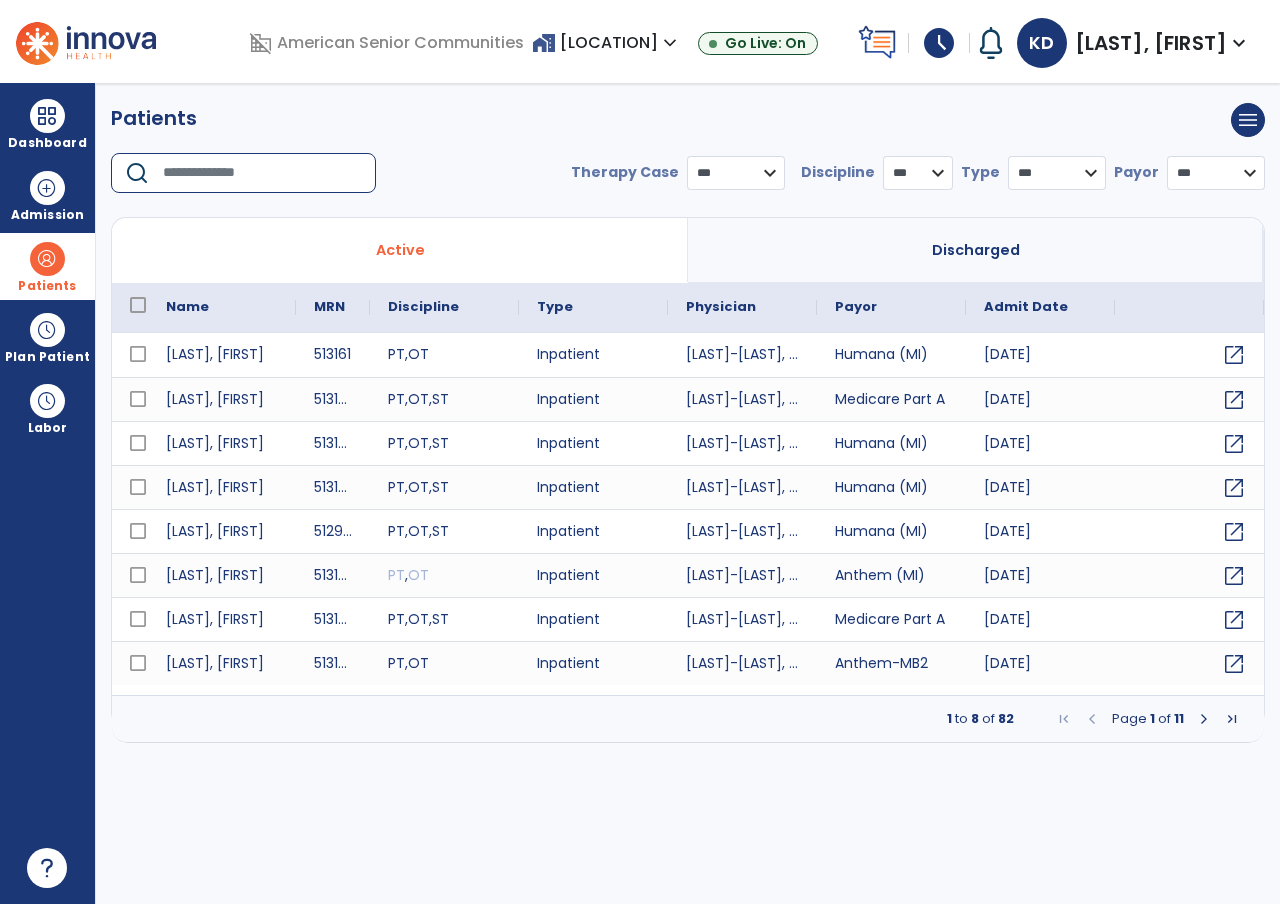 click at bounding box center [262, 173] 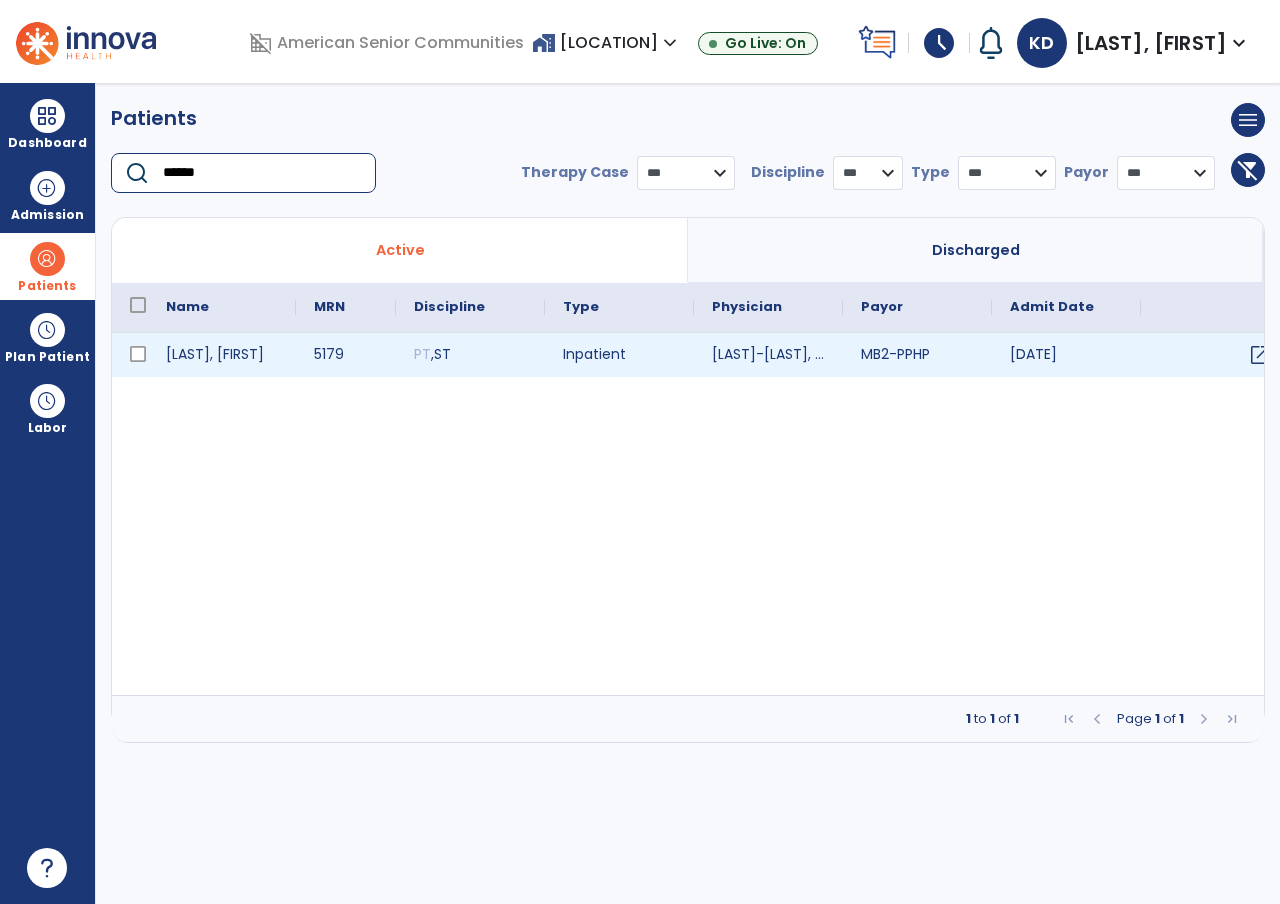 type on "******" 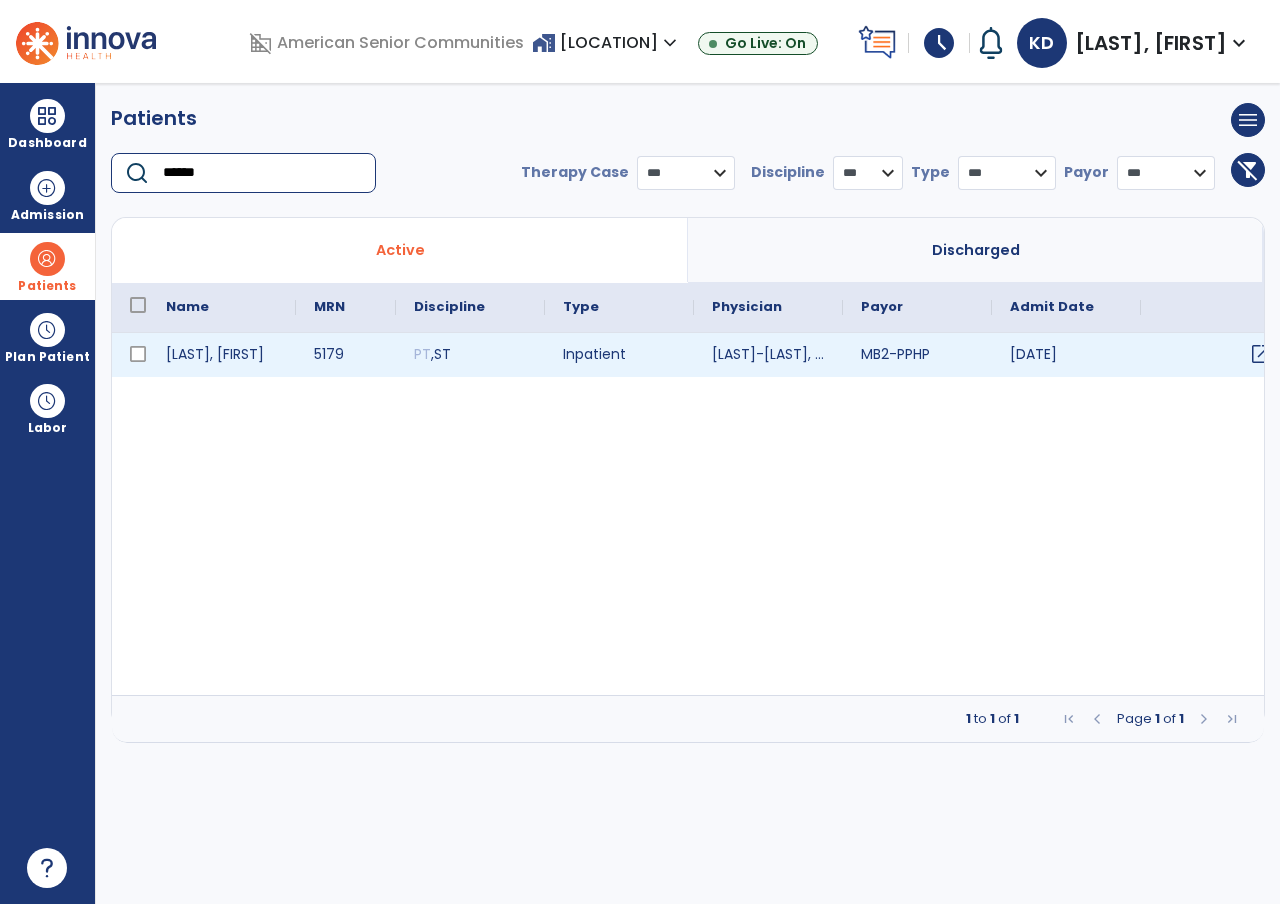 click on "open_in_new" at bounding box center [1261, 354] 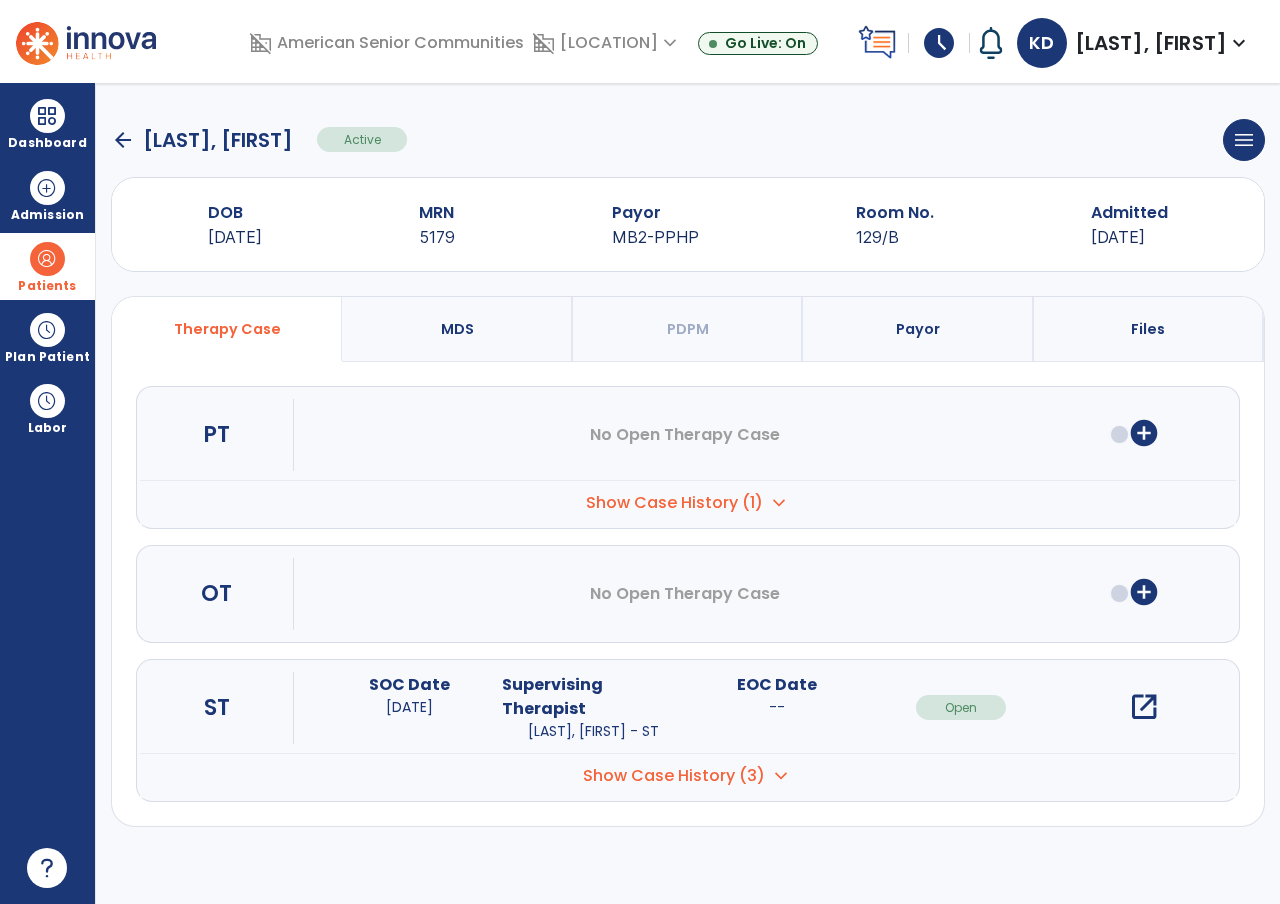 click on "Show Case History (3)" at bounding box center [674, 503] 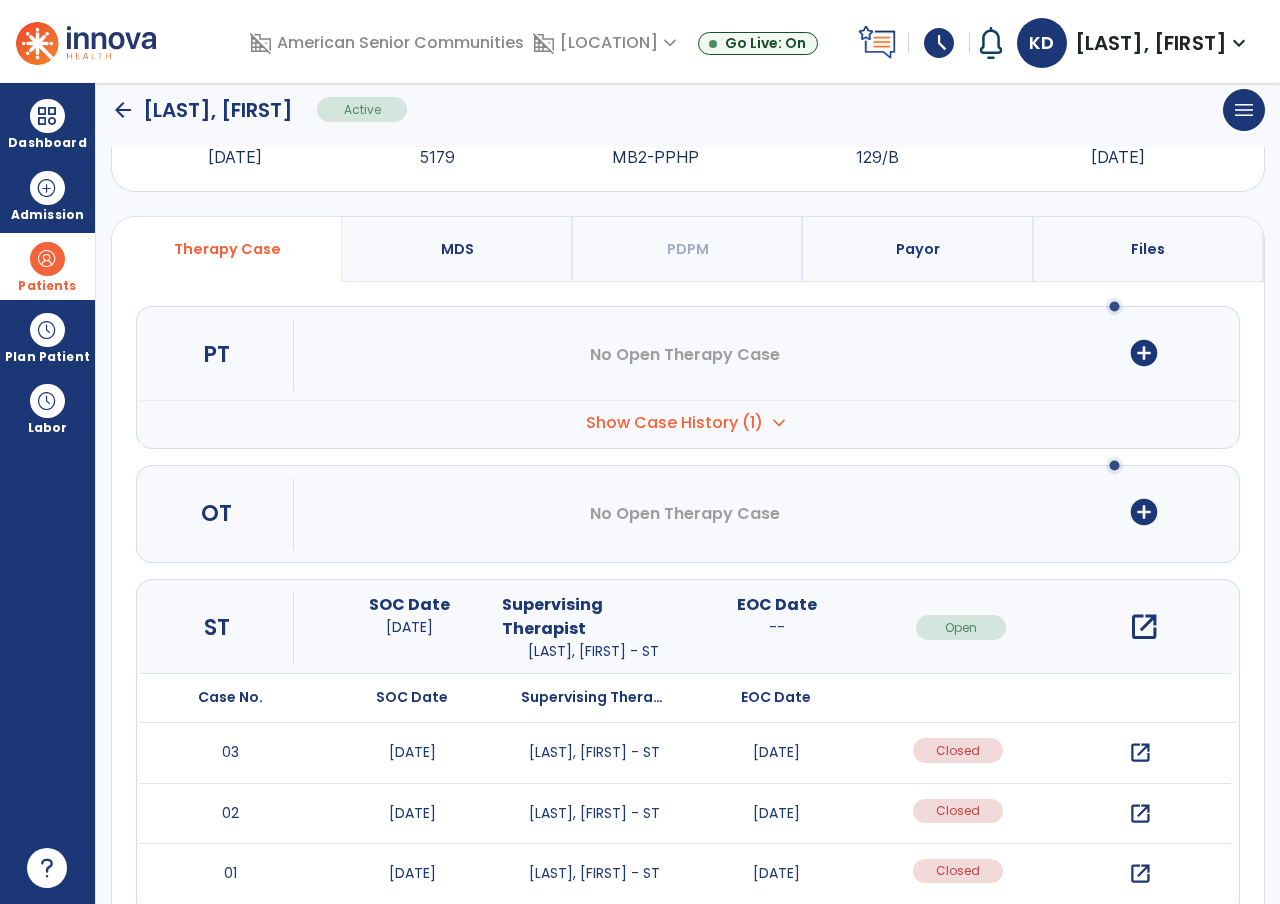 scroll, scrollTop: 187, scrollLeft: 0, axis: vertical 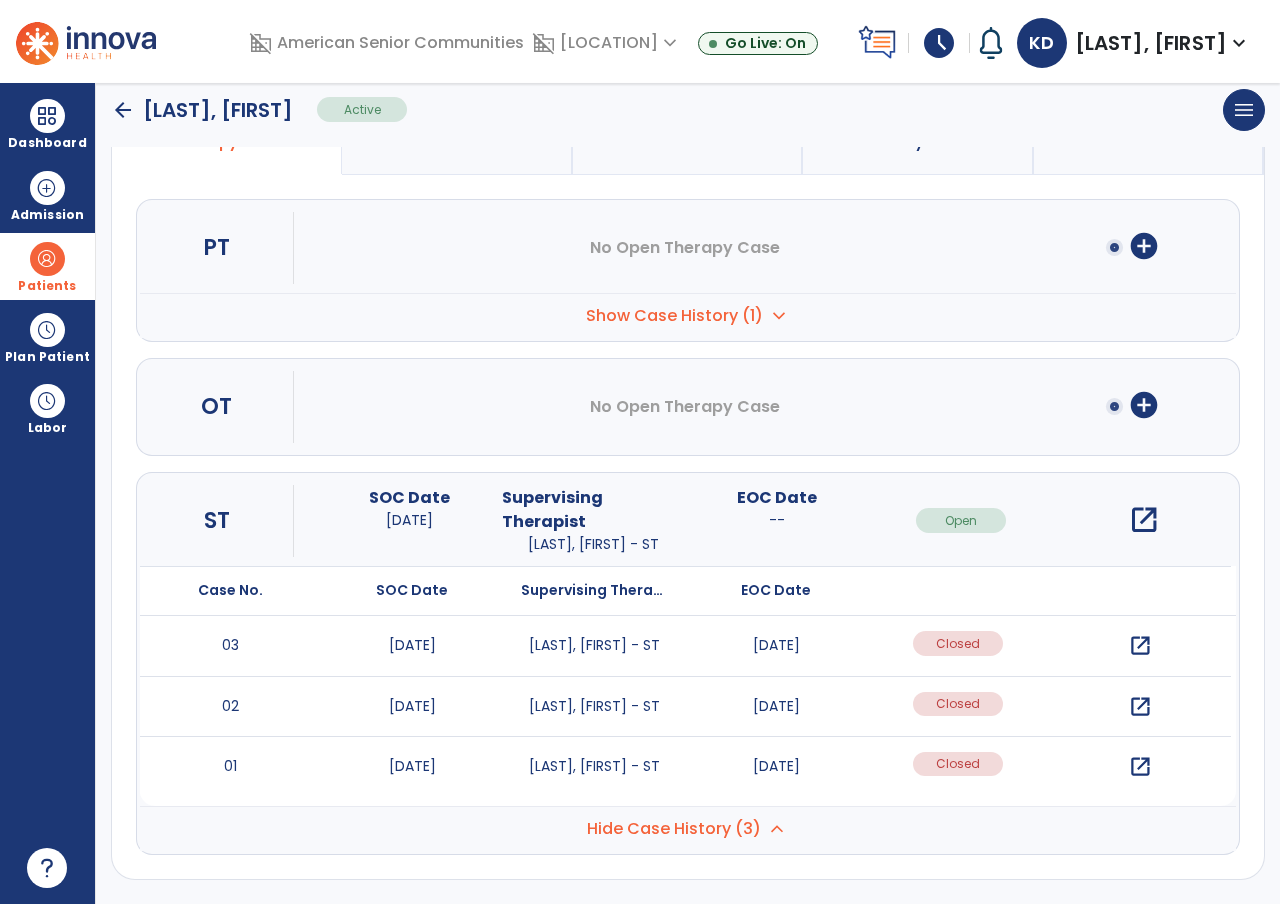 click on "open_in_new" at bounding box center (1140, 646) 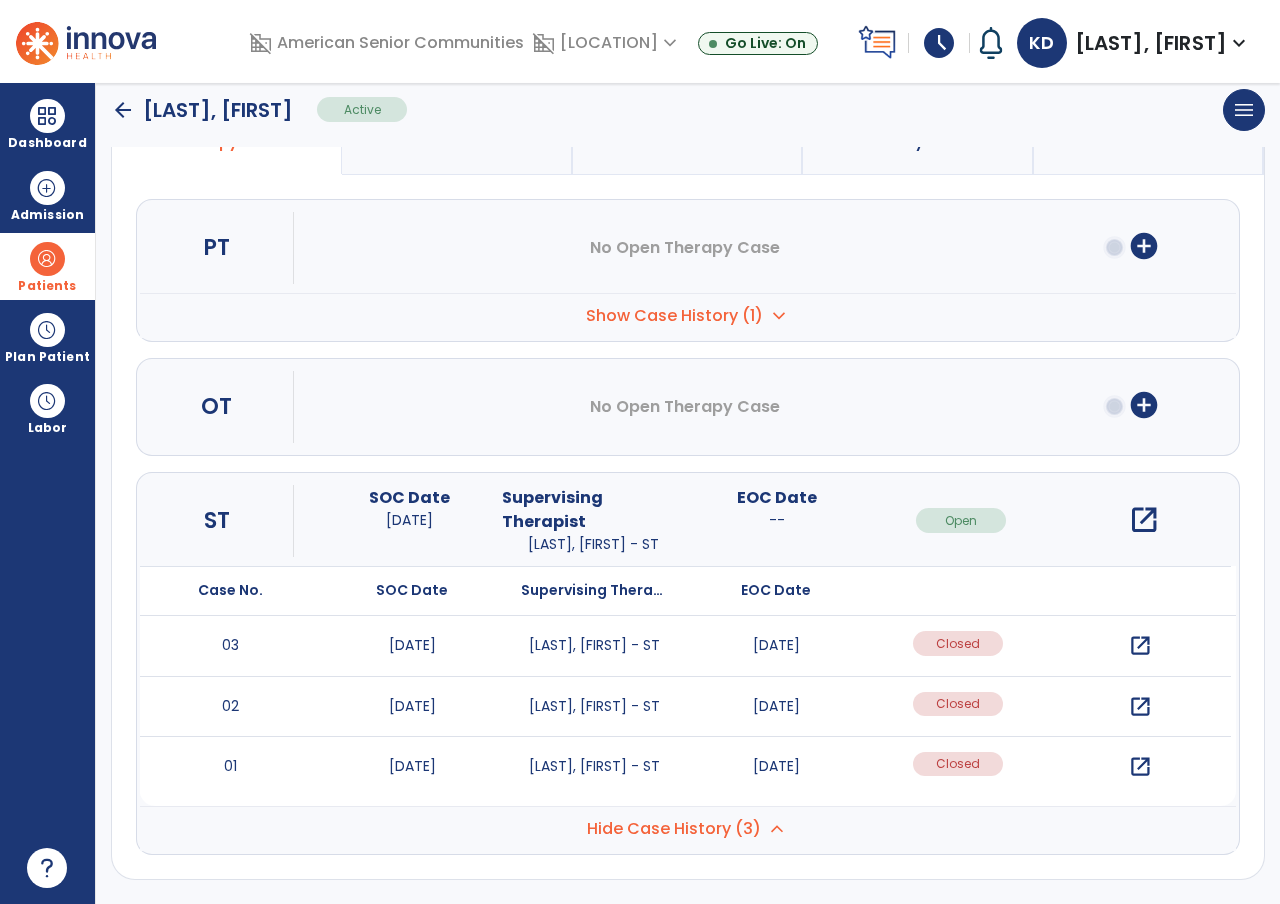 scroll, scrollTop: 0, scrollLeft: 0, axis: both 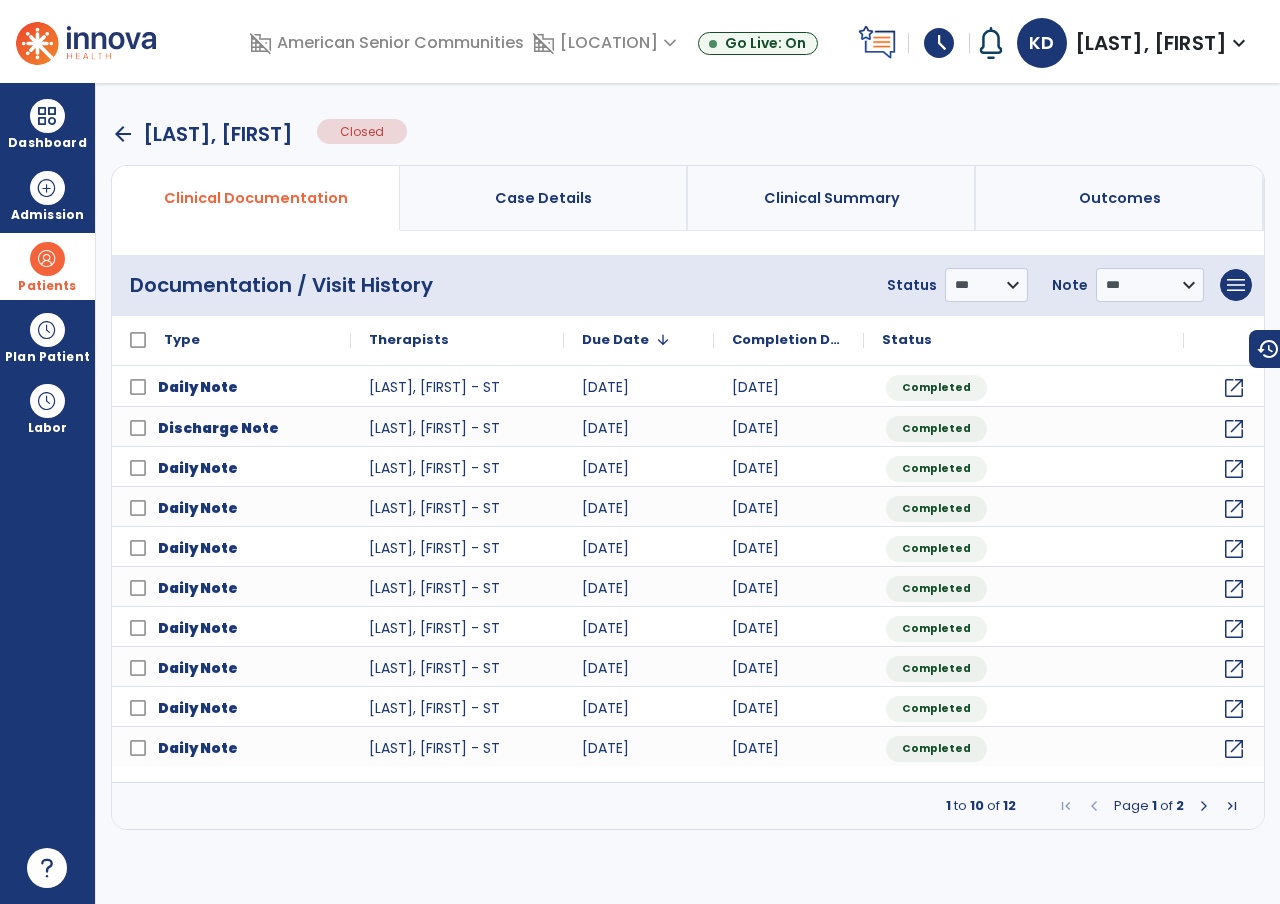 click at bounding box center (1204, 806) 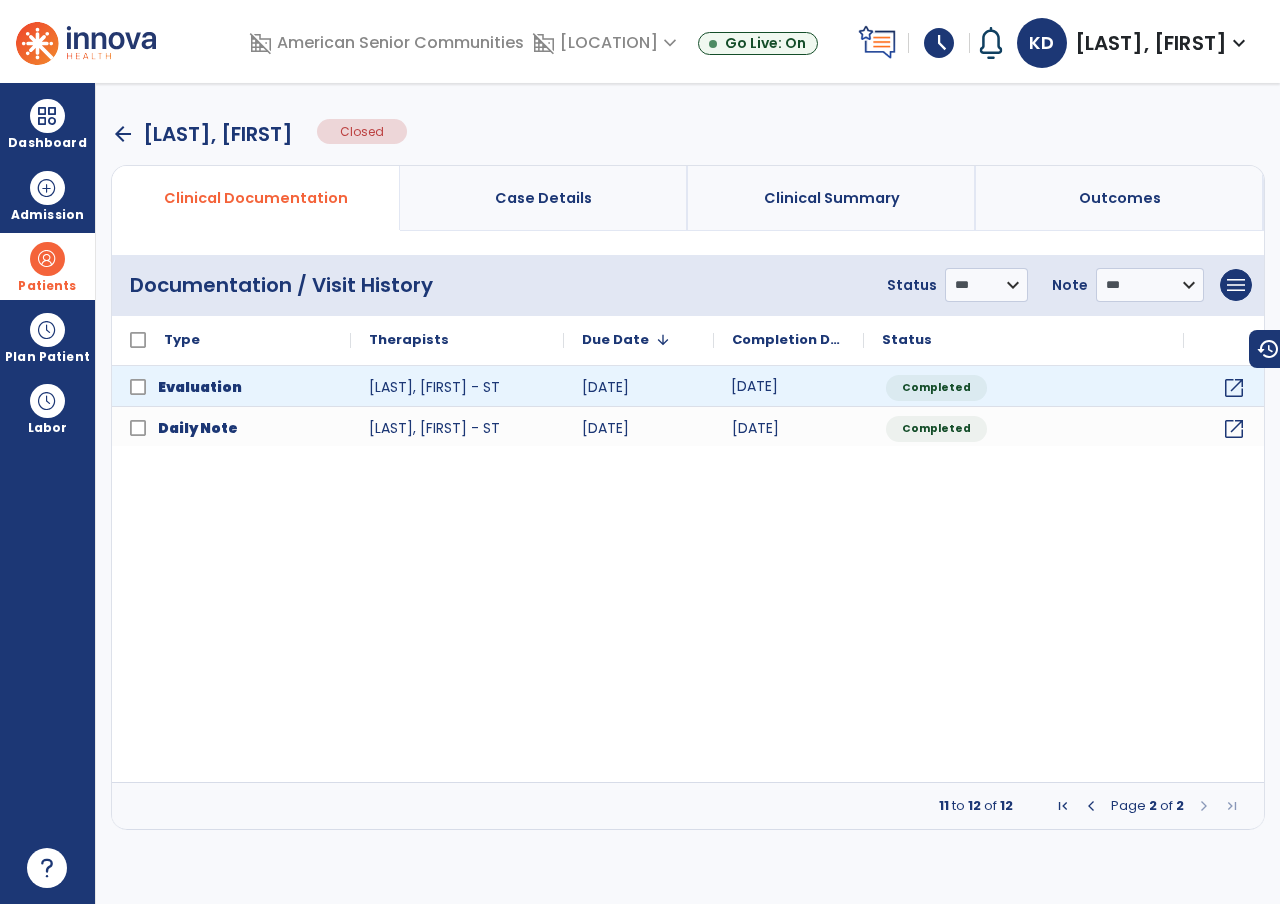 click on "[DATE]" 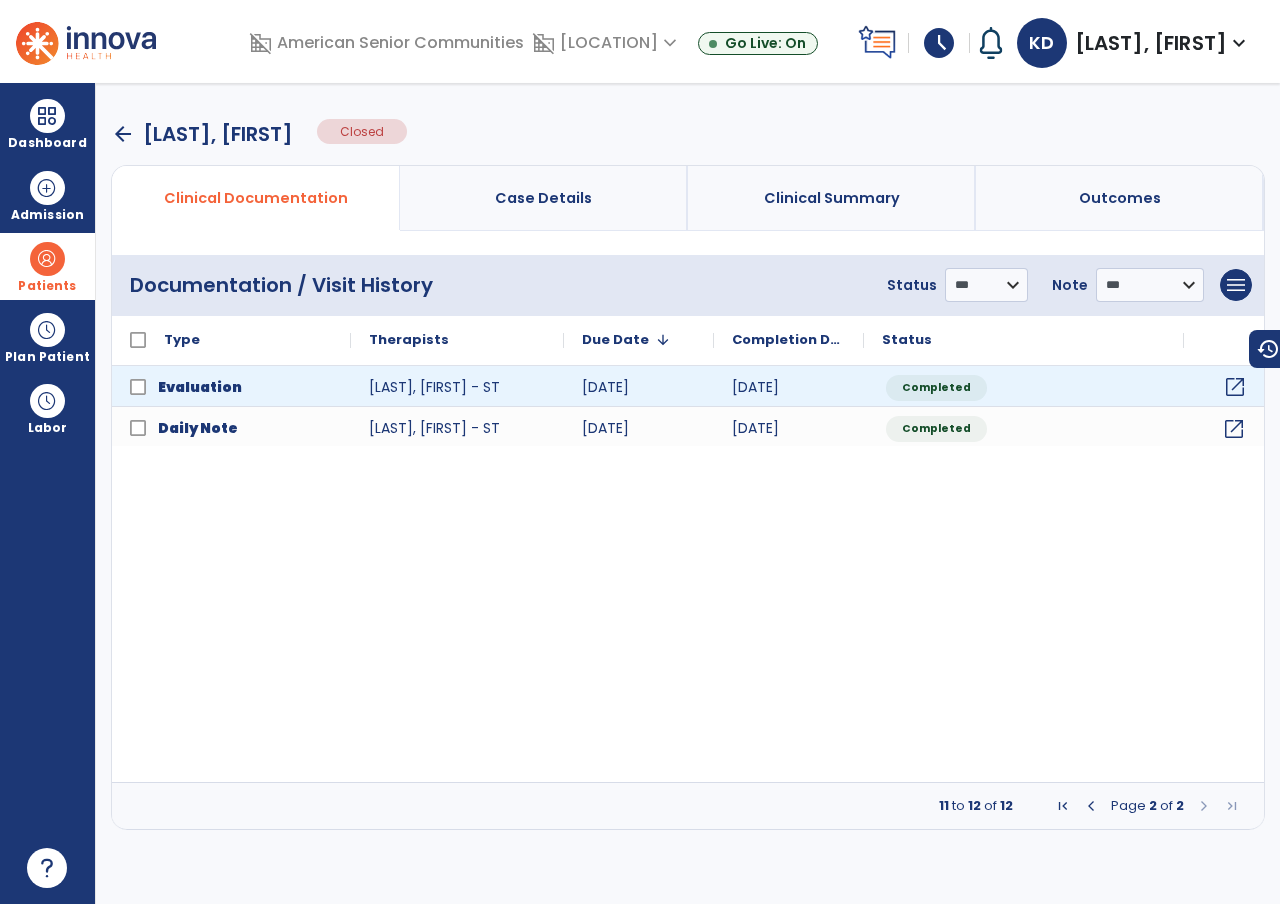 click on "open_in_new" 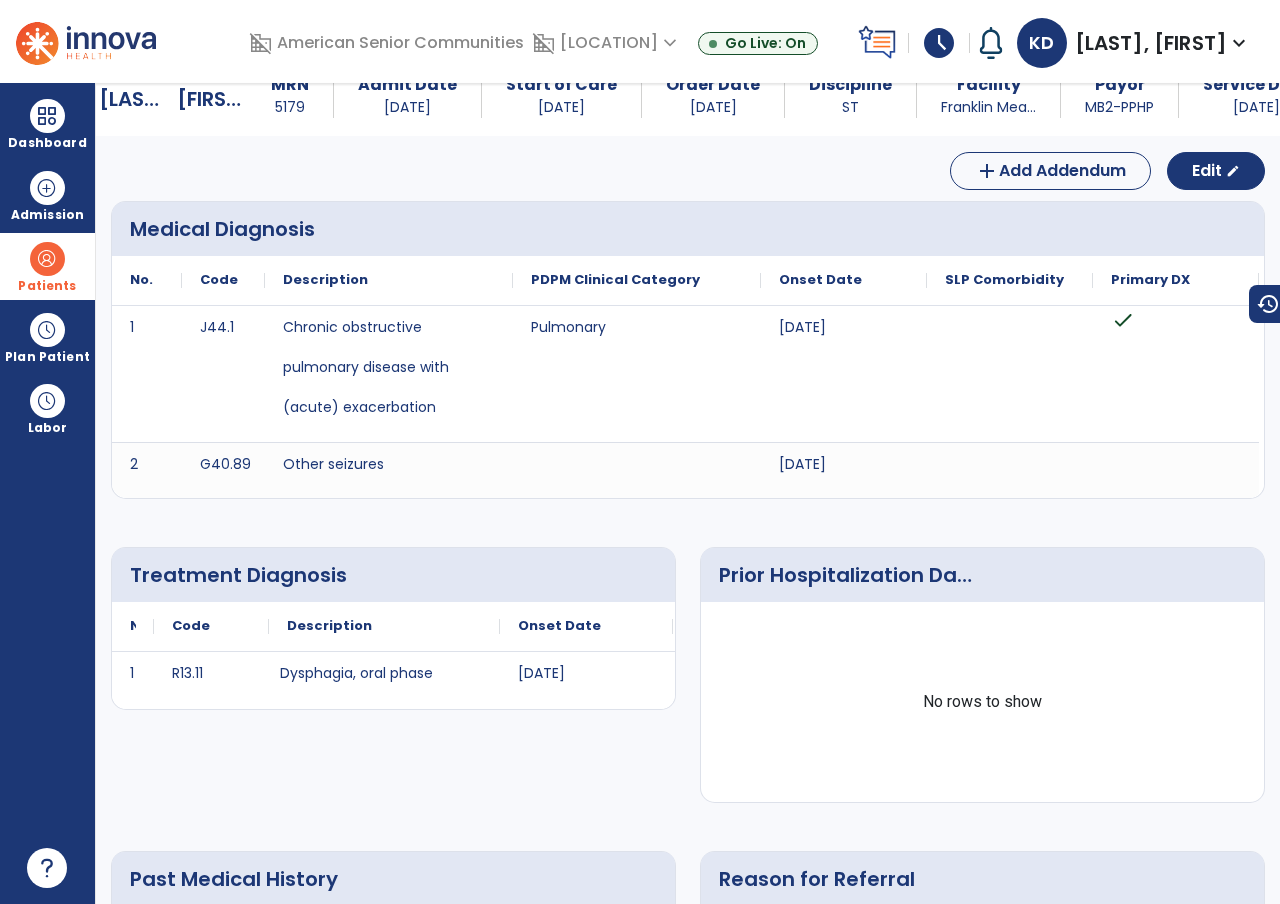 scroll, scrollTop: 0, scrollLeft: 0, axis: both 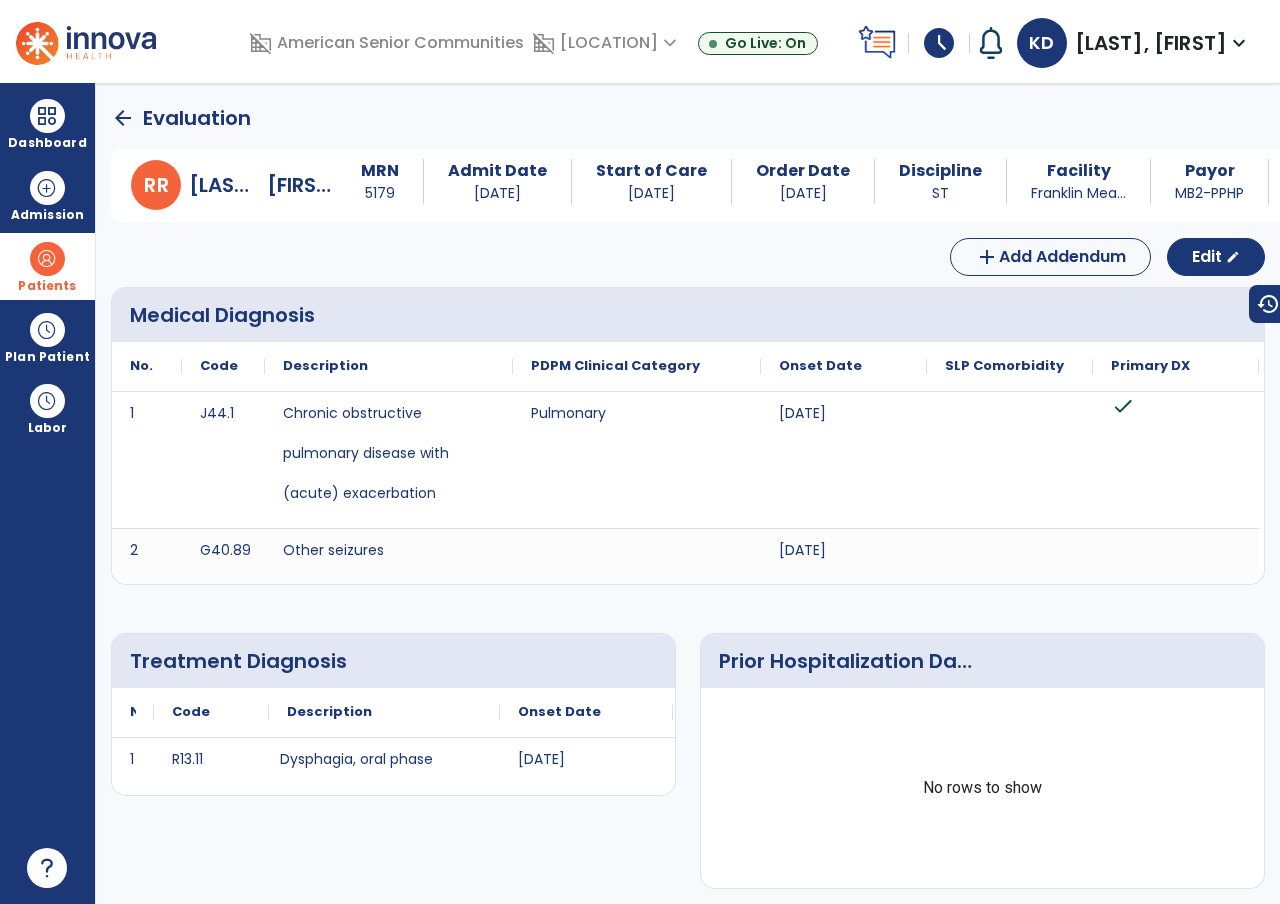 click on "expand_more" at bounding box center [1239, 43] 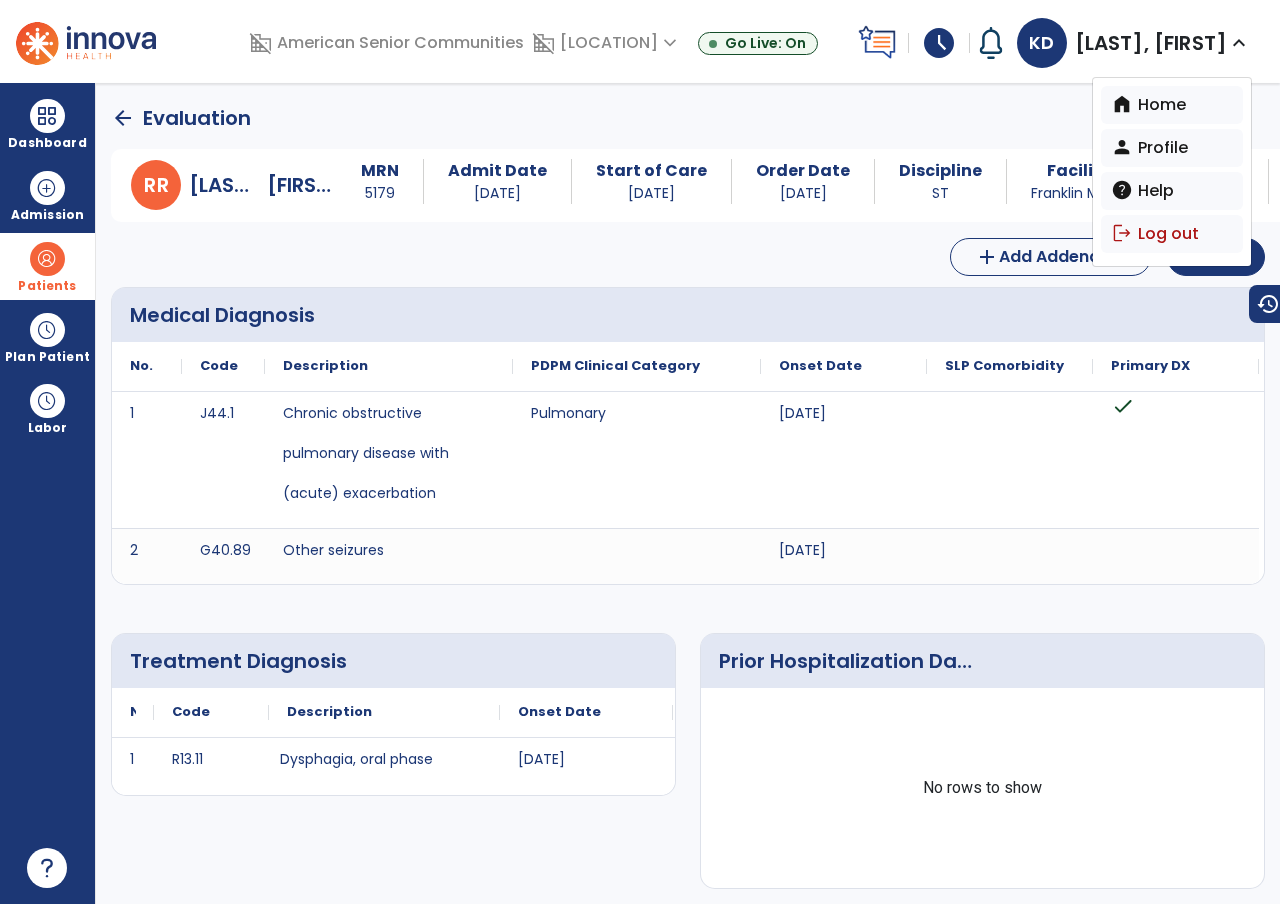 click on "arrow_back   Evaluation" 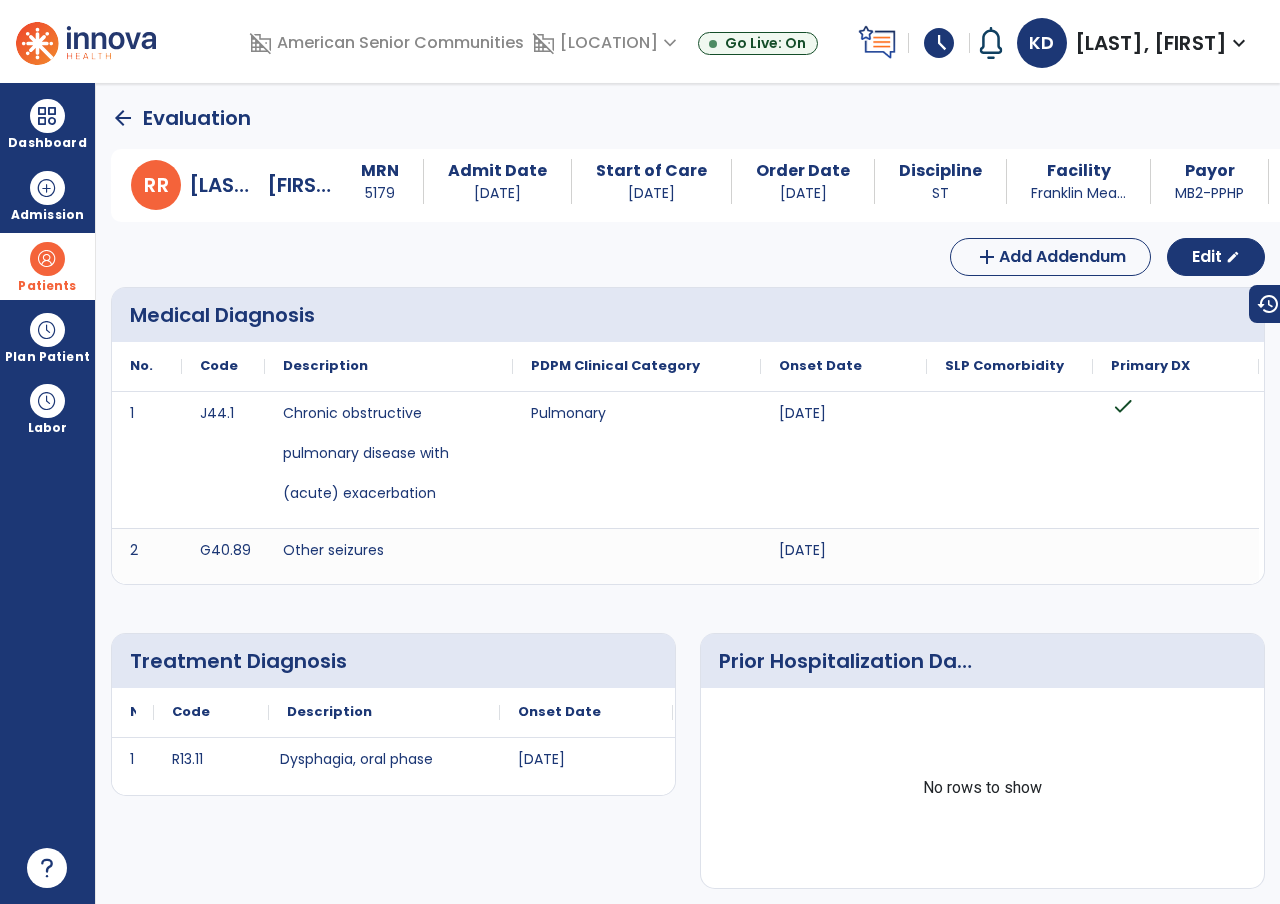 click on "arrow_back" 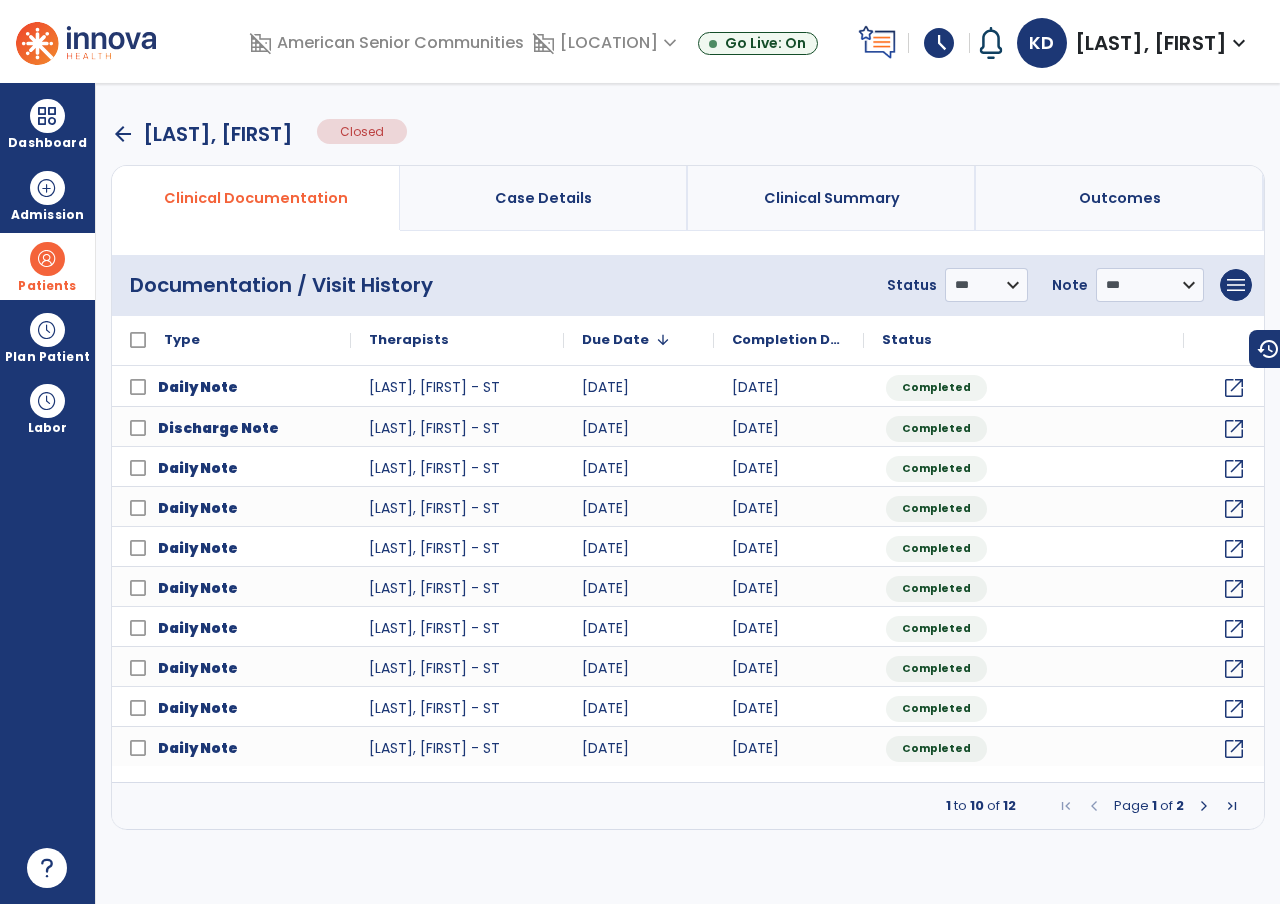 click on "arrow_back" at bounding box center [123, 134] 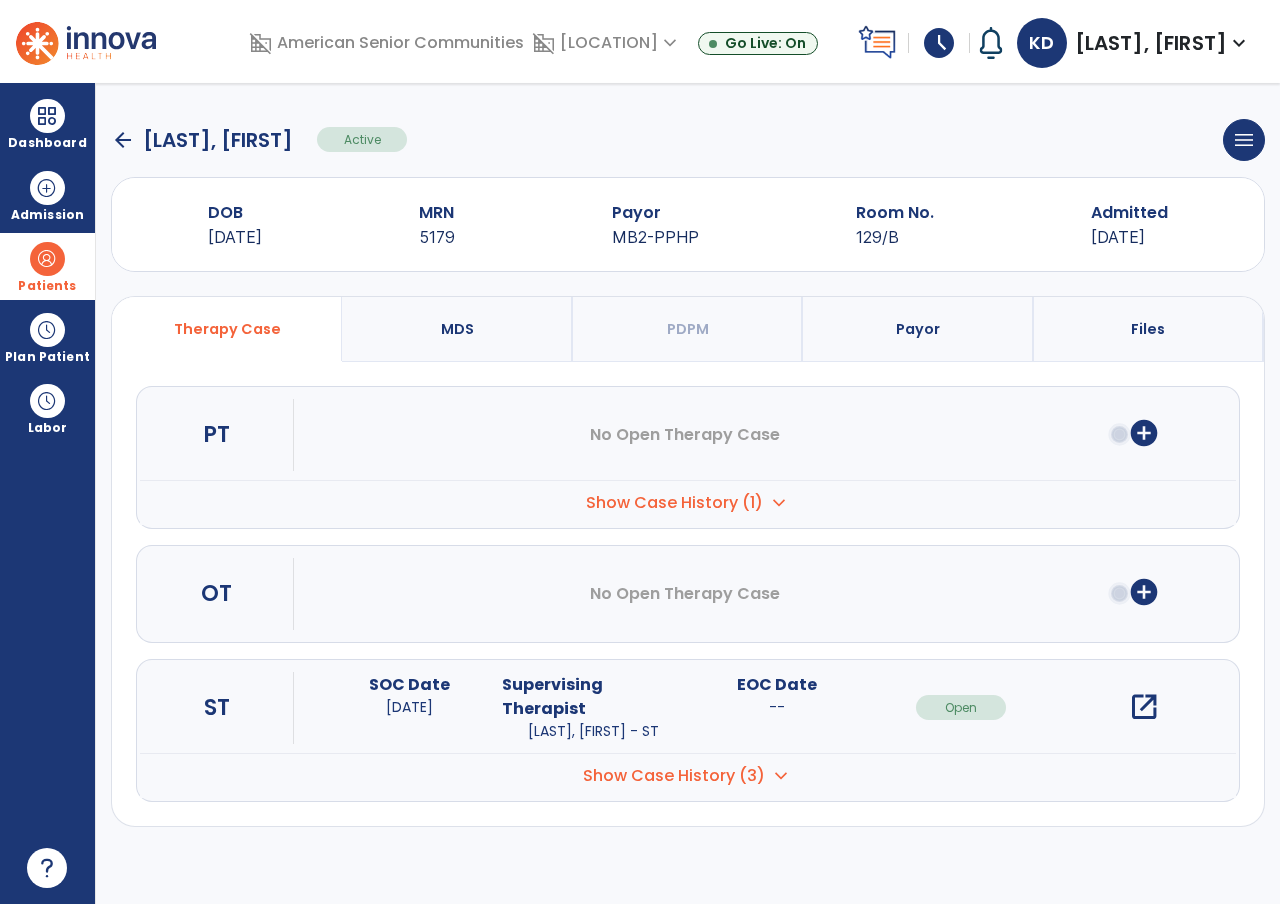 click on "Show Case History (3)" at bounding box center [674, 503] 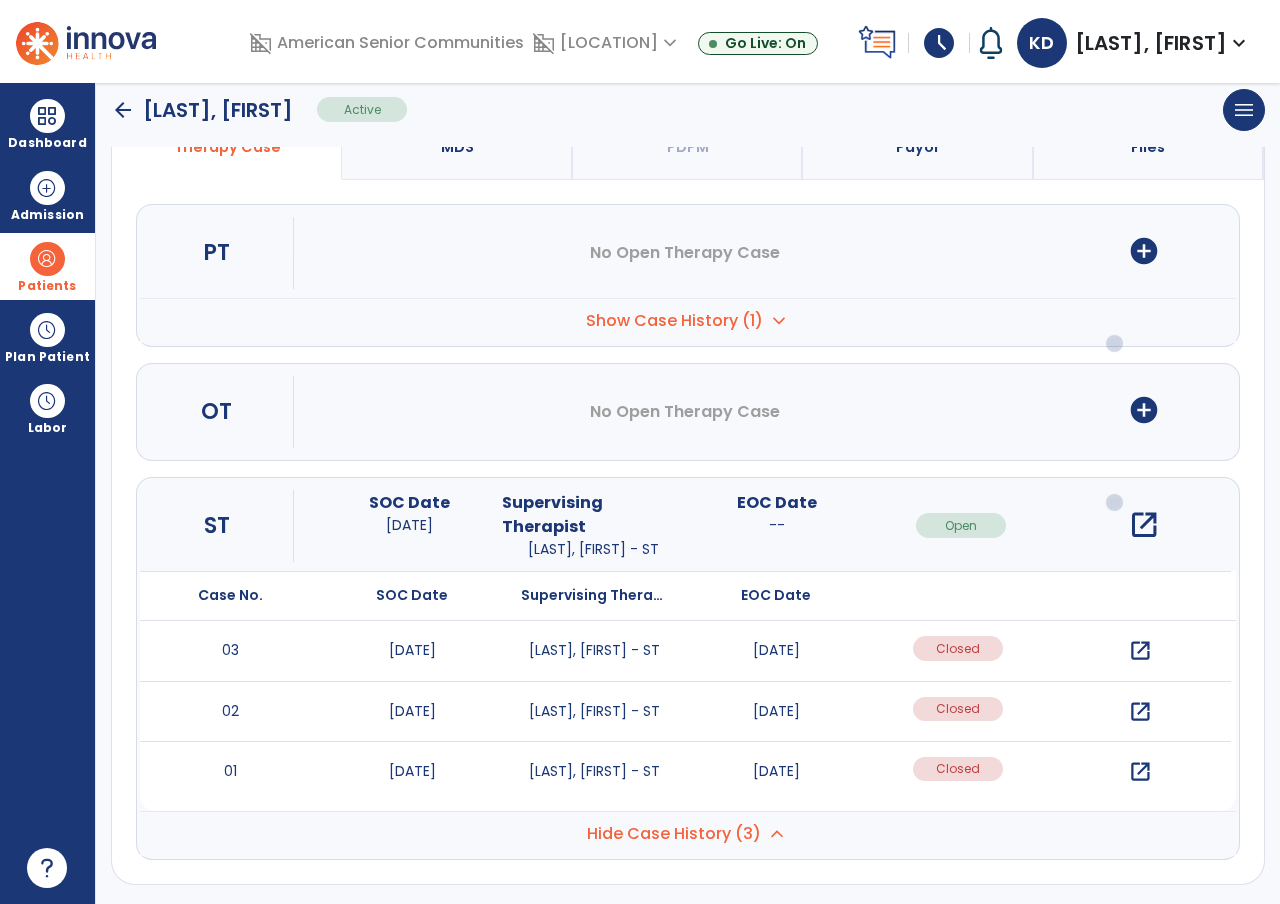 scroll, scrollTop: 187, scrollLeft: 0, axis: vertical 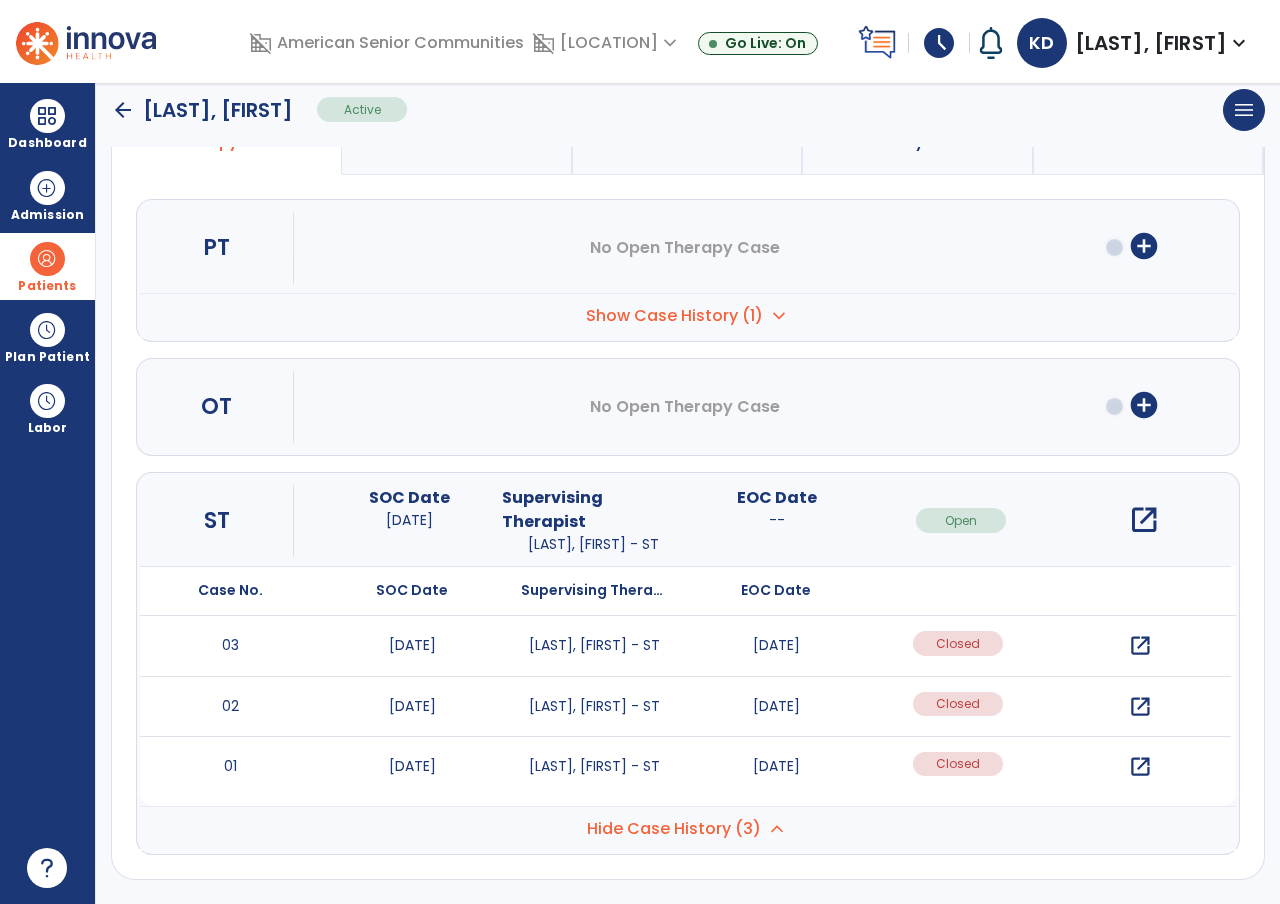 click on "open_in_new" at bounding box center [1140, 767] 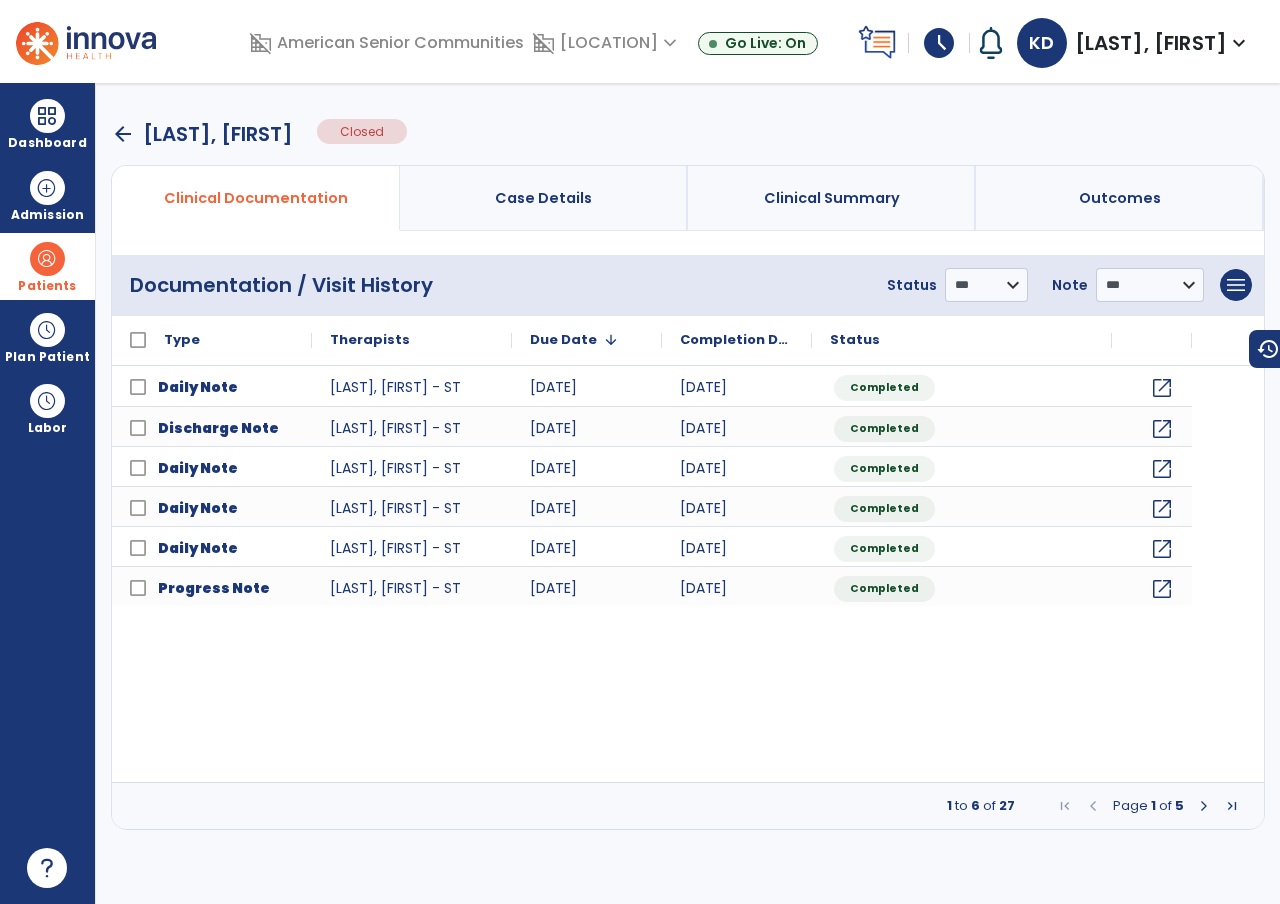 scroll, scrollTop: 0, scrollLeft: 0, axis: both 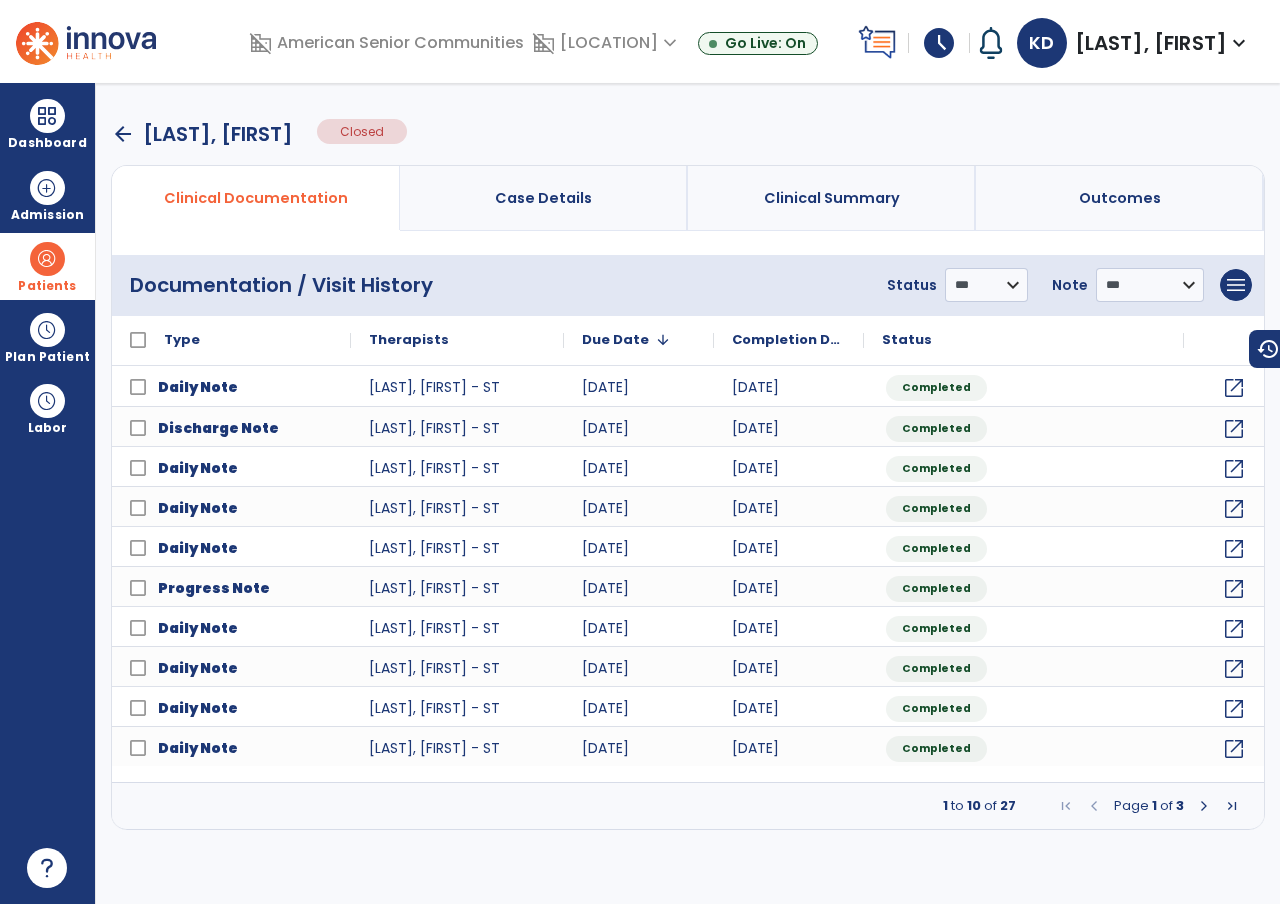 click at bounding box center [1204, 806] 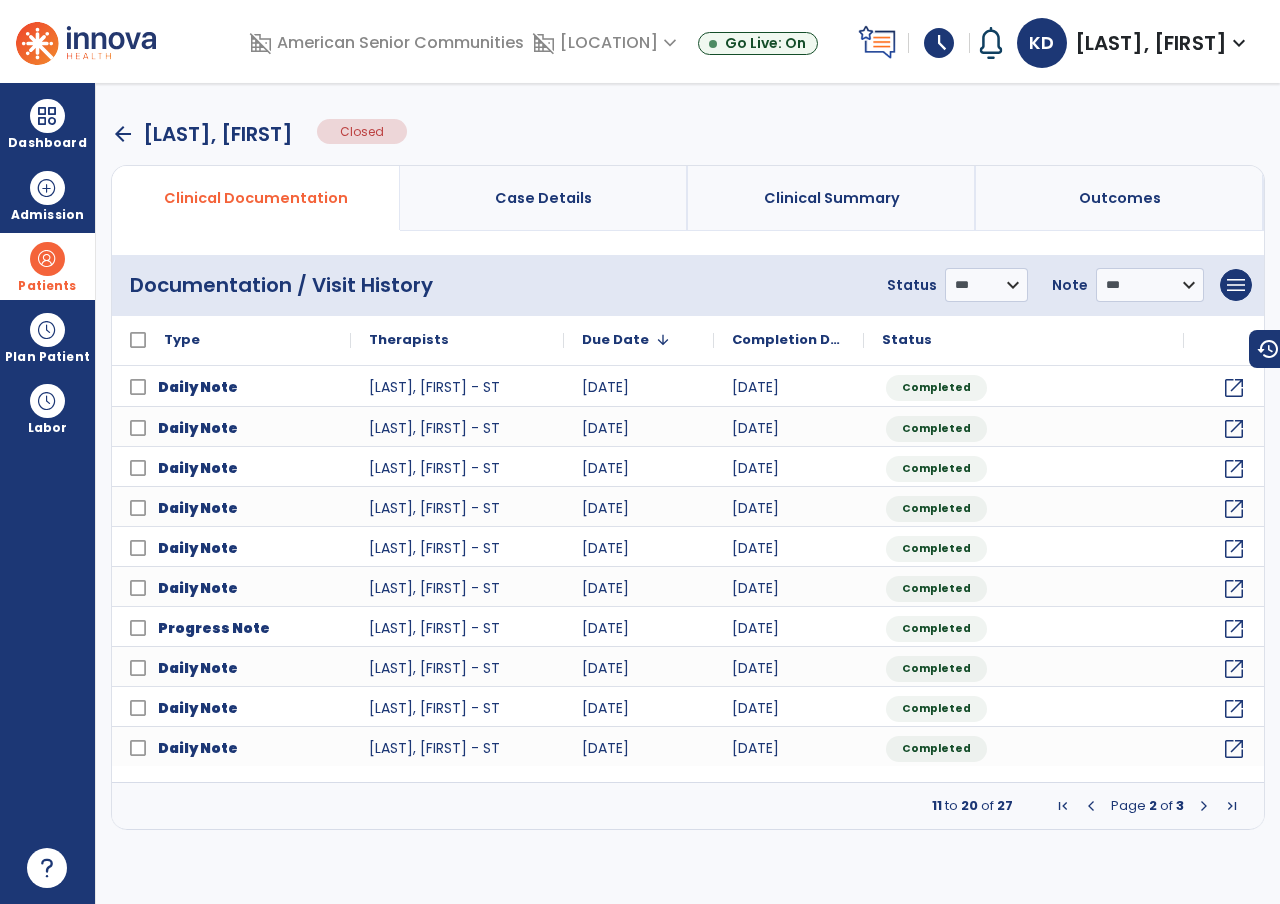 click at bounding box center [1204, 806] 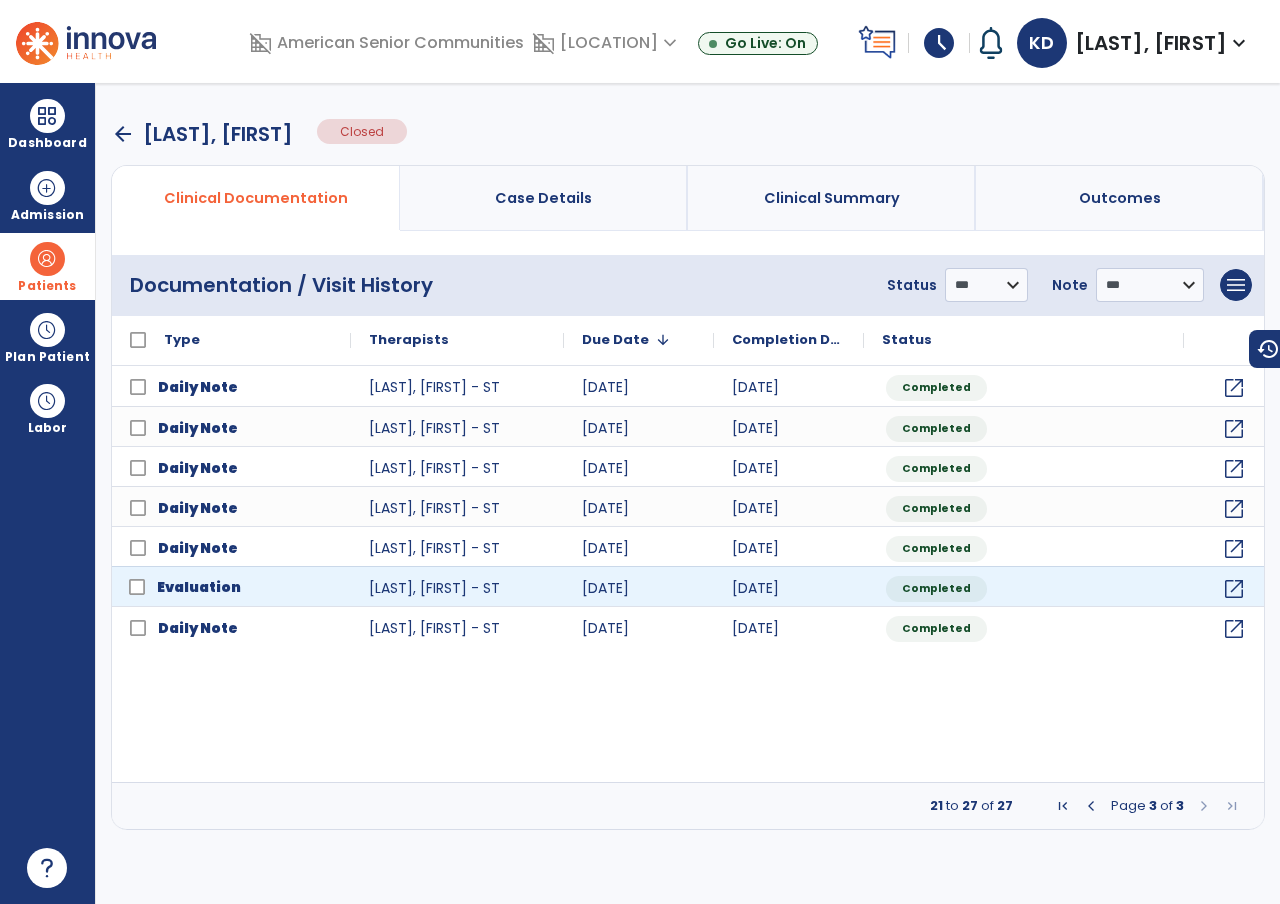 click on "Evaluation" at bounding box center (245, 587) 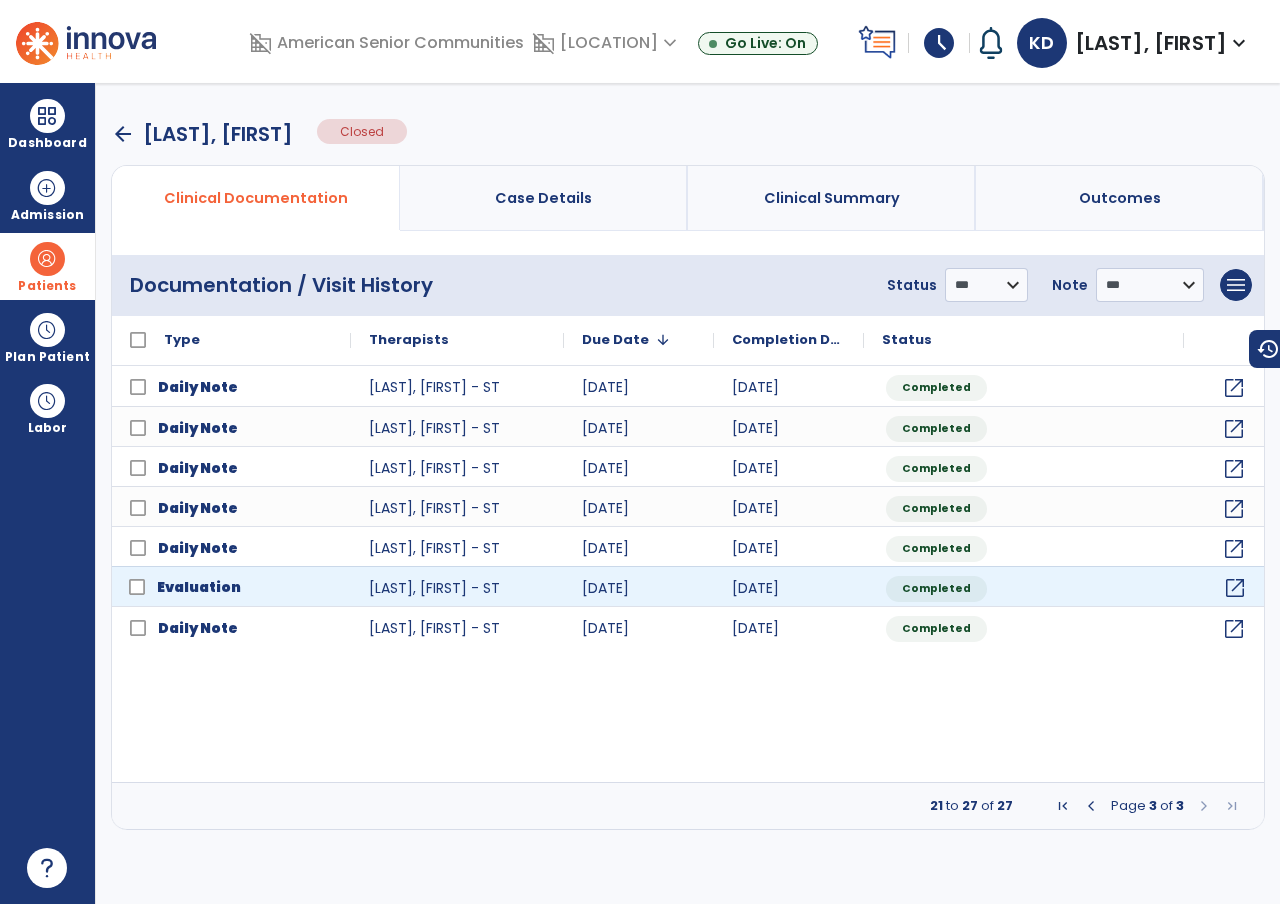 click on "open_in_new" 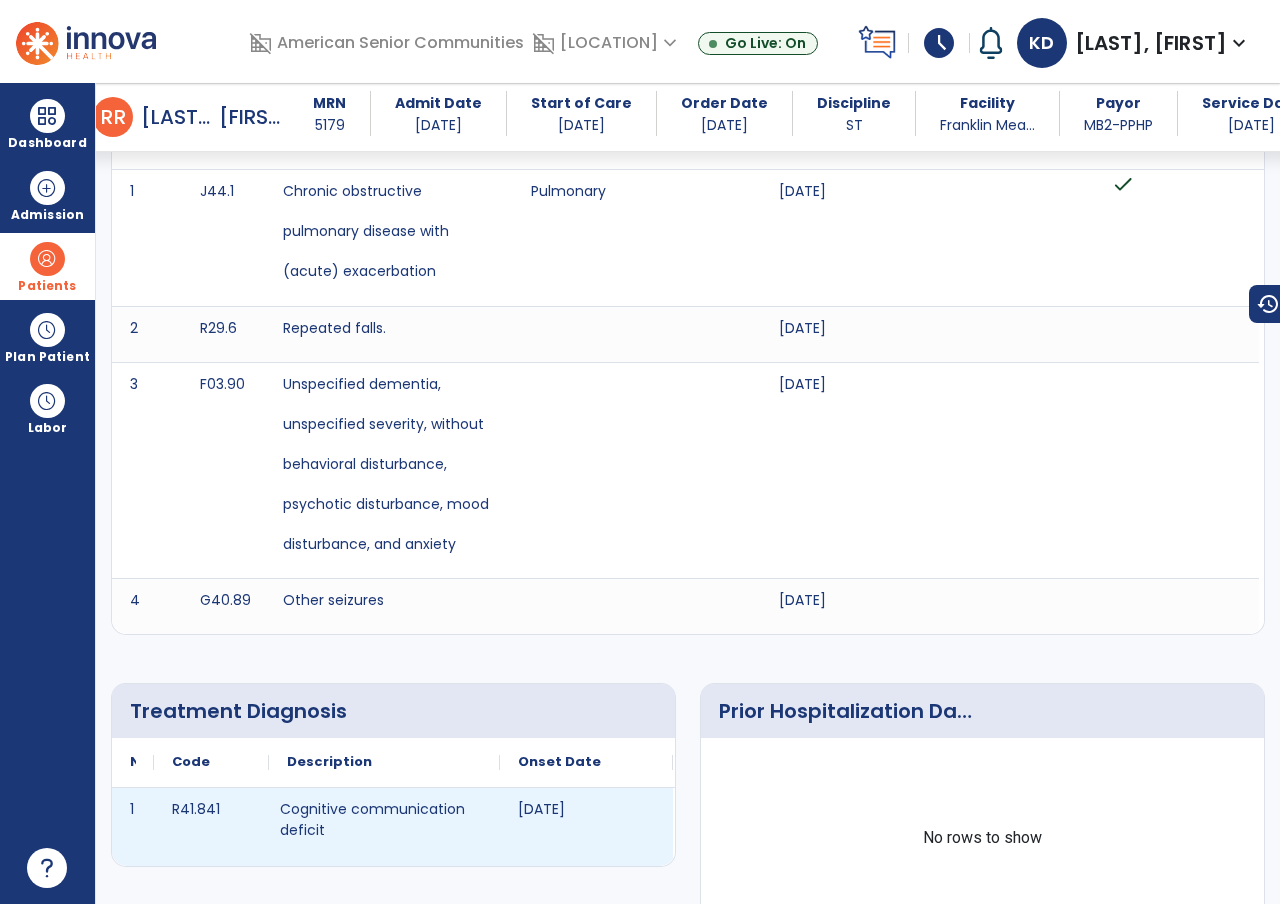 scroll, scrollTop: 0, scrollLeft: 0, axis: both 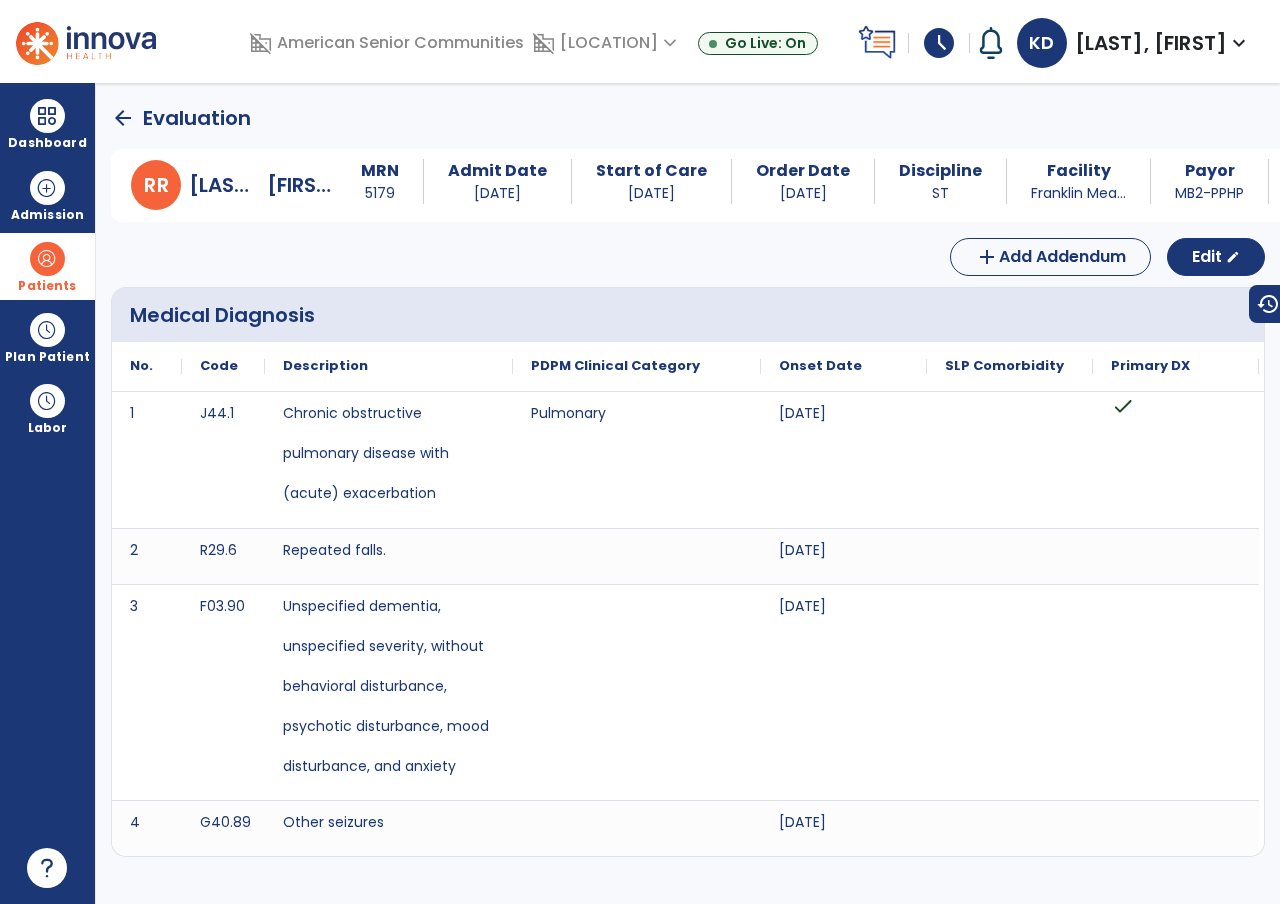 click on "arrow_back" 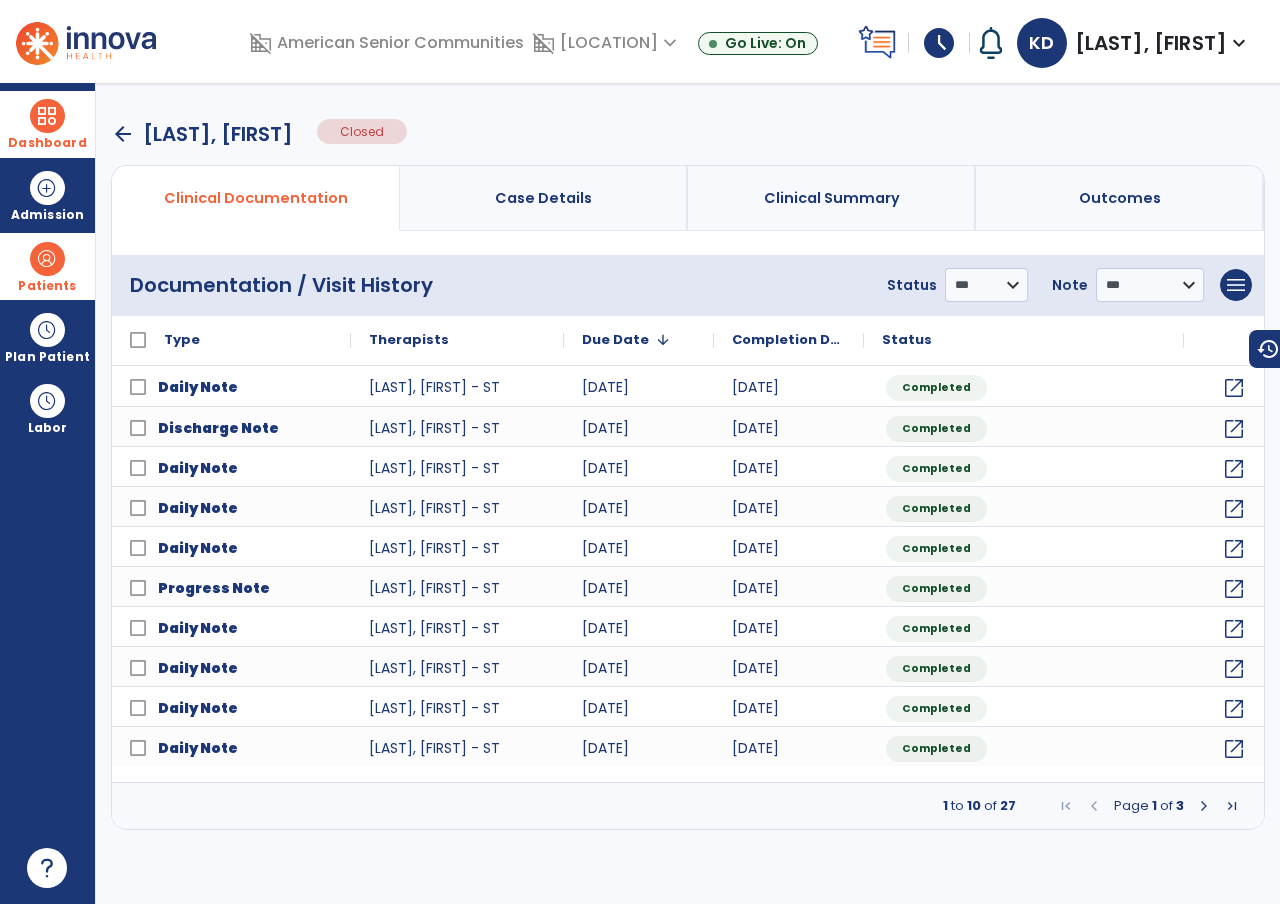 drag, startPoint x: 45, startPoint y: 109, endPoint x: 63, endPoint y: 119, distance: 20.59126 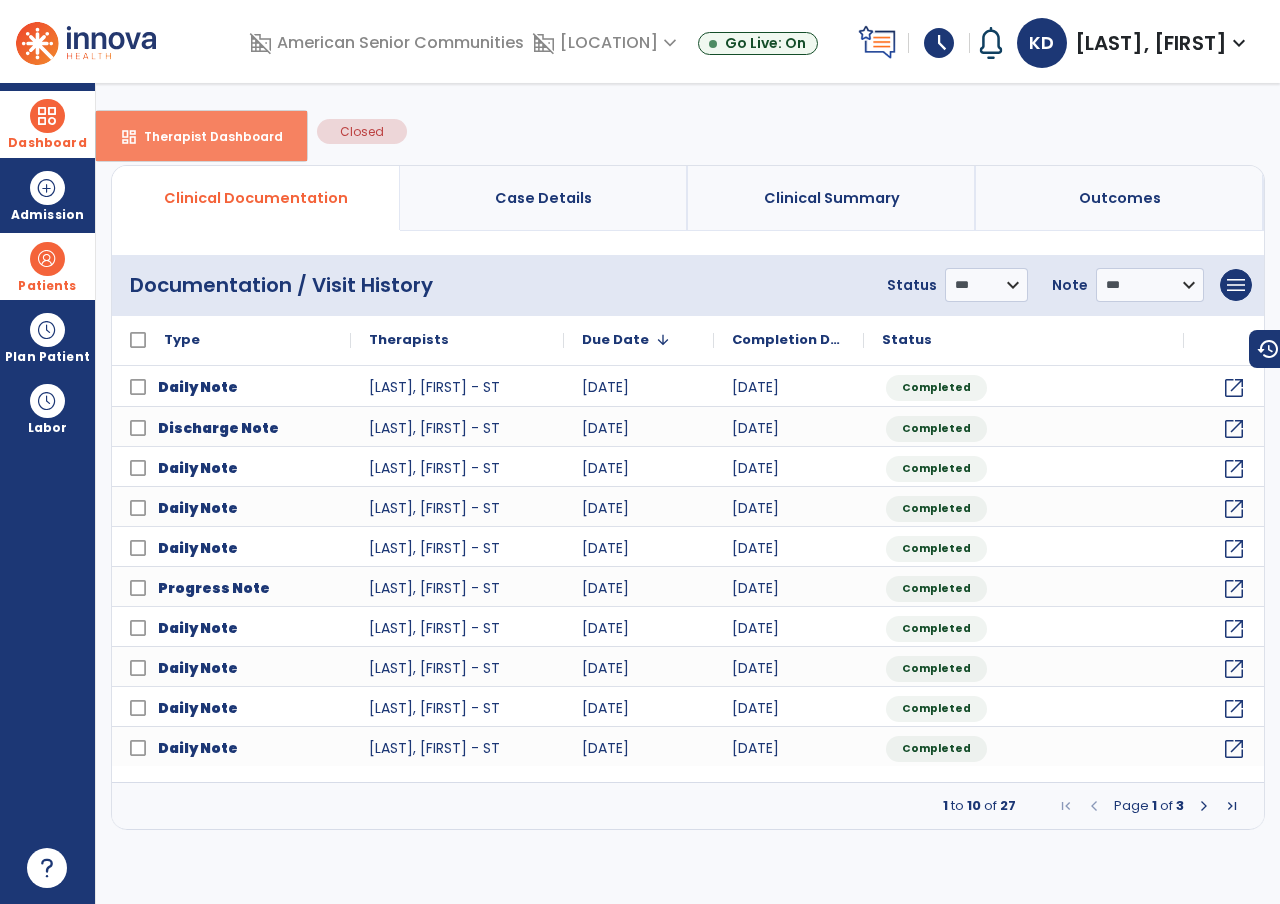 click on "dashboard  Therapist Dashboard" at bounding box center [201, 136] 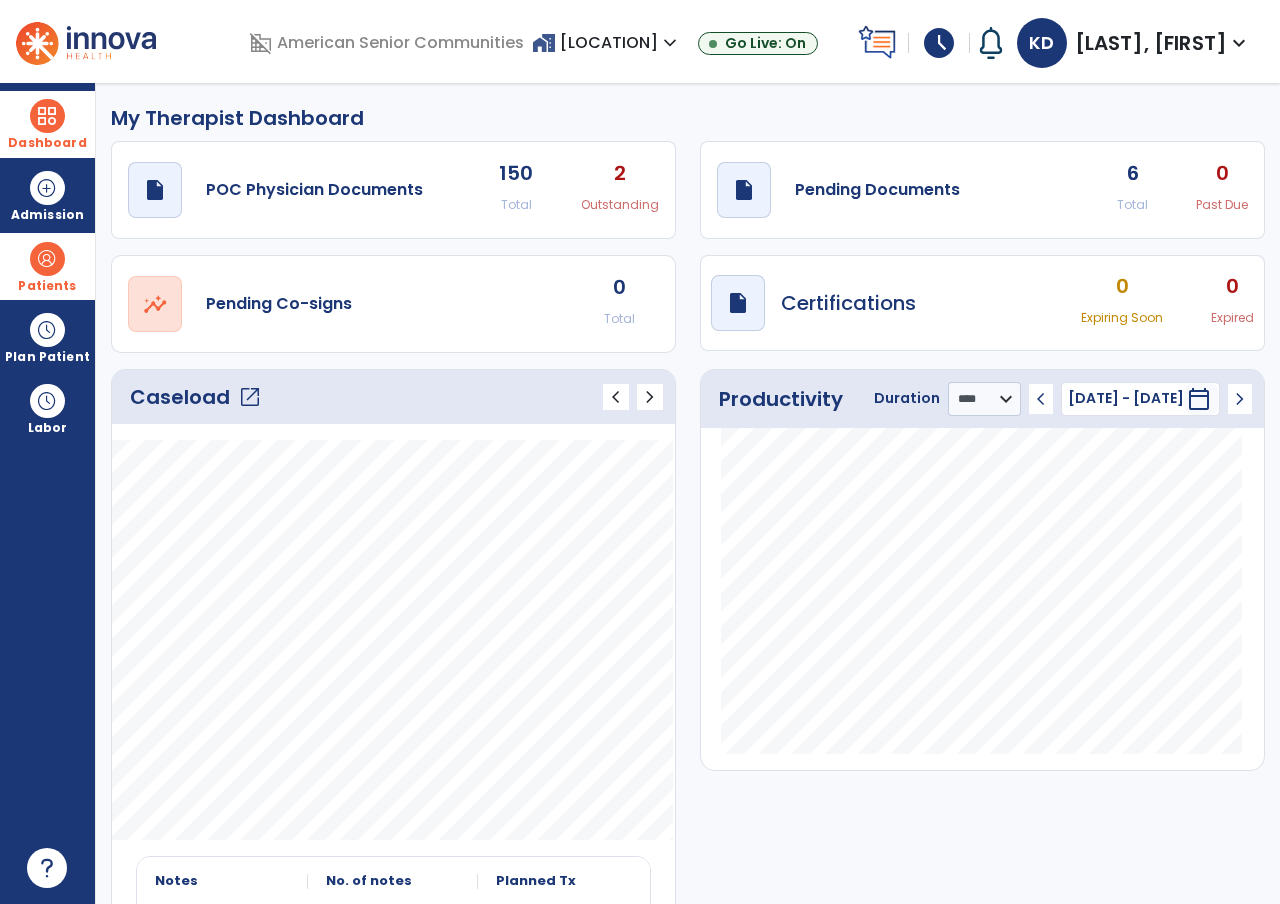 drag, startPoint x: 978, startPoint y: 197, endPoint x: 986, endPoint y: 204, distance: 10.630146 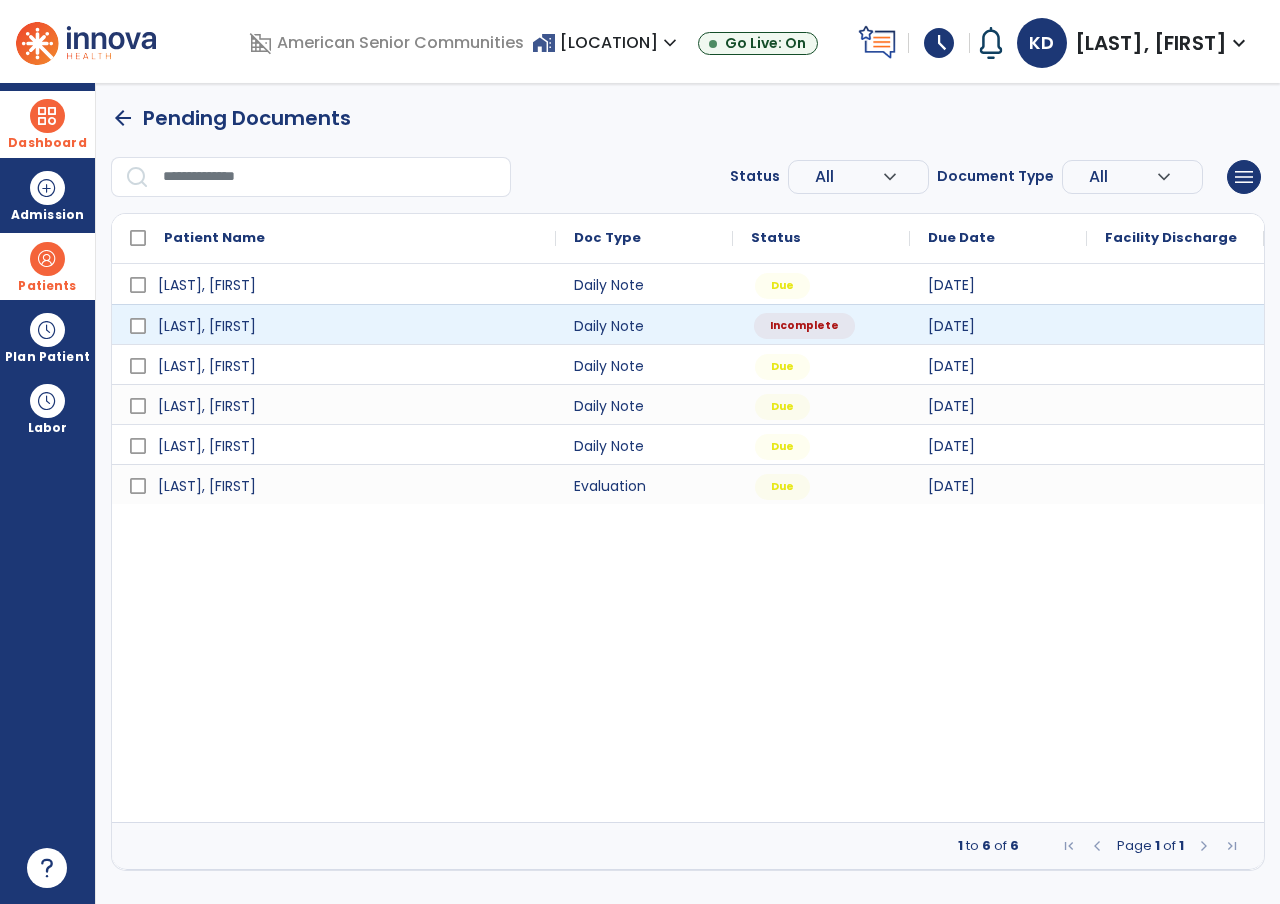 click on "Incomplete" at bounding box center (804, 326) 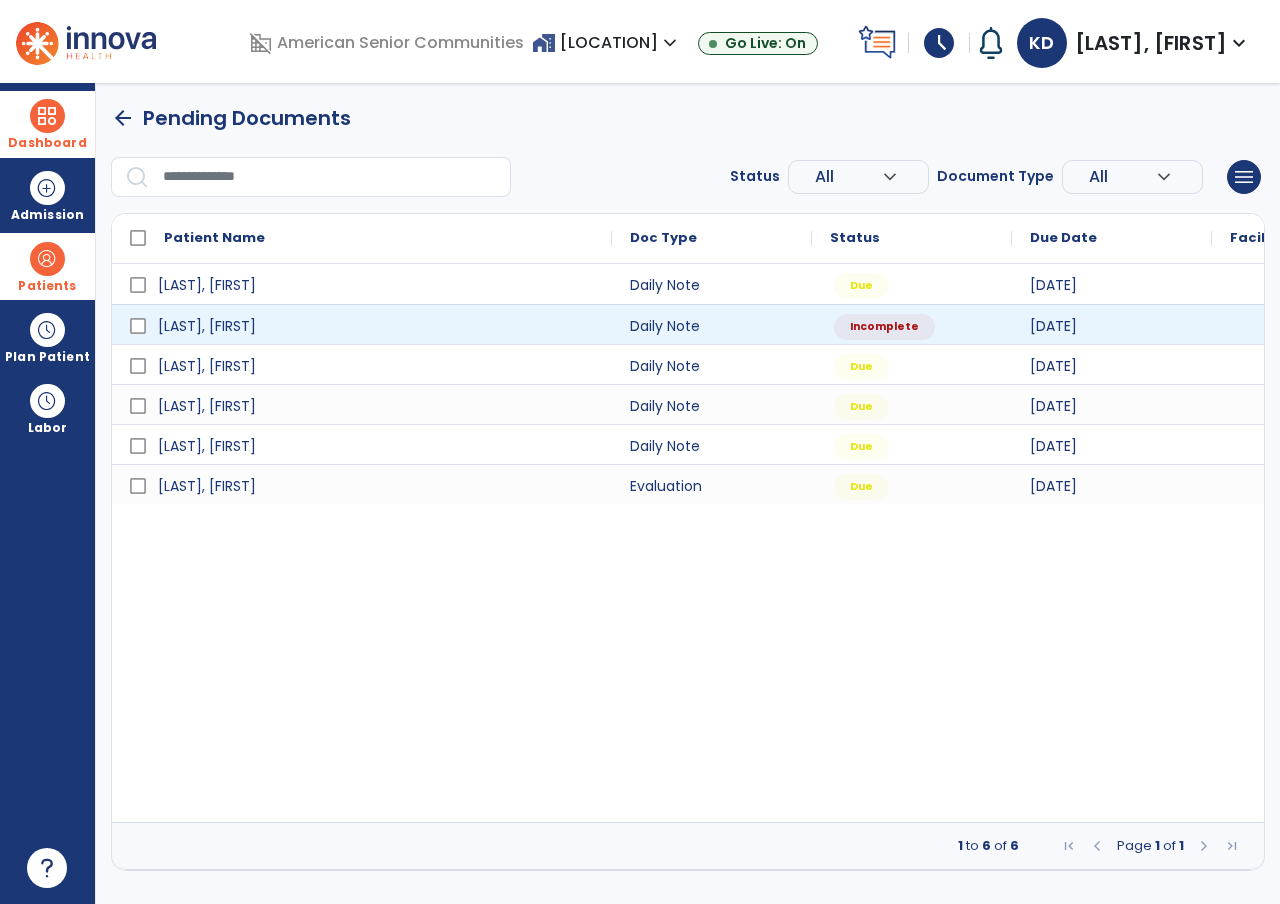 select on "*" 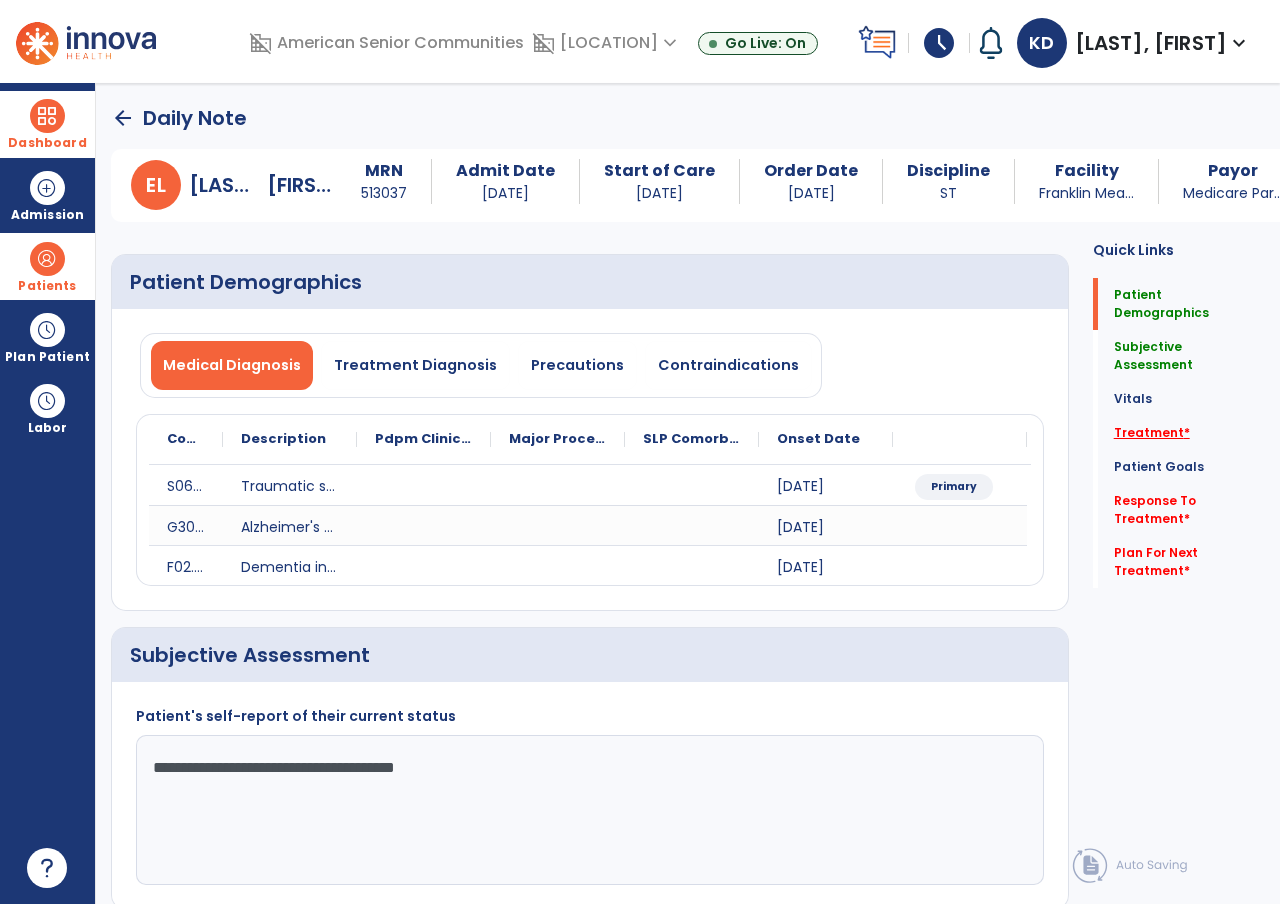 click on "Treatment   *" 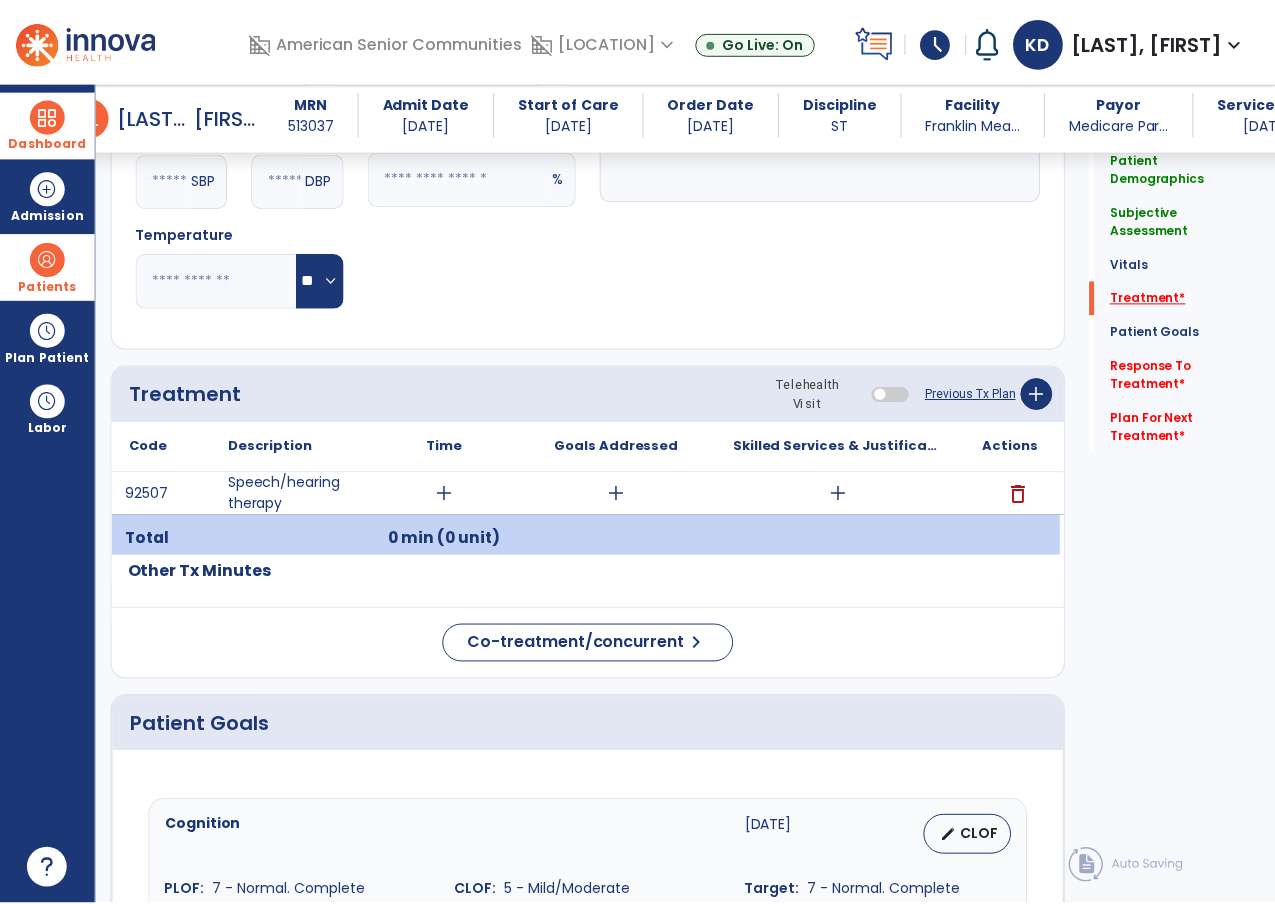 scroll, scrollTop: 1012, scrollLeft: 0, axis: vertical 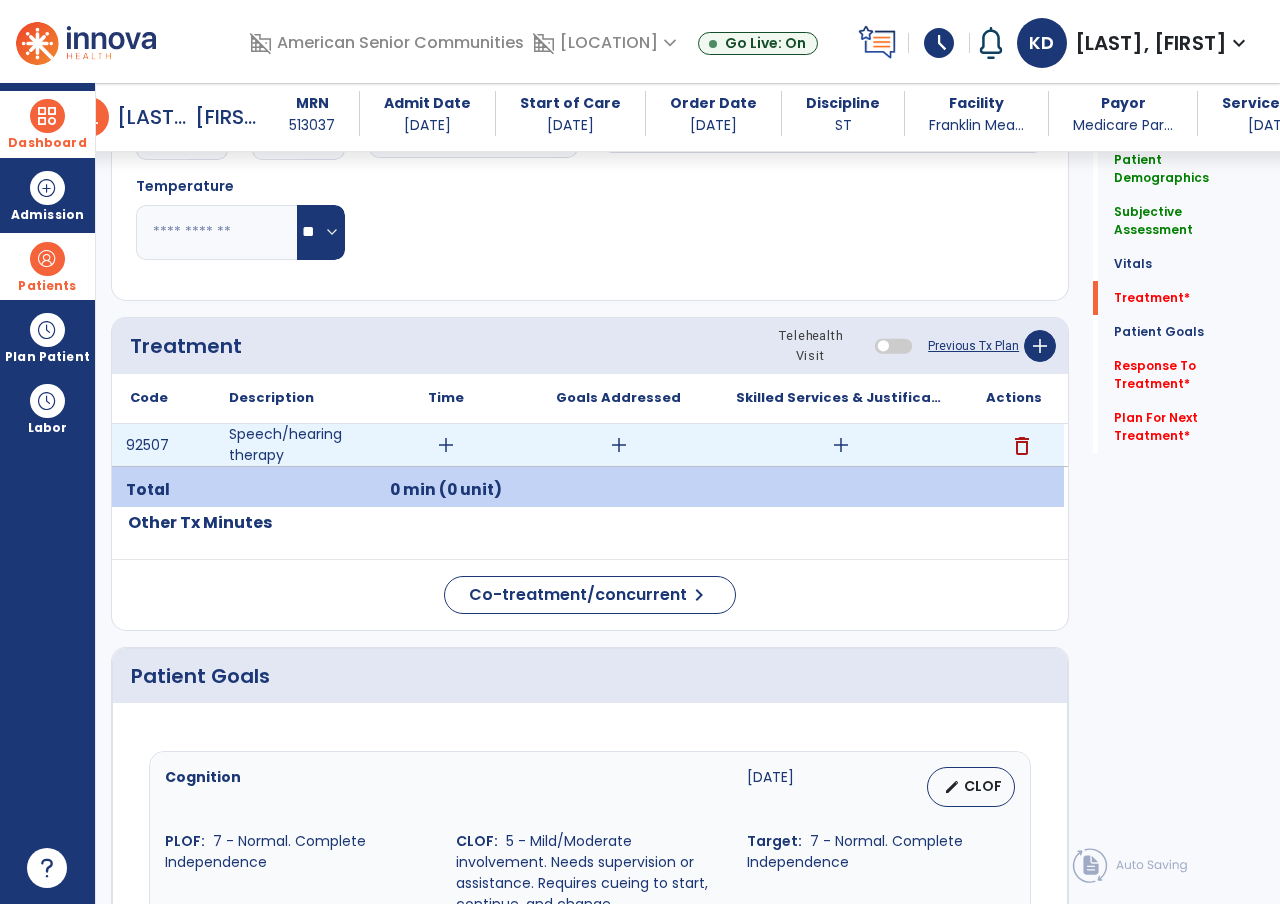 click on "add" at bounding box center [446, 445] 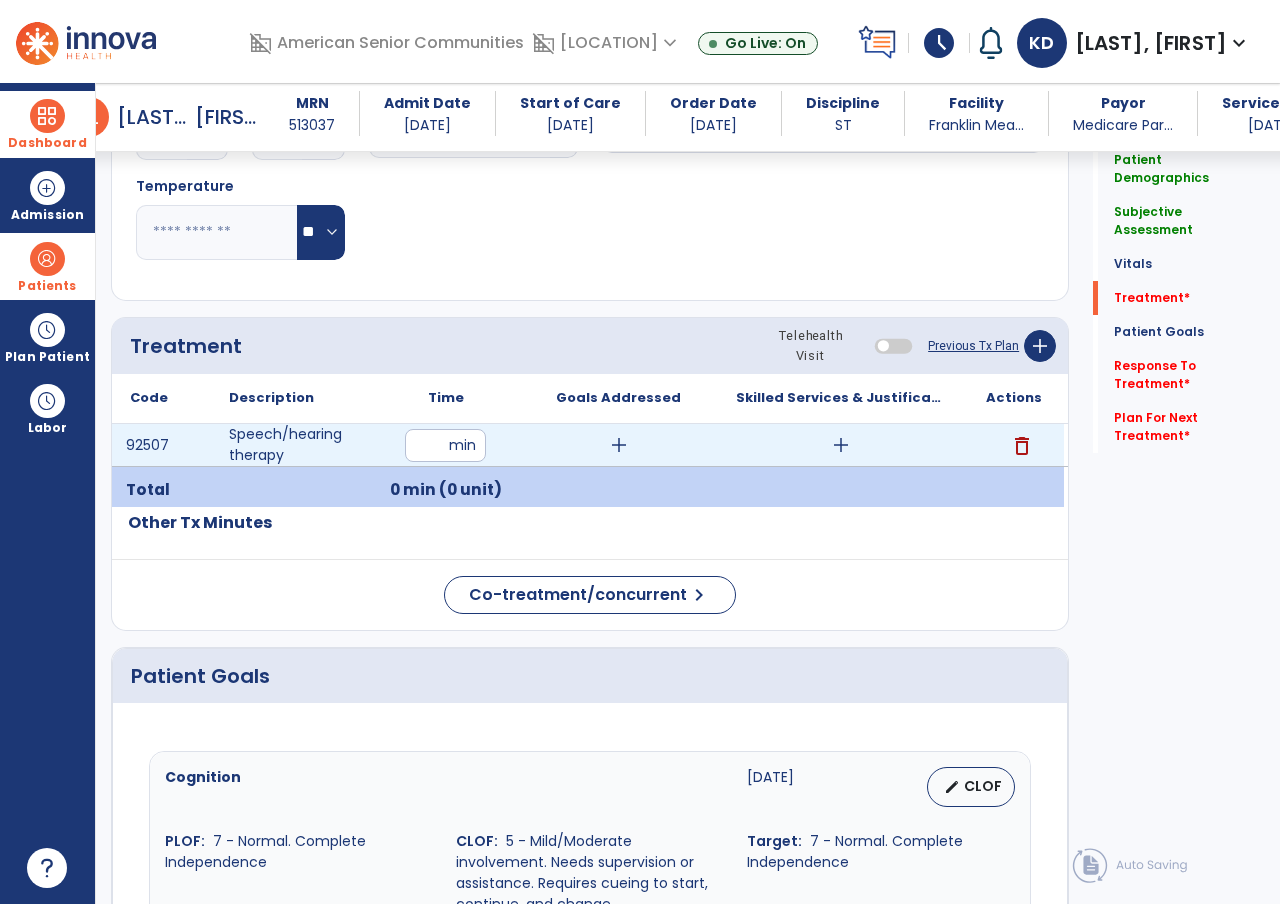 type on "**" 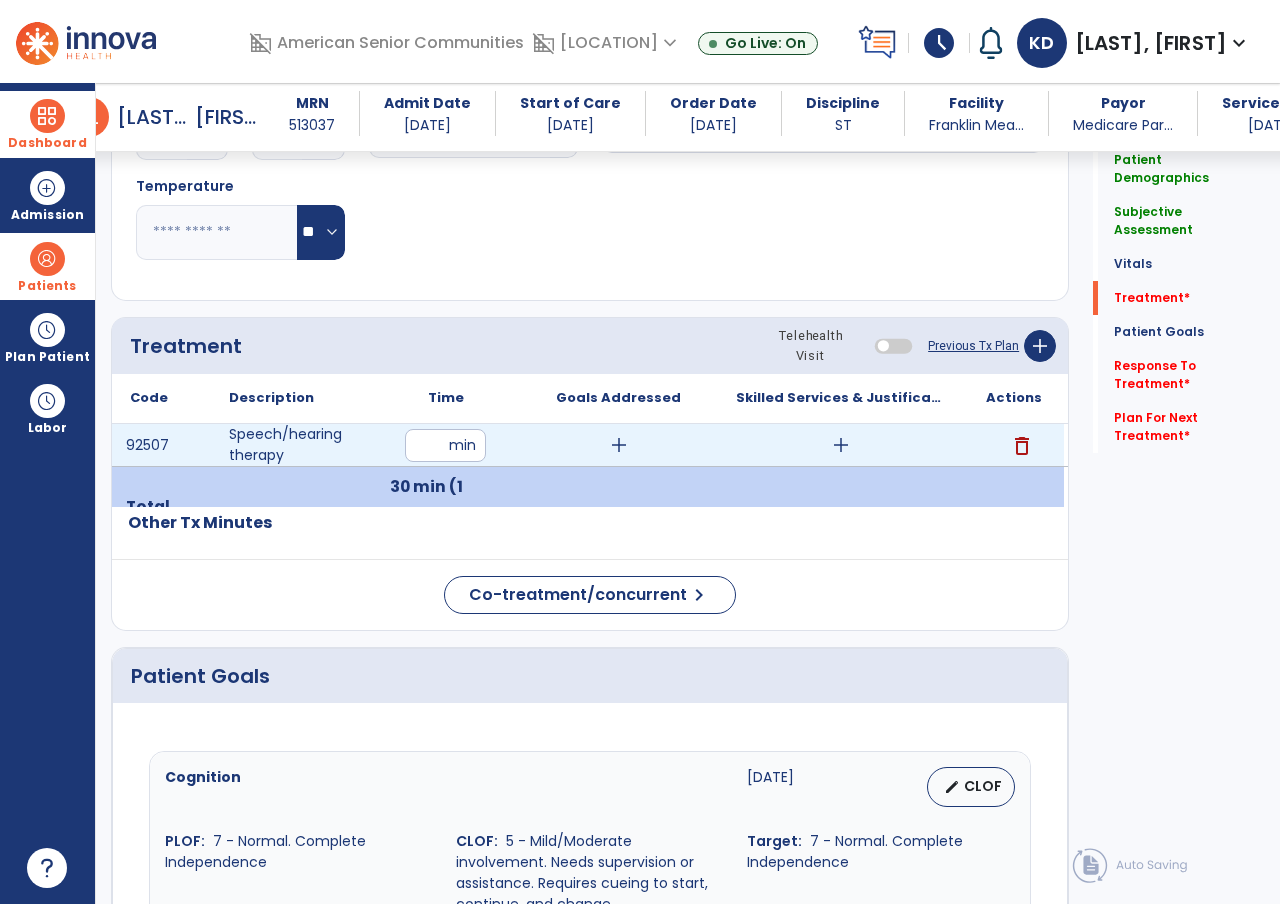 click on "add" at bounding box center (841, 445) 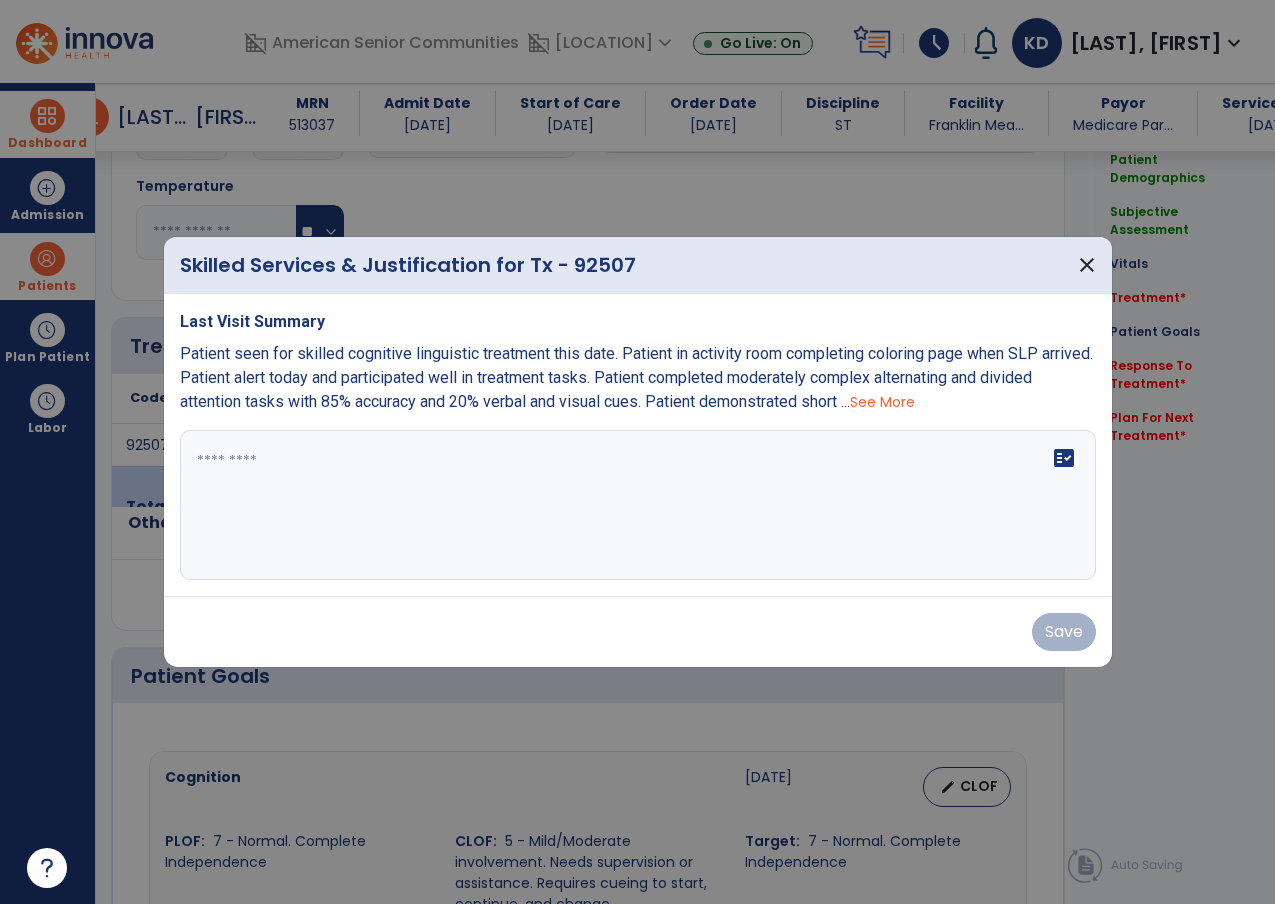 scroll, scrollTop: 1012, scrollLeft: 0, axis: vertical 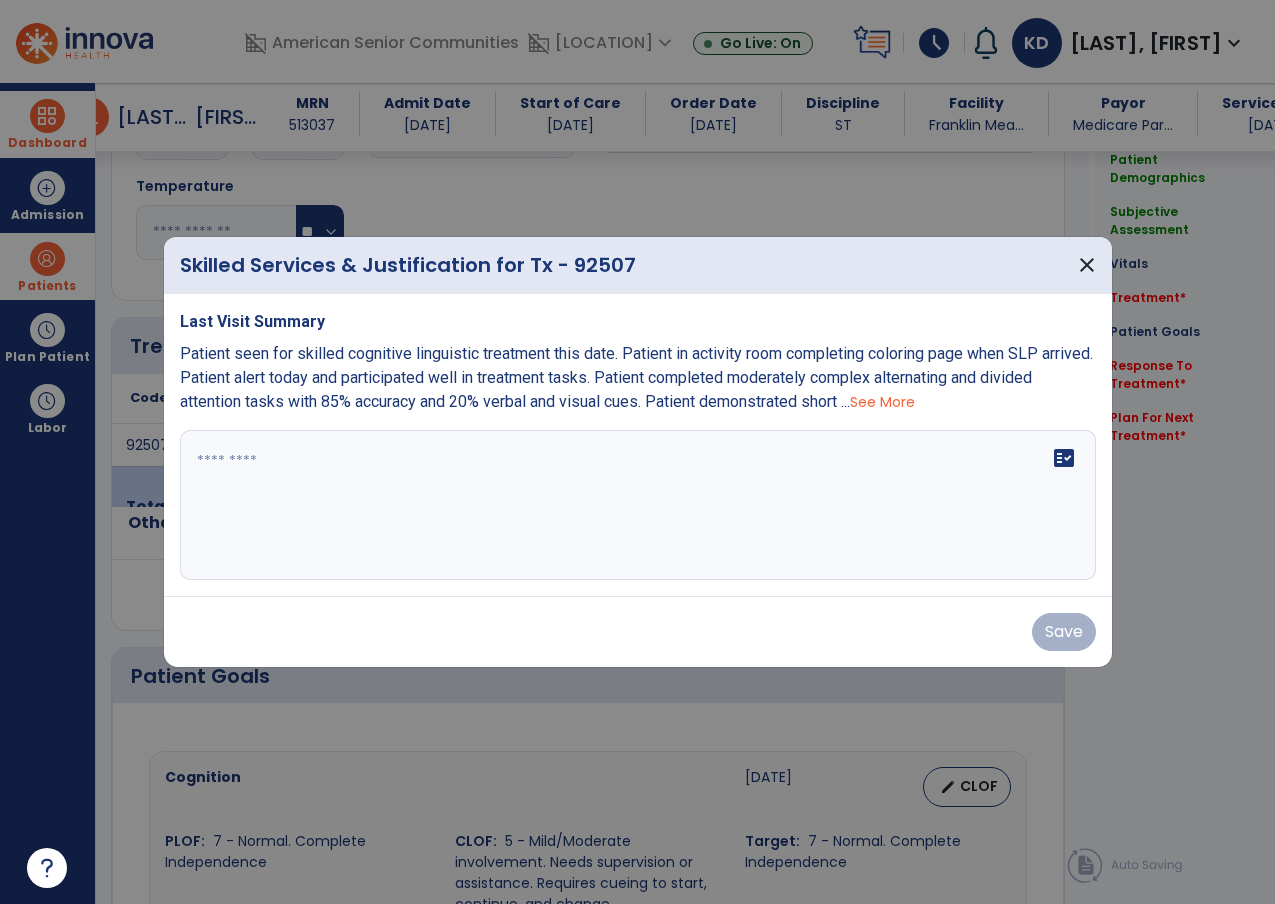 click on "Patient seen for skilled cognitive linguistic treatment this date. Patient in activity room completing coloring page when SLP arrived. Patient alert today and participated well in treatment tasks. Patient completed moderately complex alternating and divided attention tasks with 85% accuracy and 20% verbal and visual cues. Patient demonstrated short ... See More" at bounding box center (638, 378) 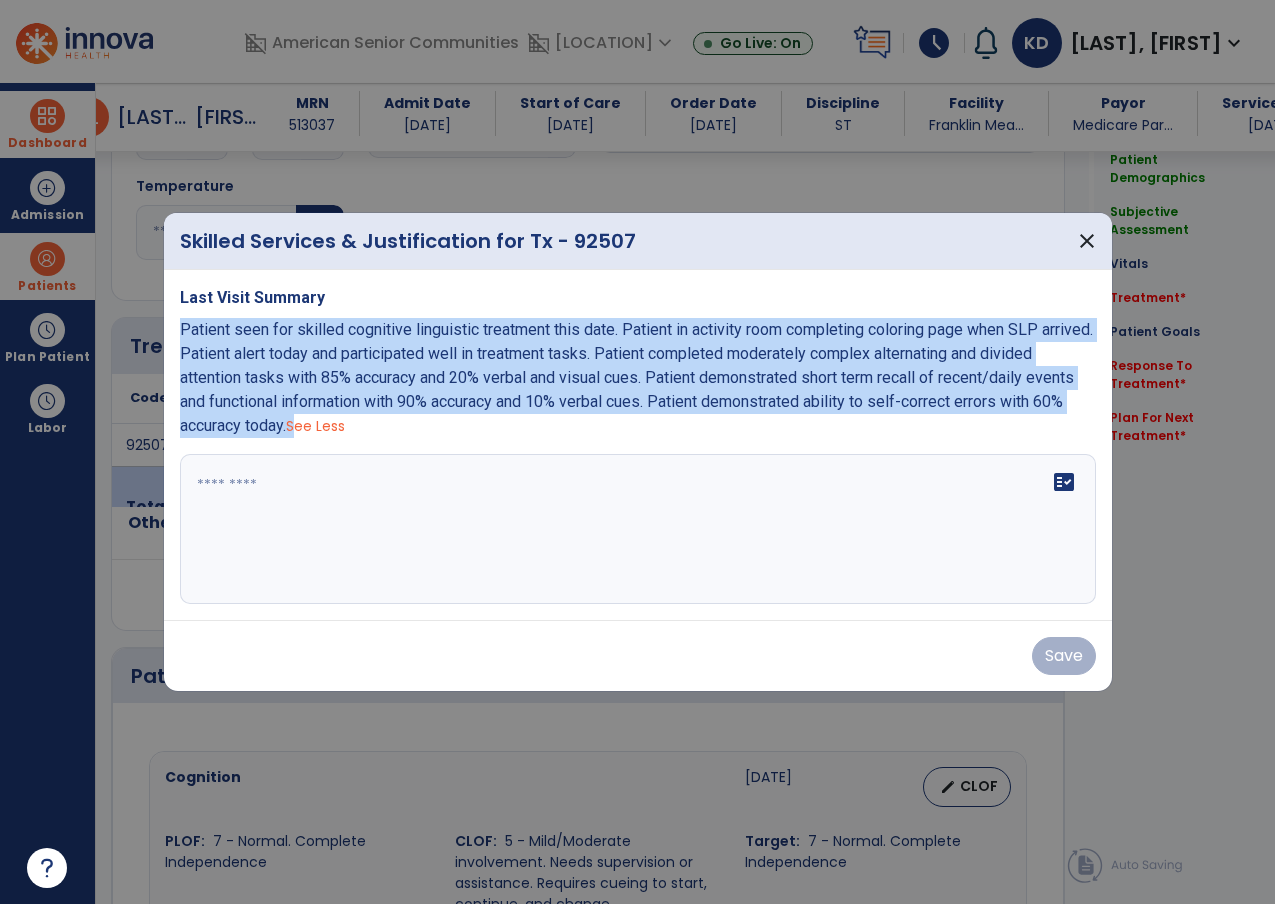 drag, startPoint x: 181, startPoint y: 324, endPoint x: 325, endPoint y: 432, distance: 180 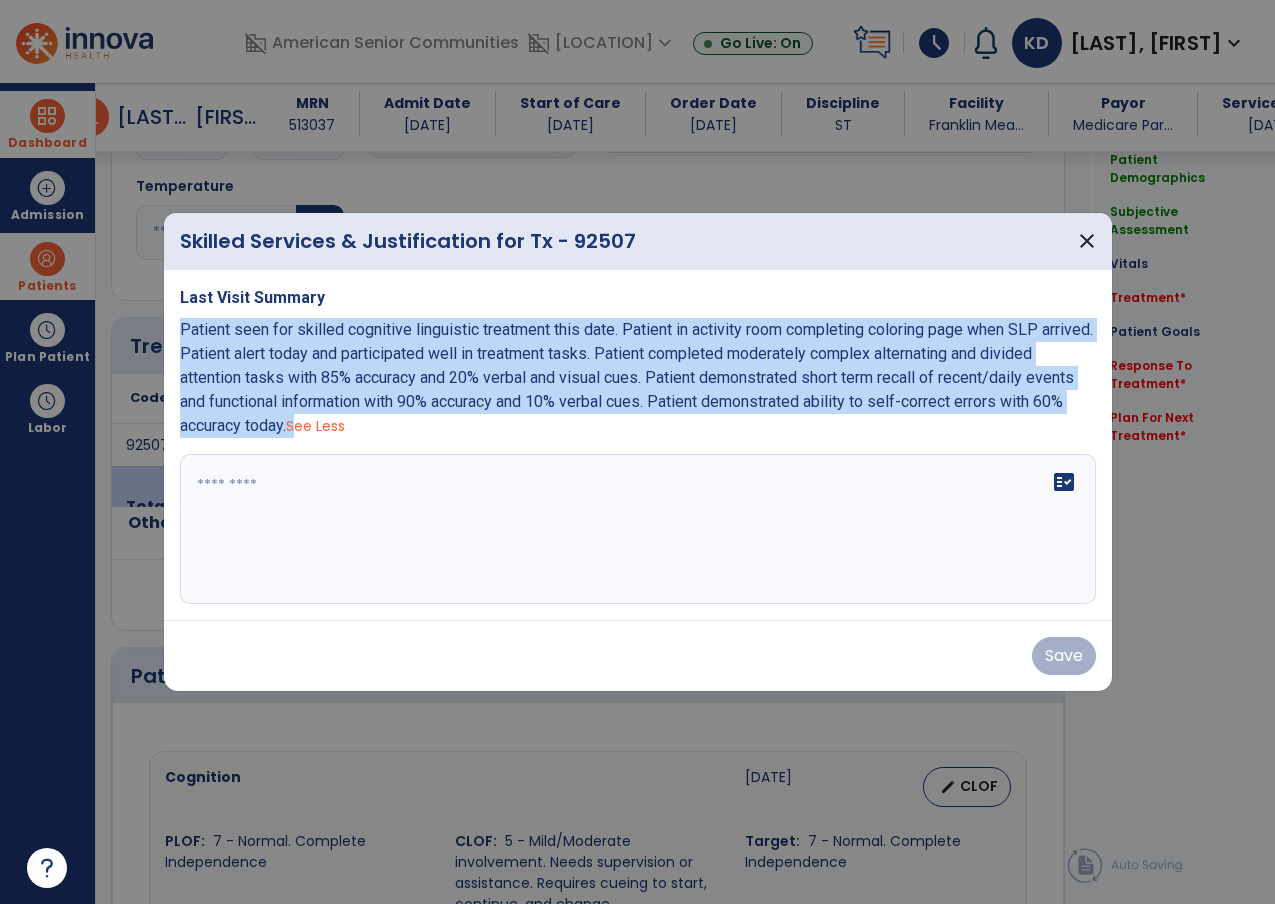 click on "Patient seen for skilled cognitive linguistic treatment this date. Patient in activity room completing coloring page when SLP arrived. Patient alert today and participated well in treatment tasks. Patient completed moderately complex alternating and divided attention tasks with 85% accuracy and 20% verbal and visual cues. Patient demonstrated short term recall of recent/daily events and functional information with 90% accuracy and 10% verbal cues. Patient demonstrated ability to self-correct errors with 60% accuracy today. See Less" at bounding box center (638, 378) 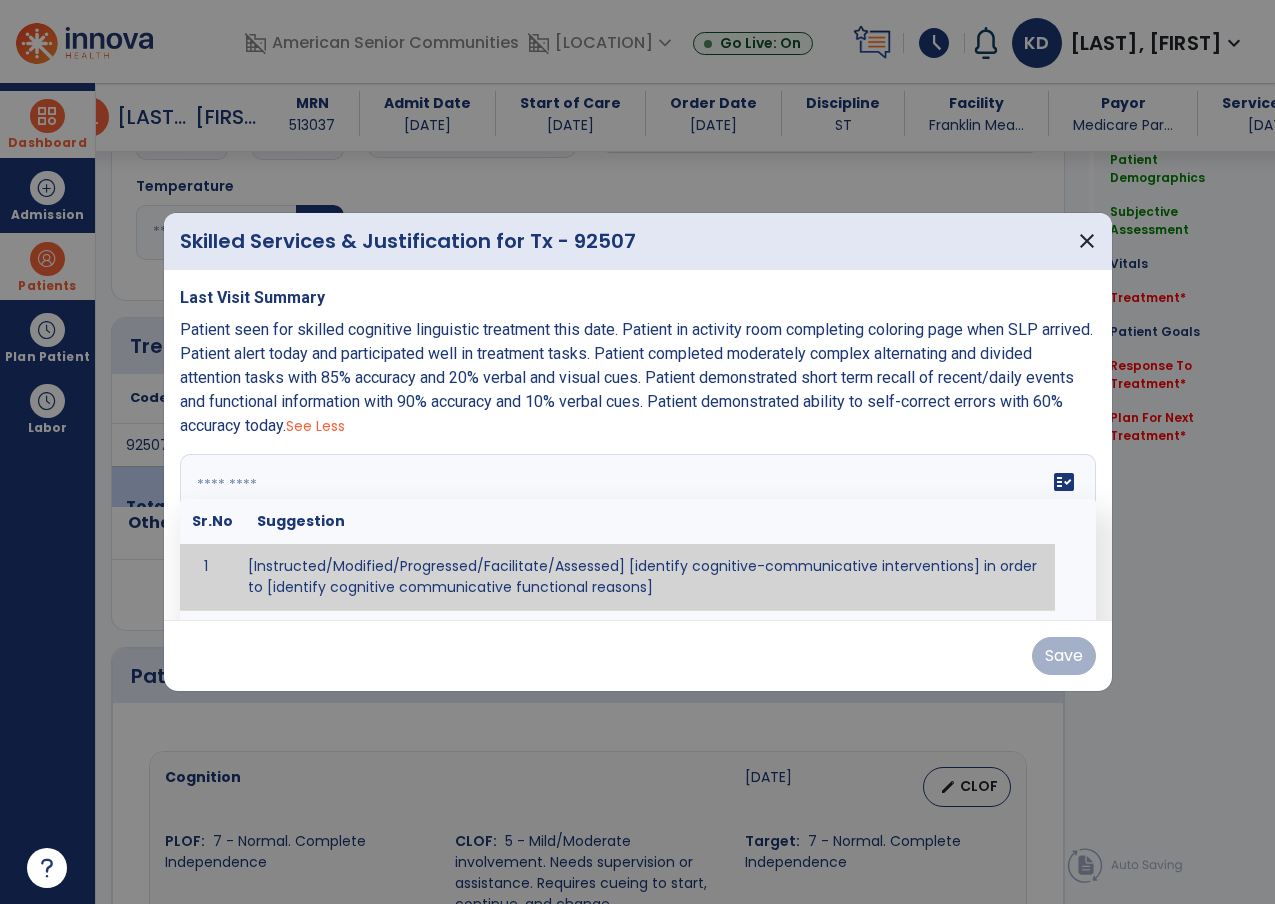 drag, startPoint x: 350, startPoint y: 514, endPoint x: 281, endPoint y: 466, distance: 84.05355 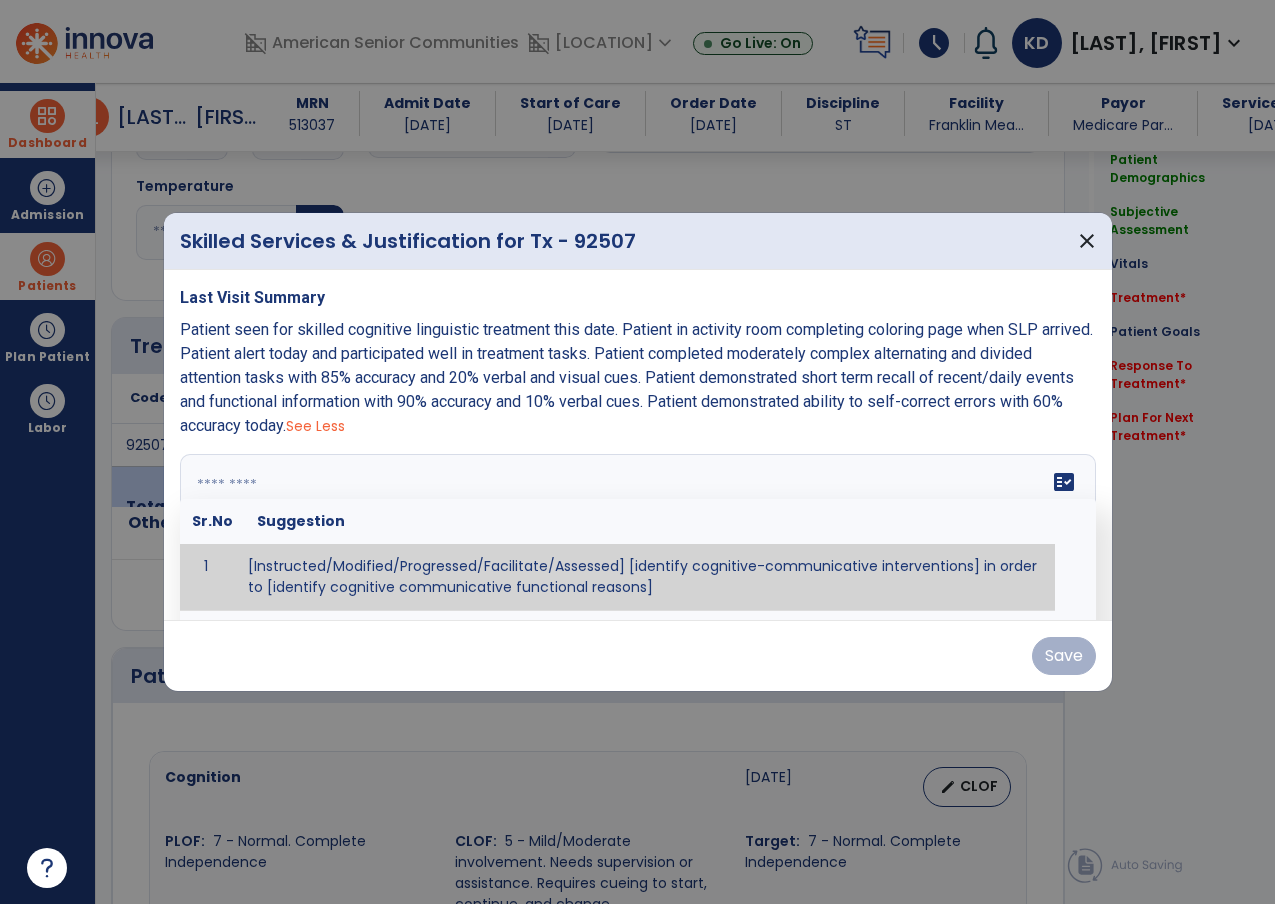 paste on "**********" 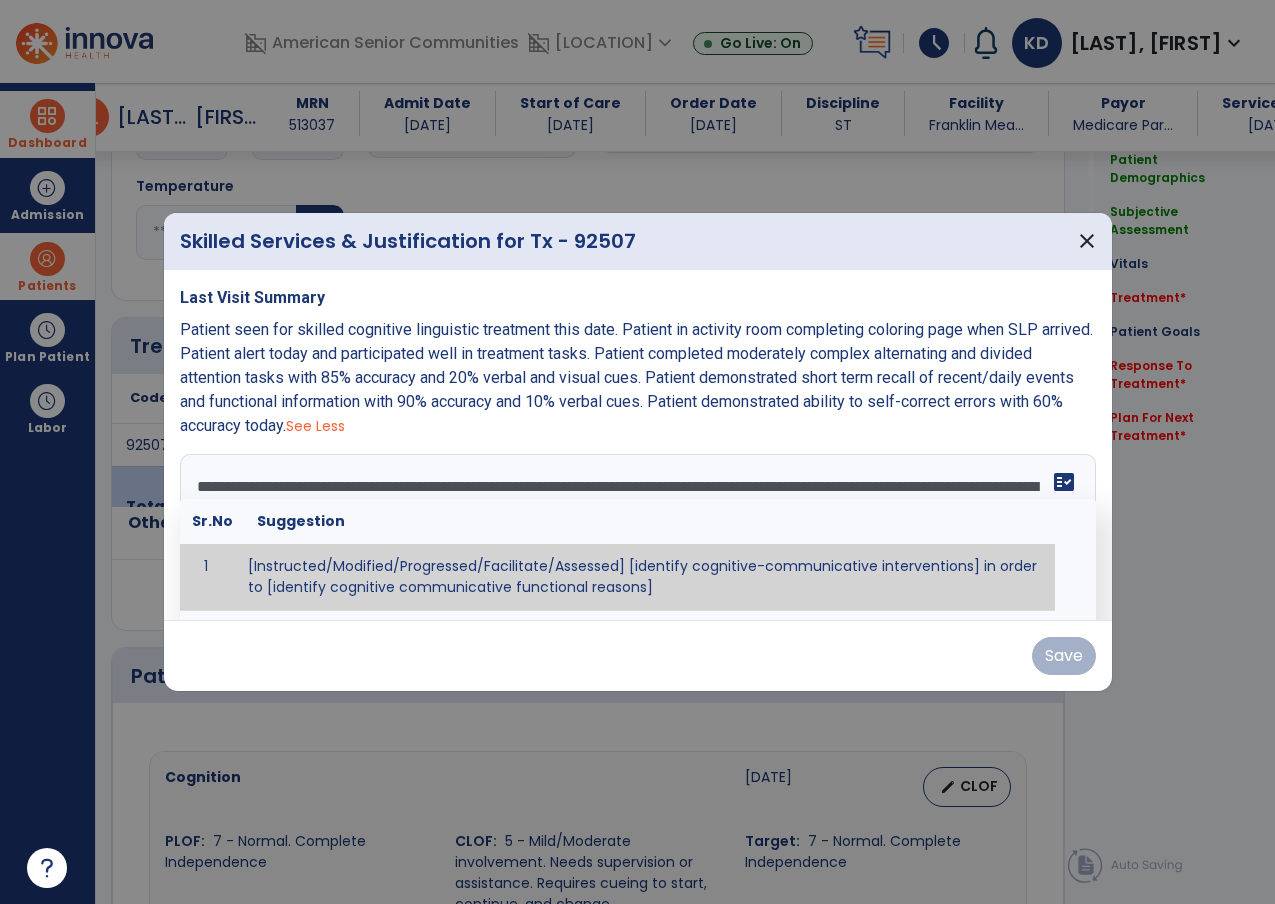 scroll, scrollTop: 15, scrollLeft: 0, axis: vertical 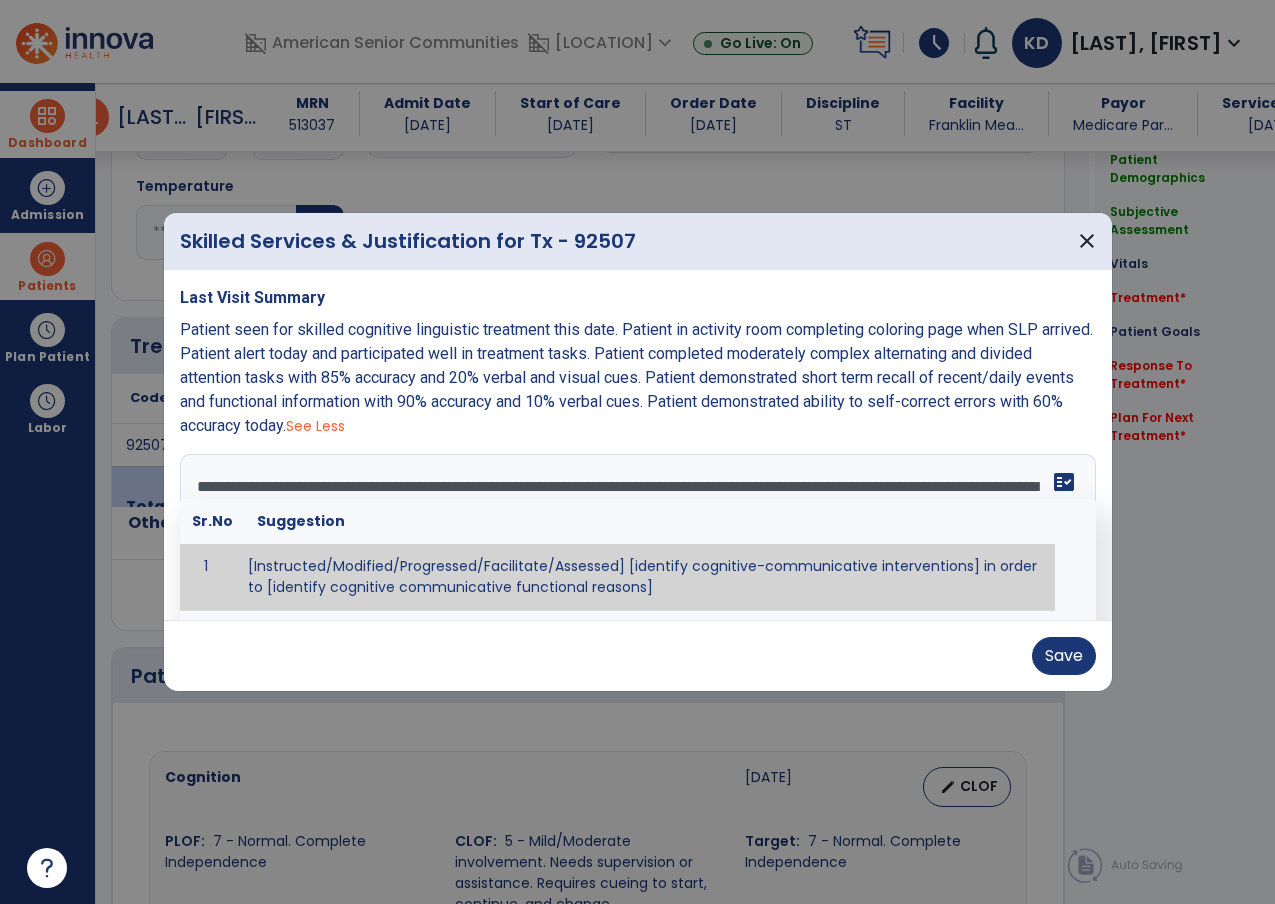 click on "**********" at bounding box center (635, 529) 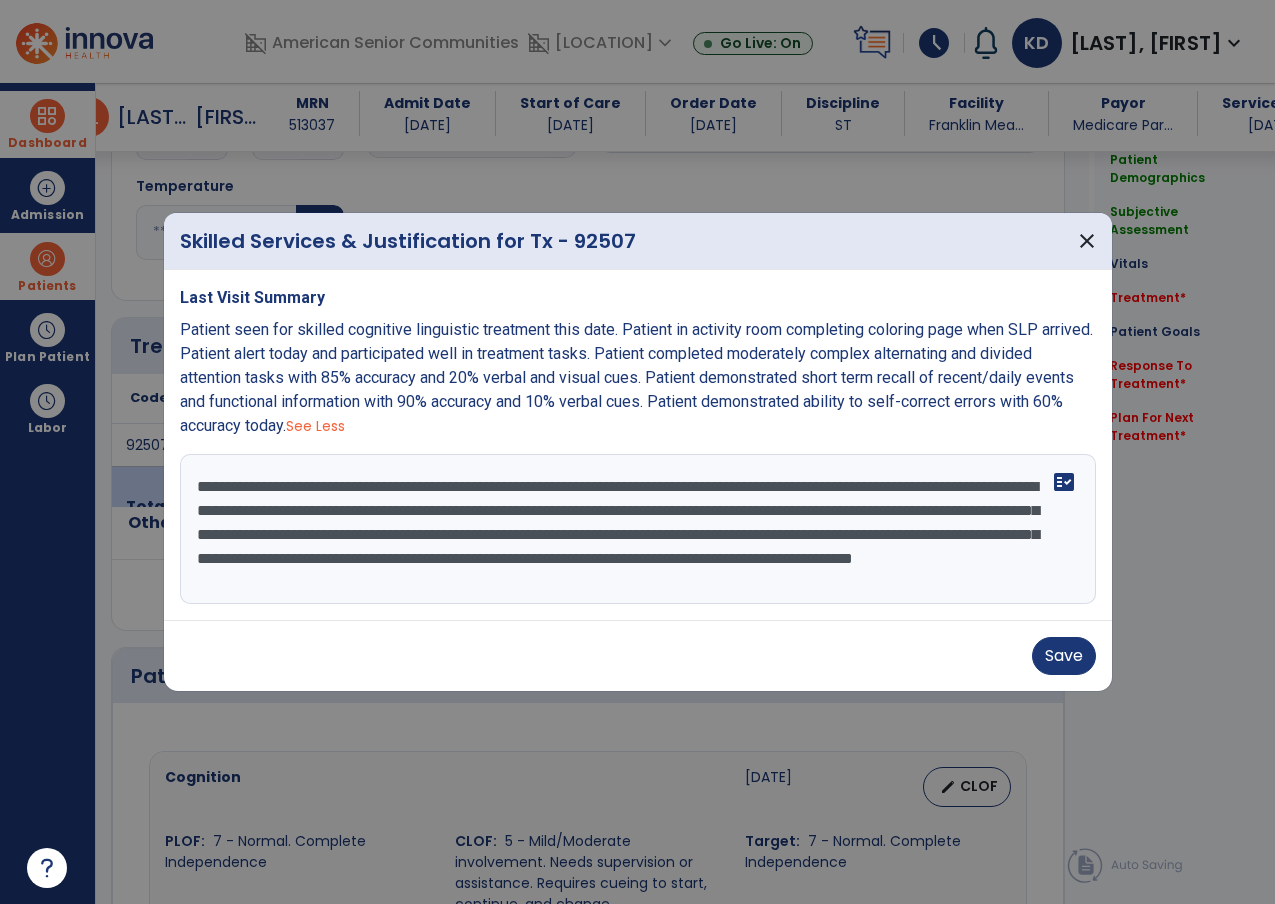 drag, startPoint x: 305, startPoint y: 491, endPoint x: 198, endPoint y: 505, distance: 107.912 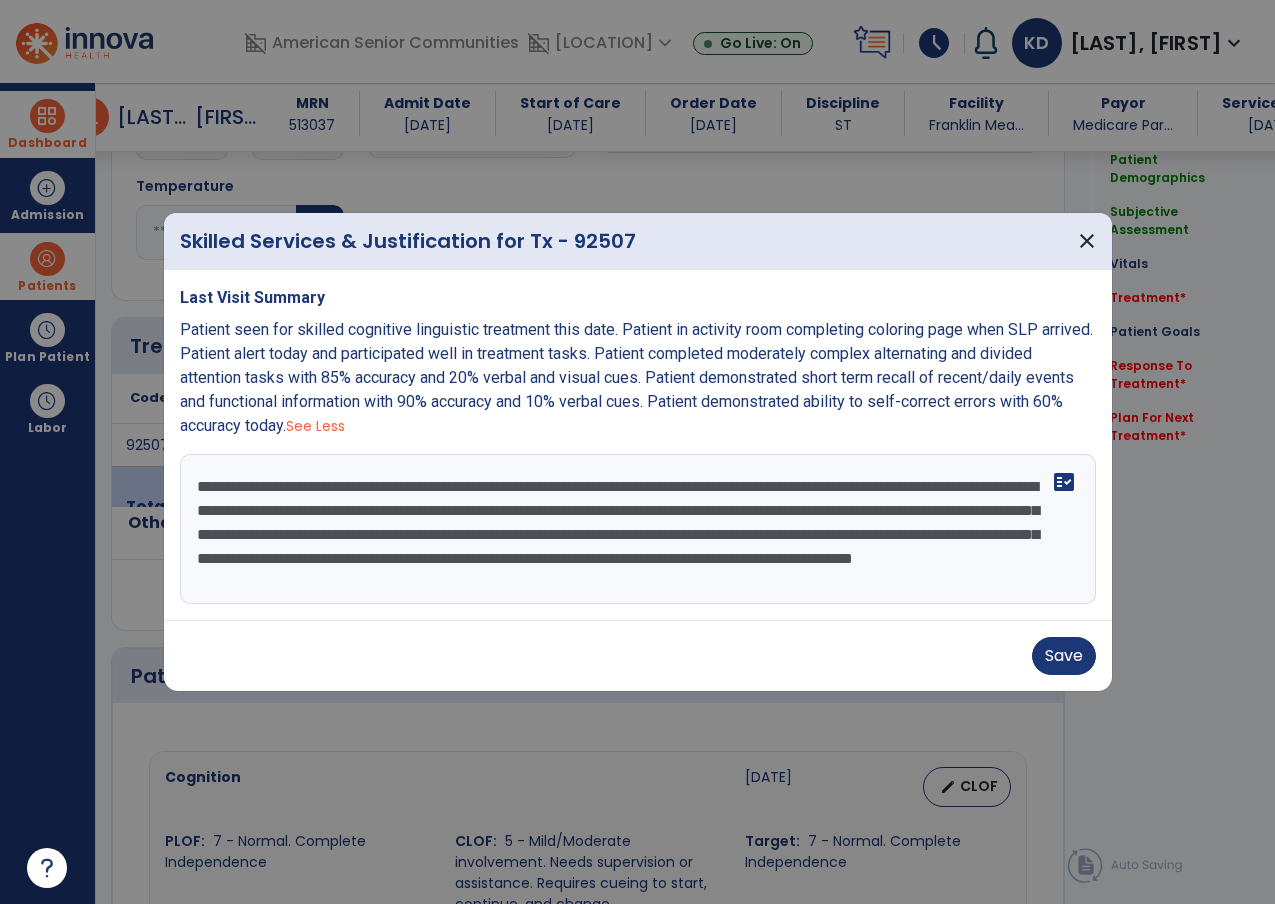 click on "**********" at bounding box center [638, 529] 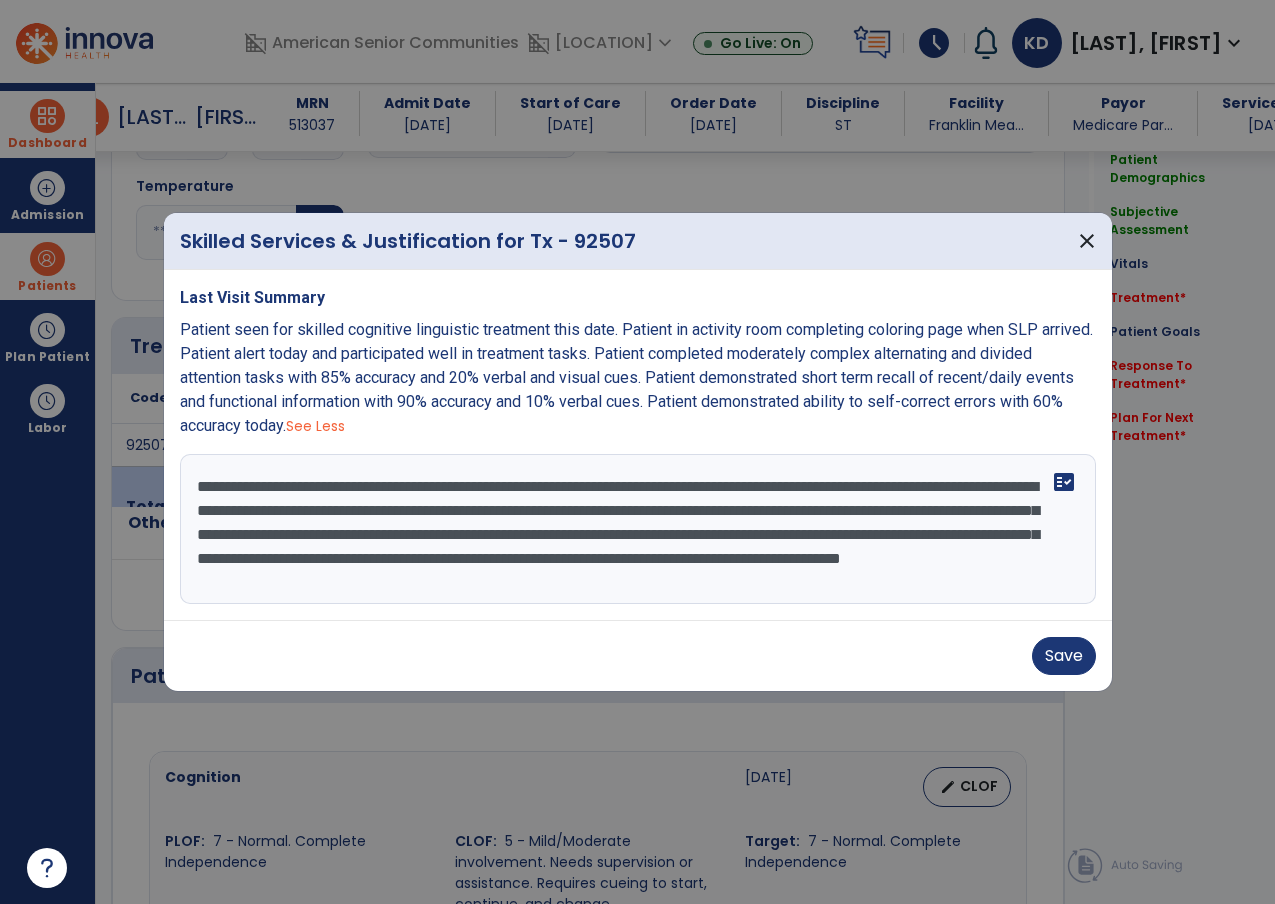 click on "**********" at bounding box center (638, 529) 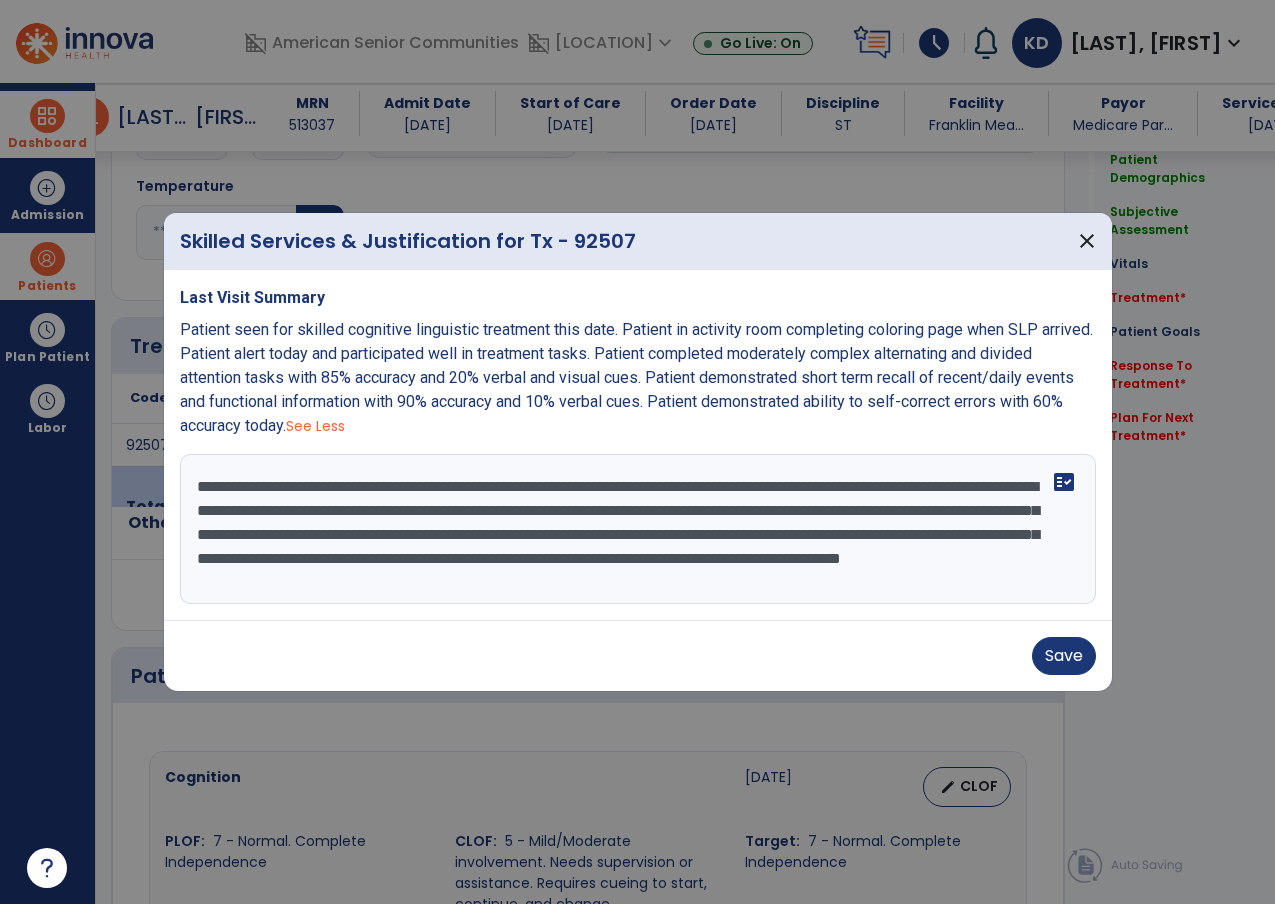 click on "**********" at bounding box center [638, 529] 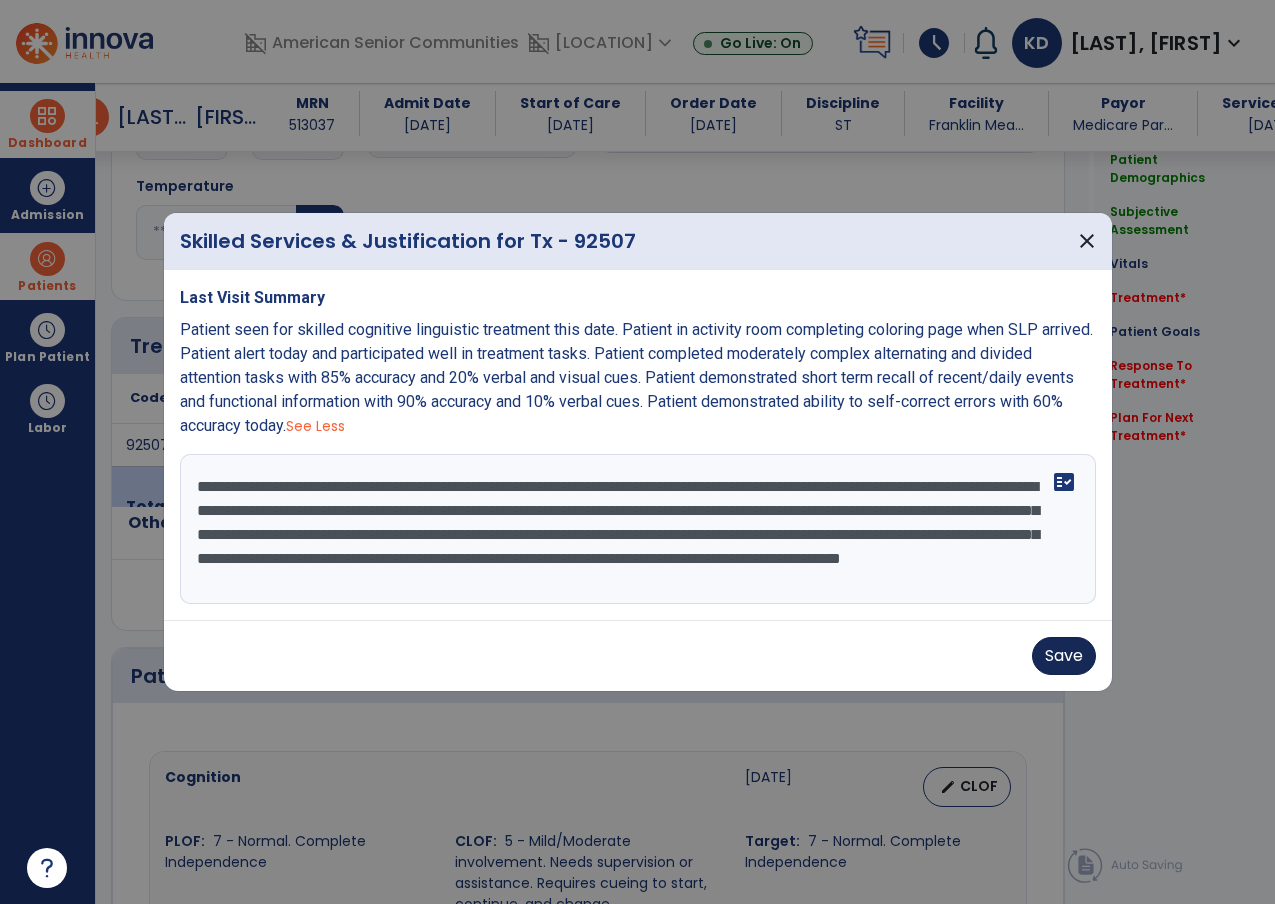 type on "**********" 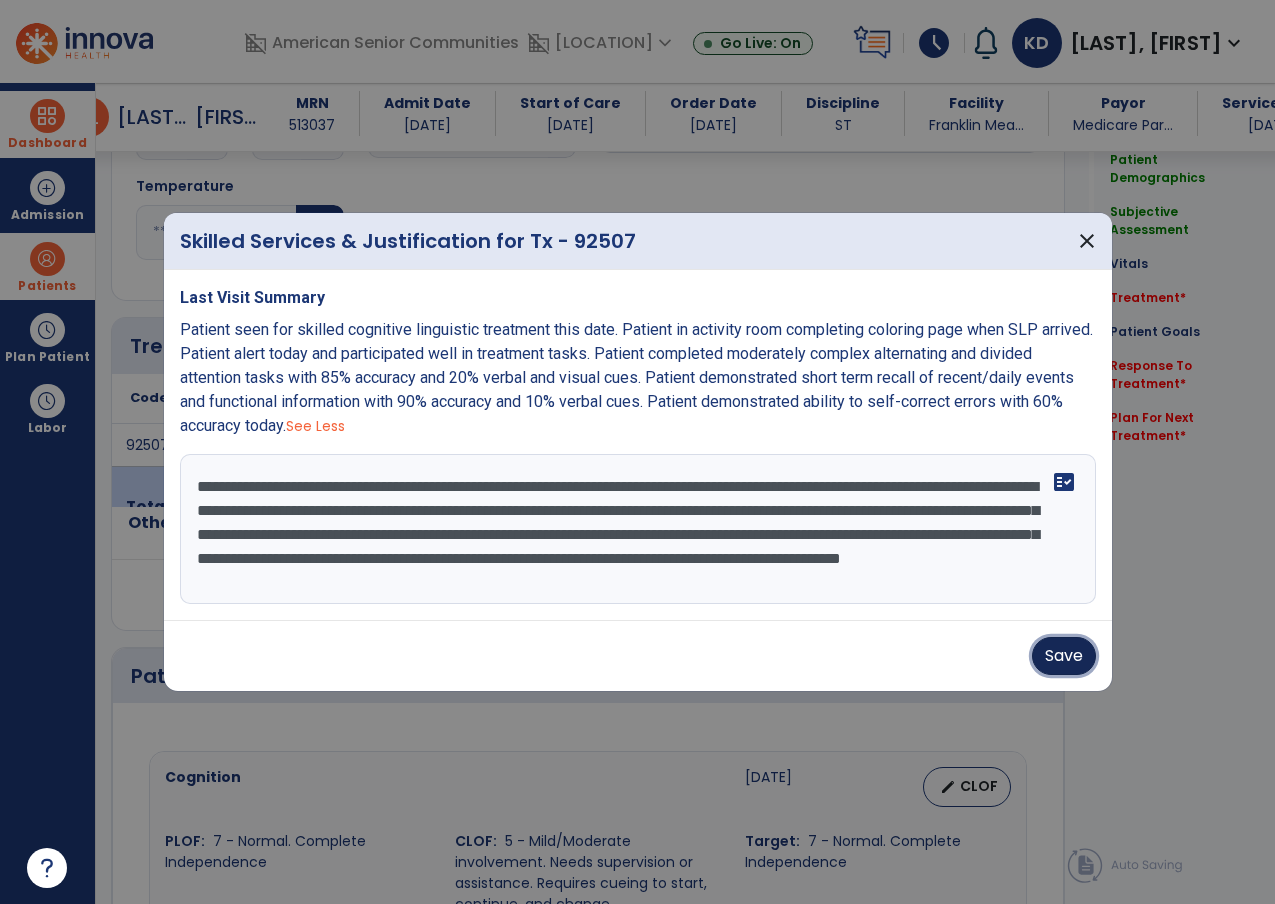 click on "Save" at bounding box center [1064, 656] 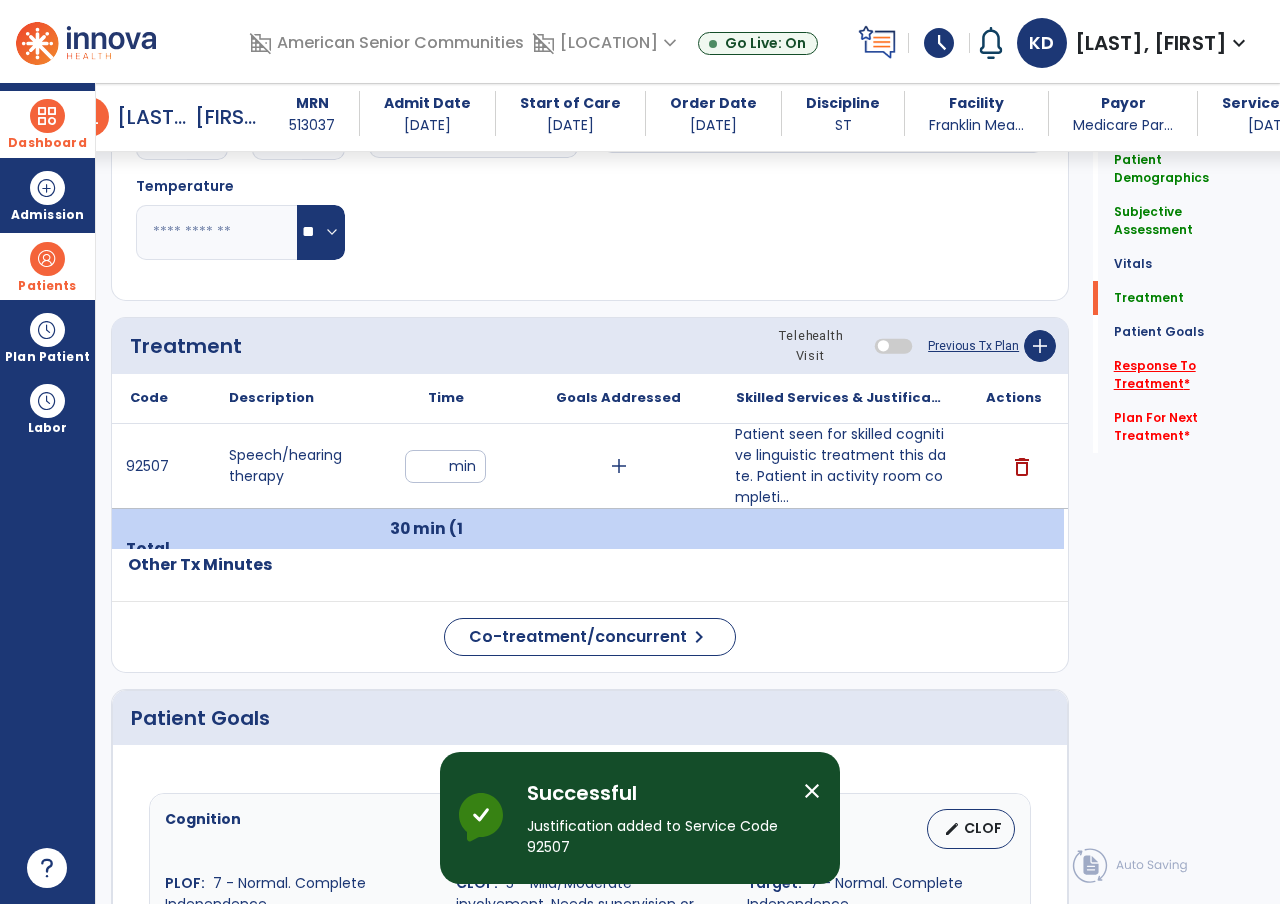 click on "Response To Treatment   *" 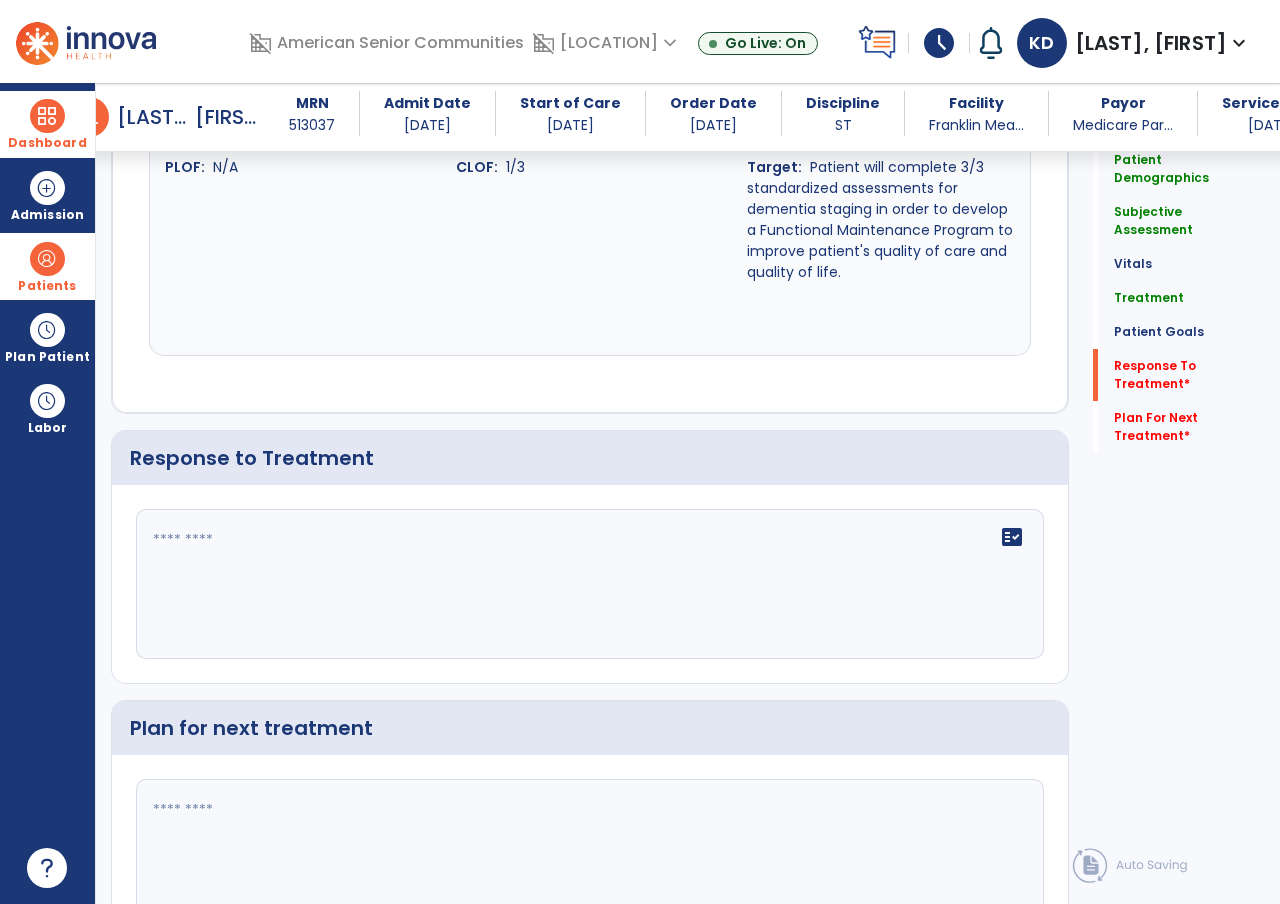 scroll, scrollTop: 2585, scrollLeft: 0, axis: vertical 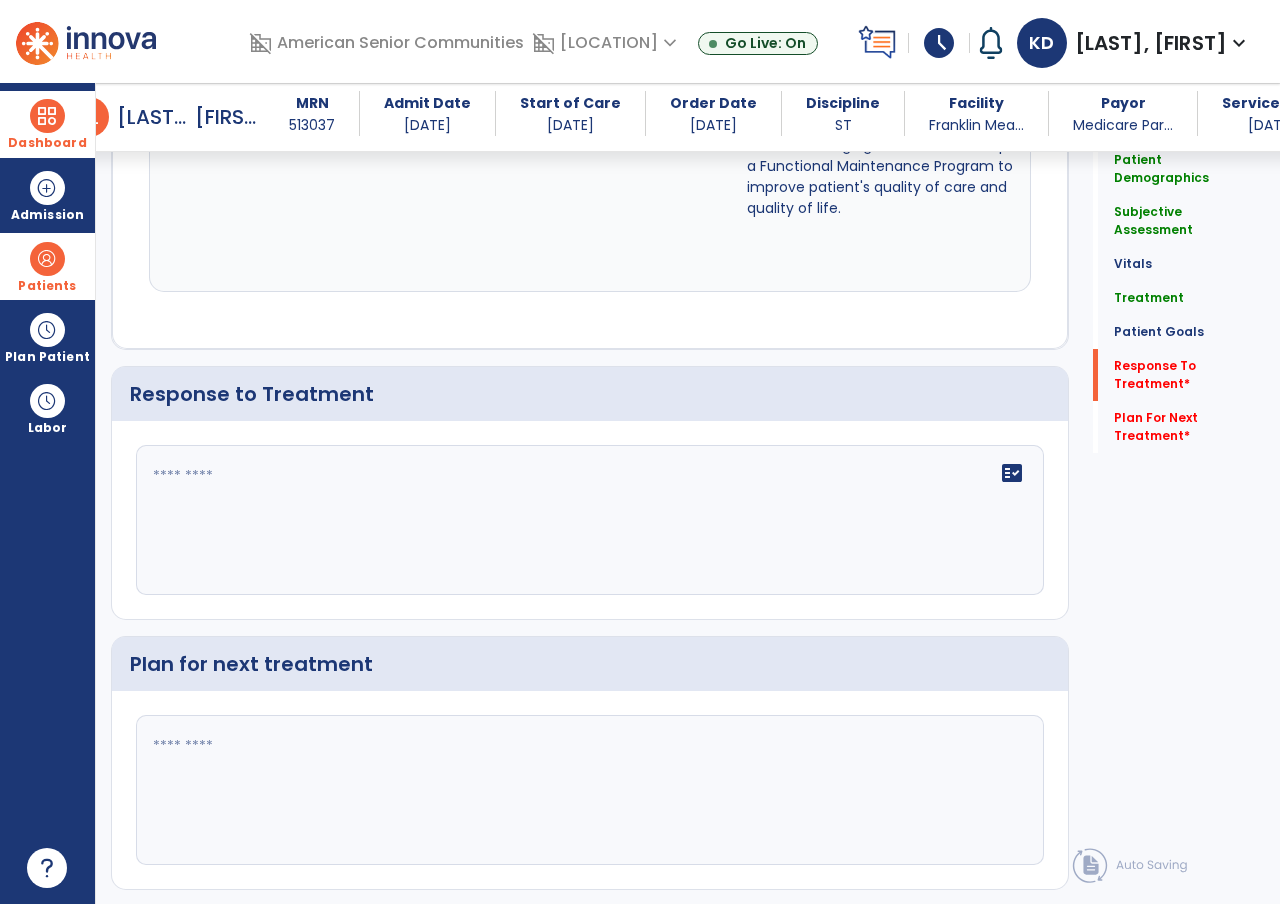click on "fact_check" 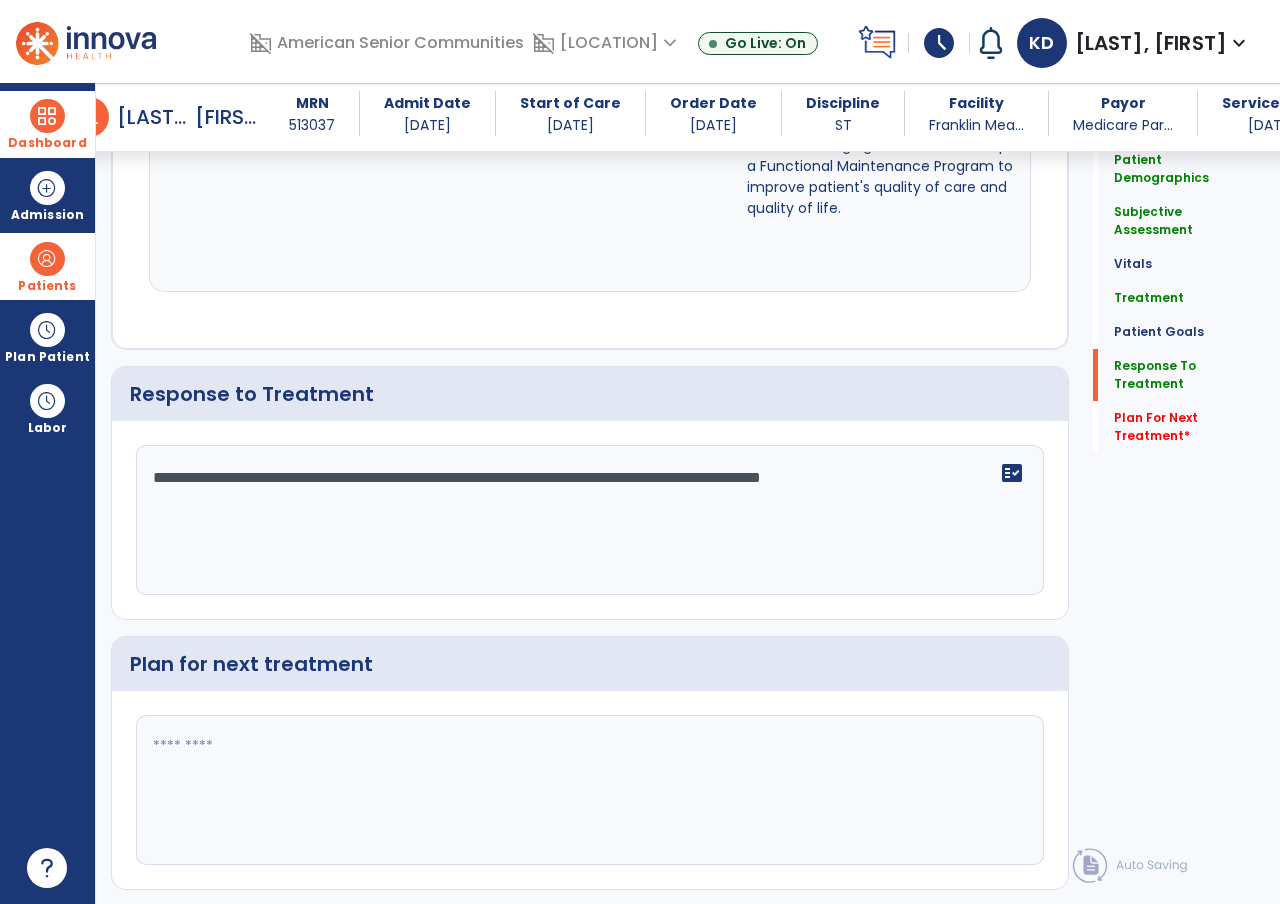 scroll, scrollTop: 2585, scrollLeft: 0, axis: vertical 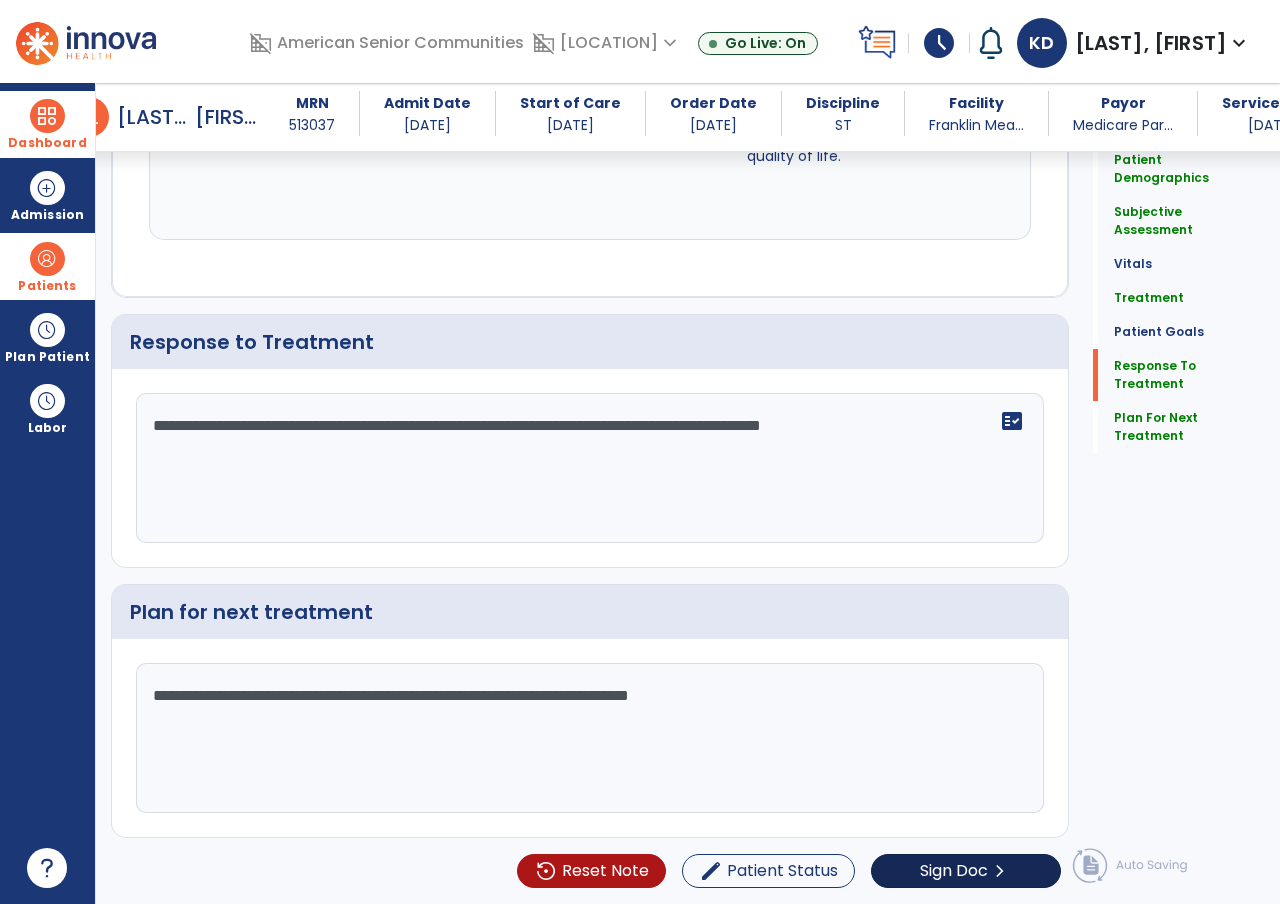 type on "**********" 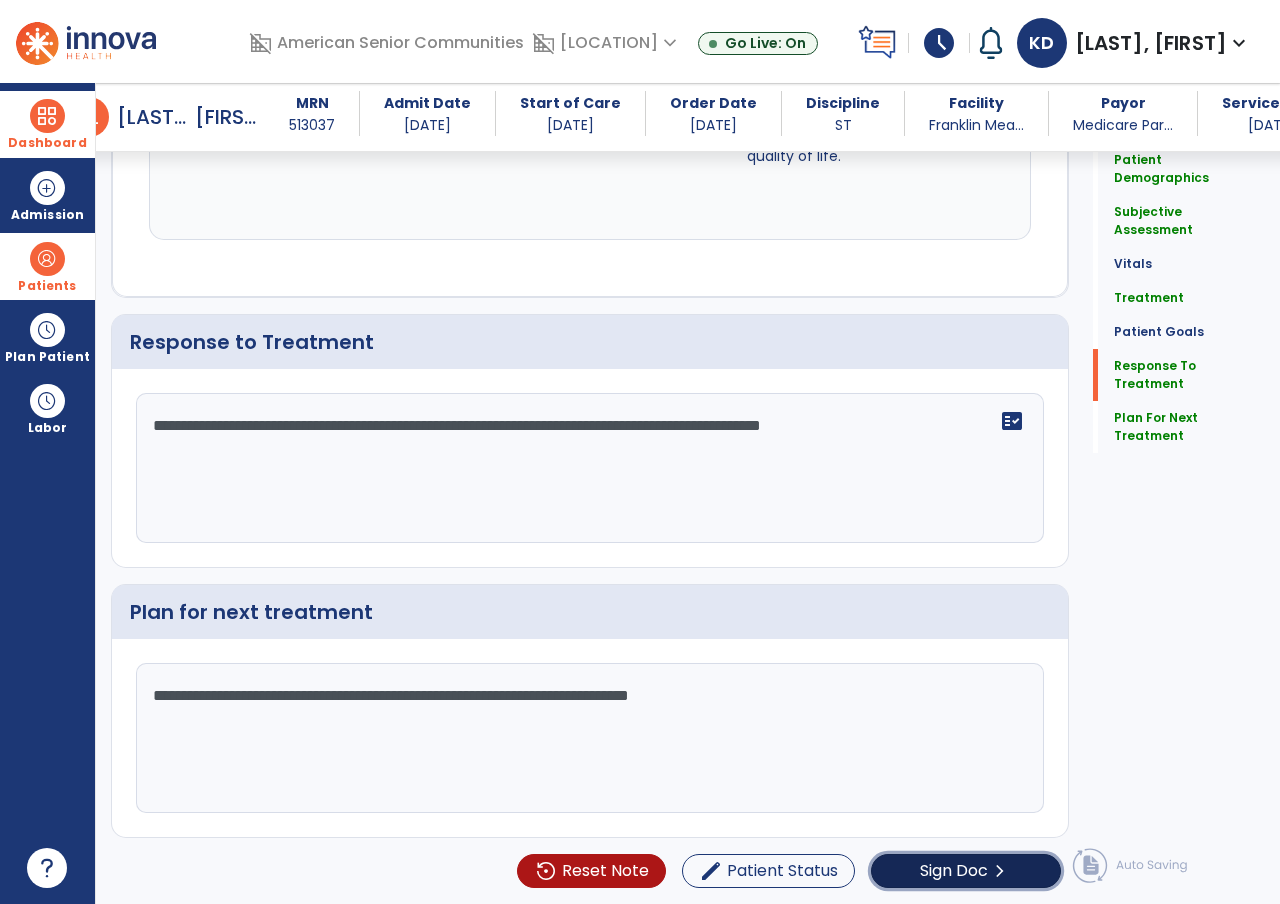 click on "Sign Doc" 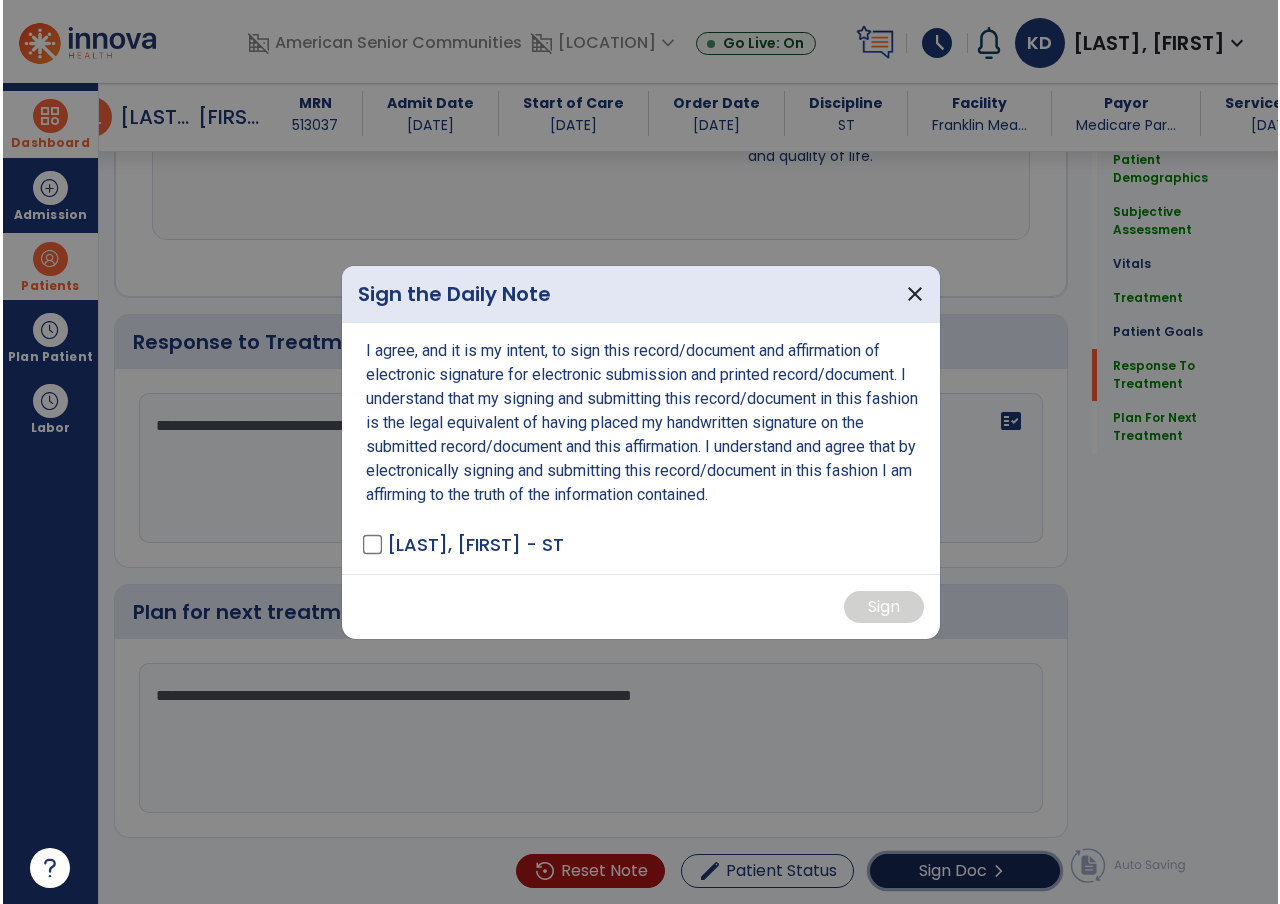 scroll, scrollTop: 2638, scrollLeft: 0, axis: vertical 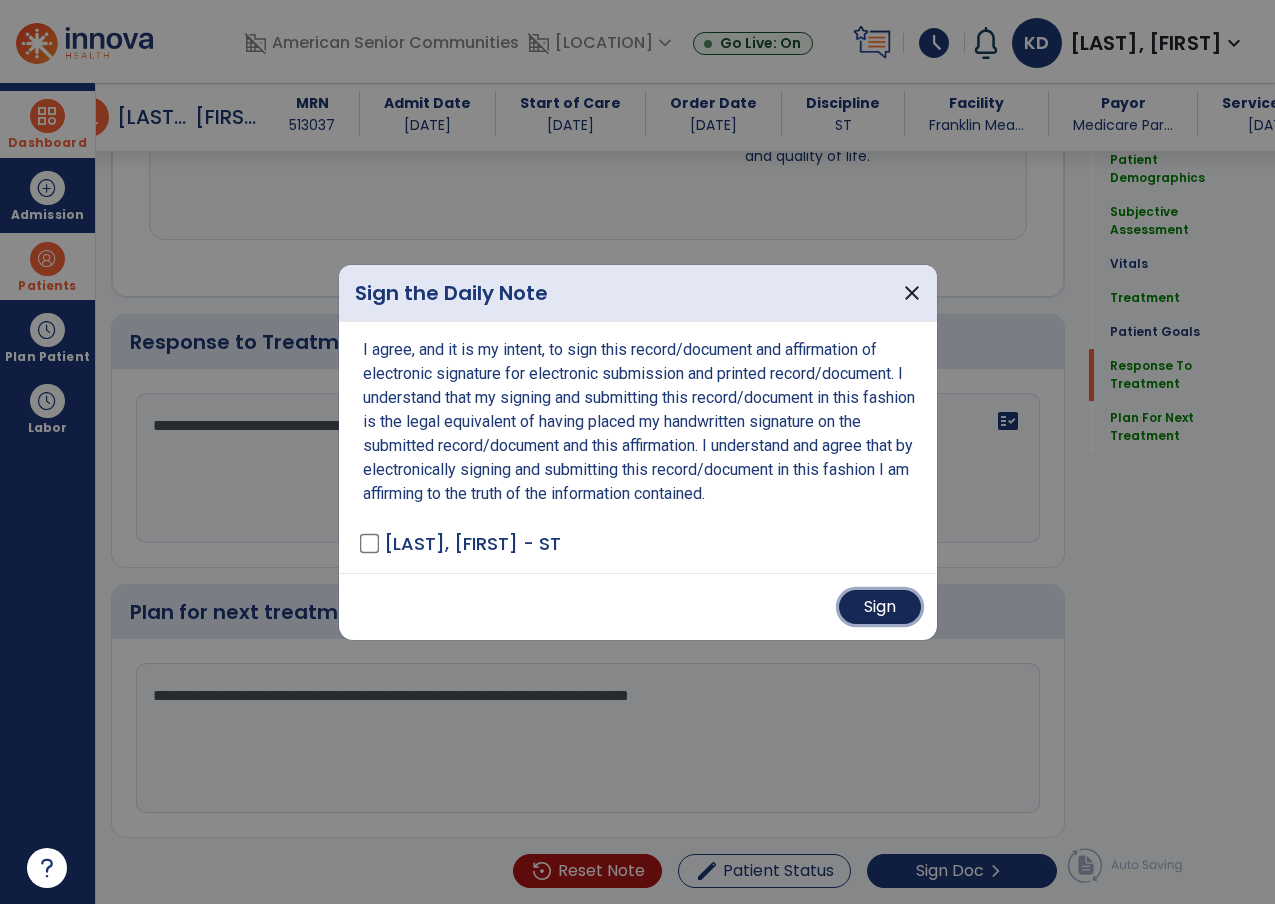 click on "Sign" at bounding box center [880, 607] 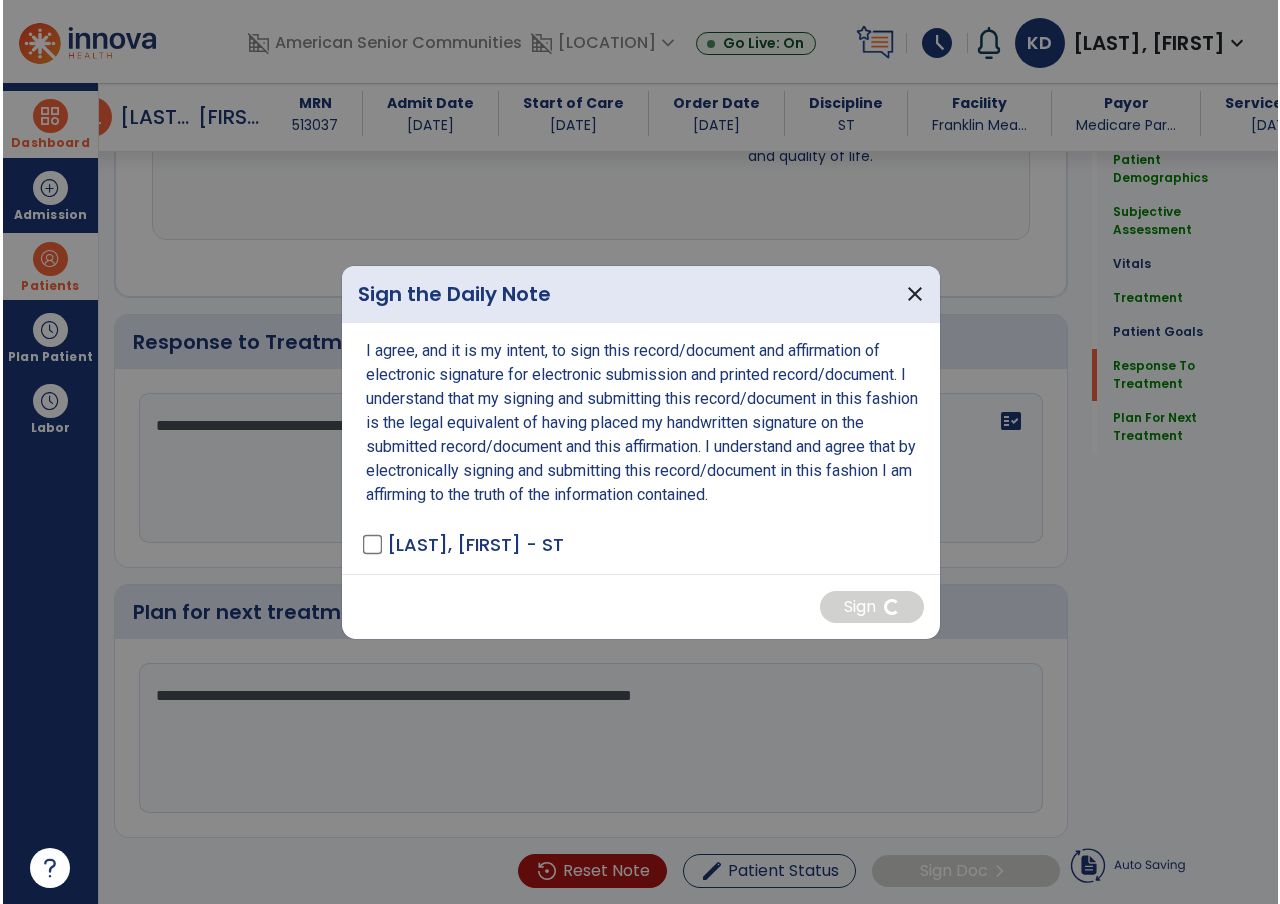 scroll, scrollTop: 0, scrollLeft: 0, axis: both 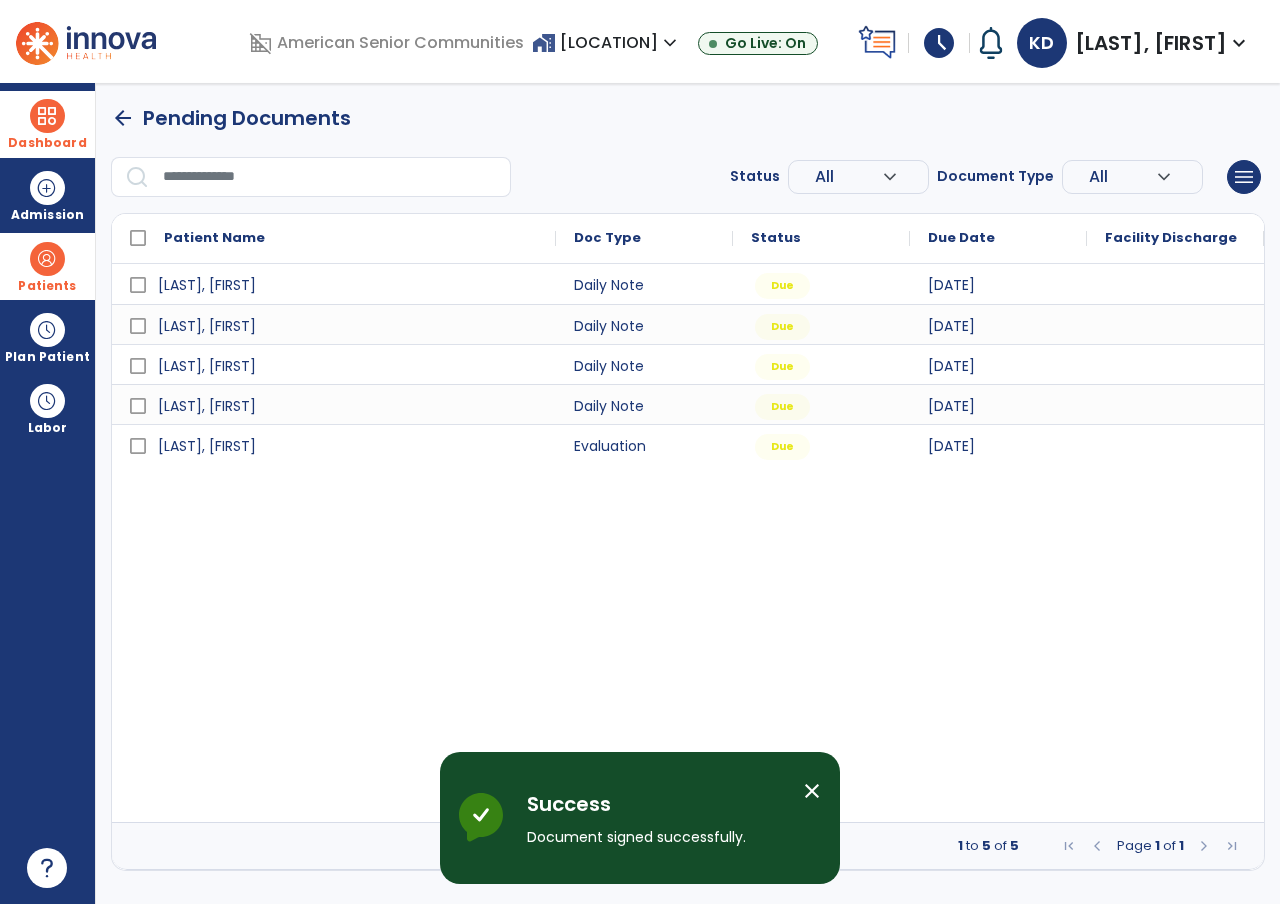 click on "close" at bounding box center [812, 791] 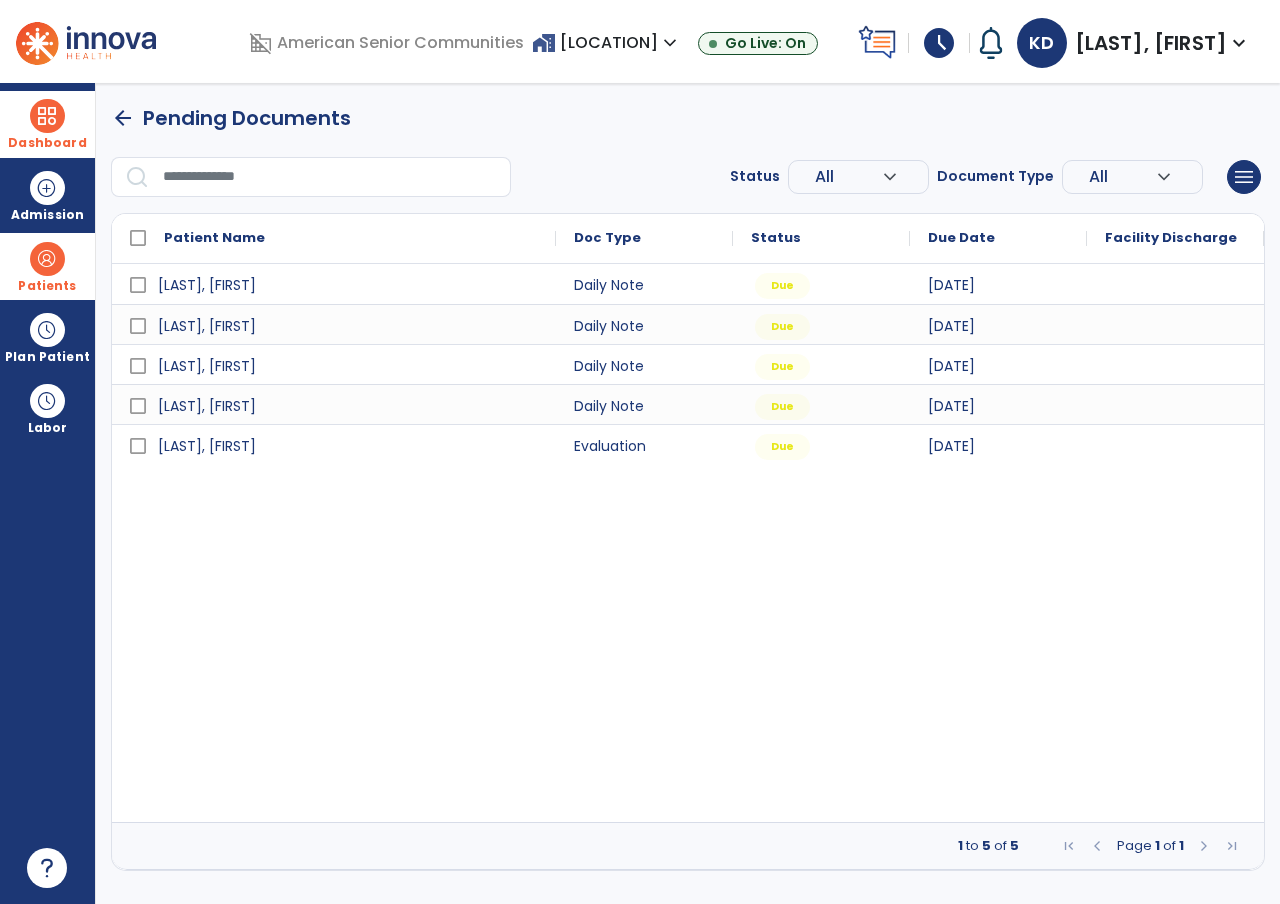 click on "arrow_back   Pending Documents  Status All  expand_more  ALL Due Past Due Incomplete Document Type All  expand_more  ALL Daily Note Progress Note Evaluation Discharge Note Recertification  menu   Export List   Print List
Patient Name
Doc Type
Status 1" at bounding box center (688, 487) 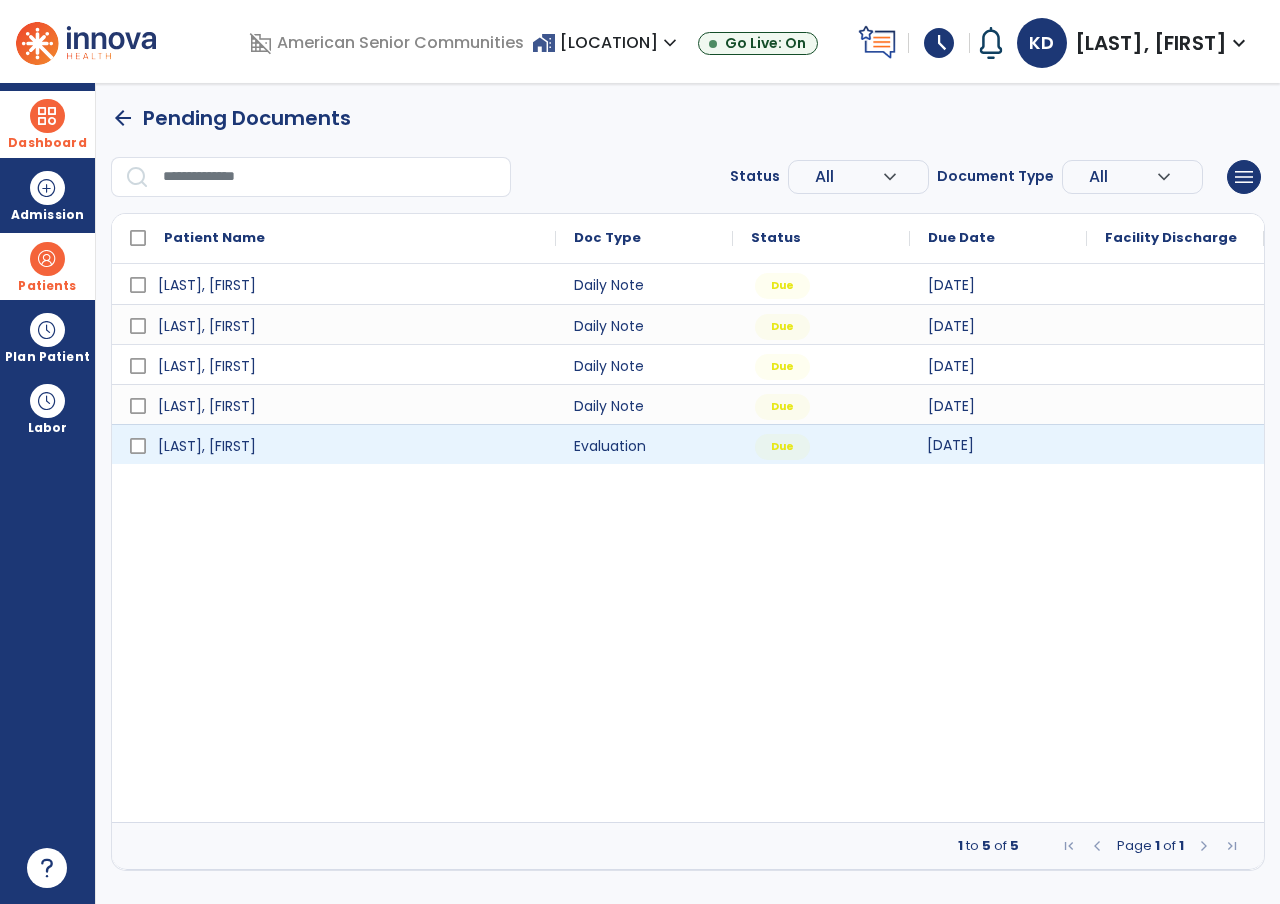 click on "[DATE]" at bounding box center (950, 445) 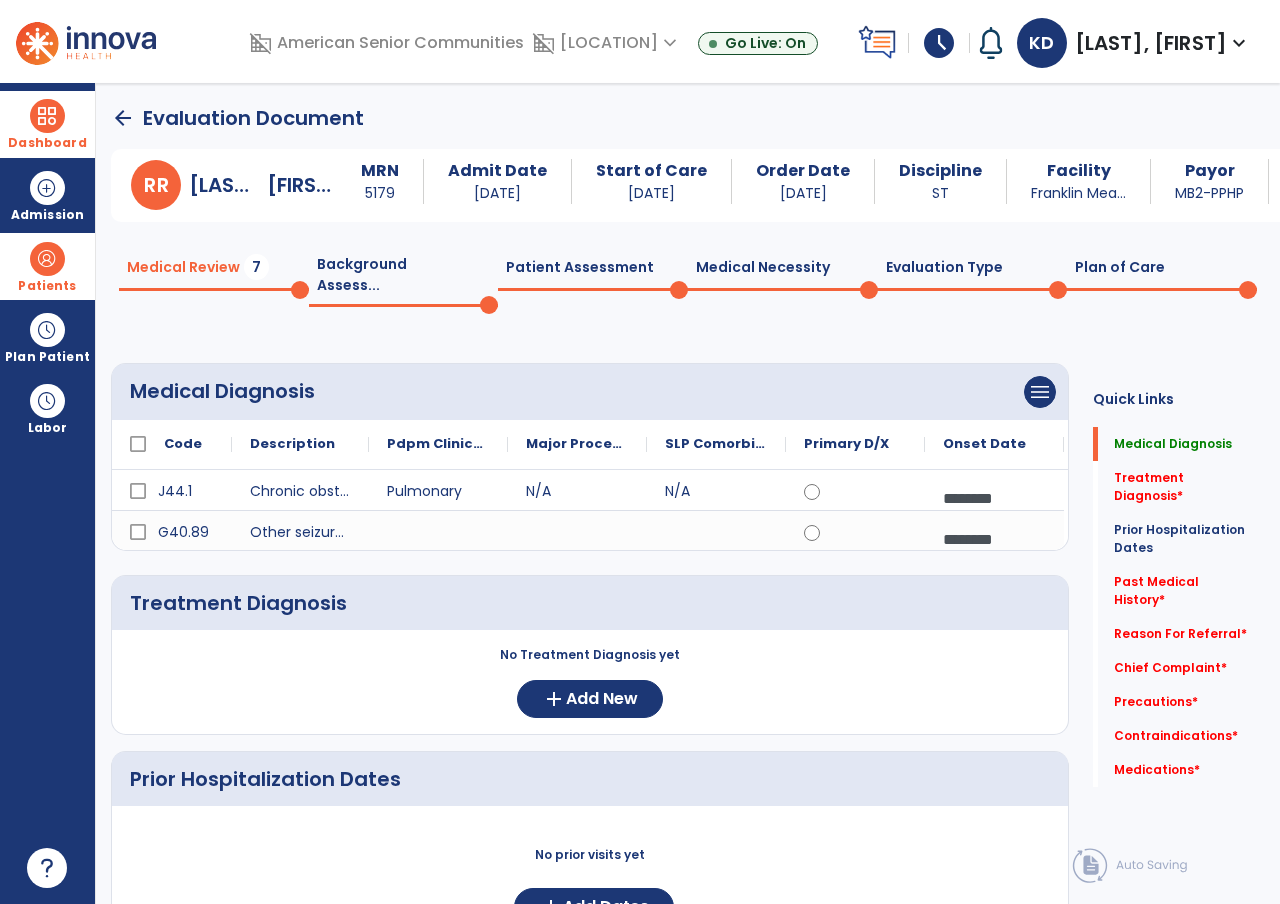 click on "Contraindications   *  Contraindications   *" 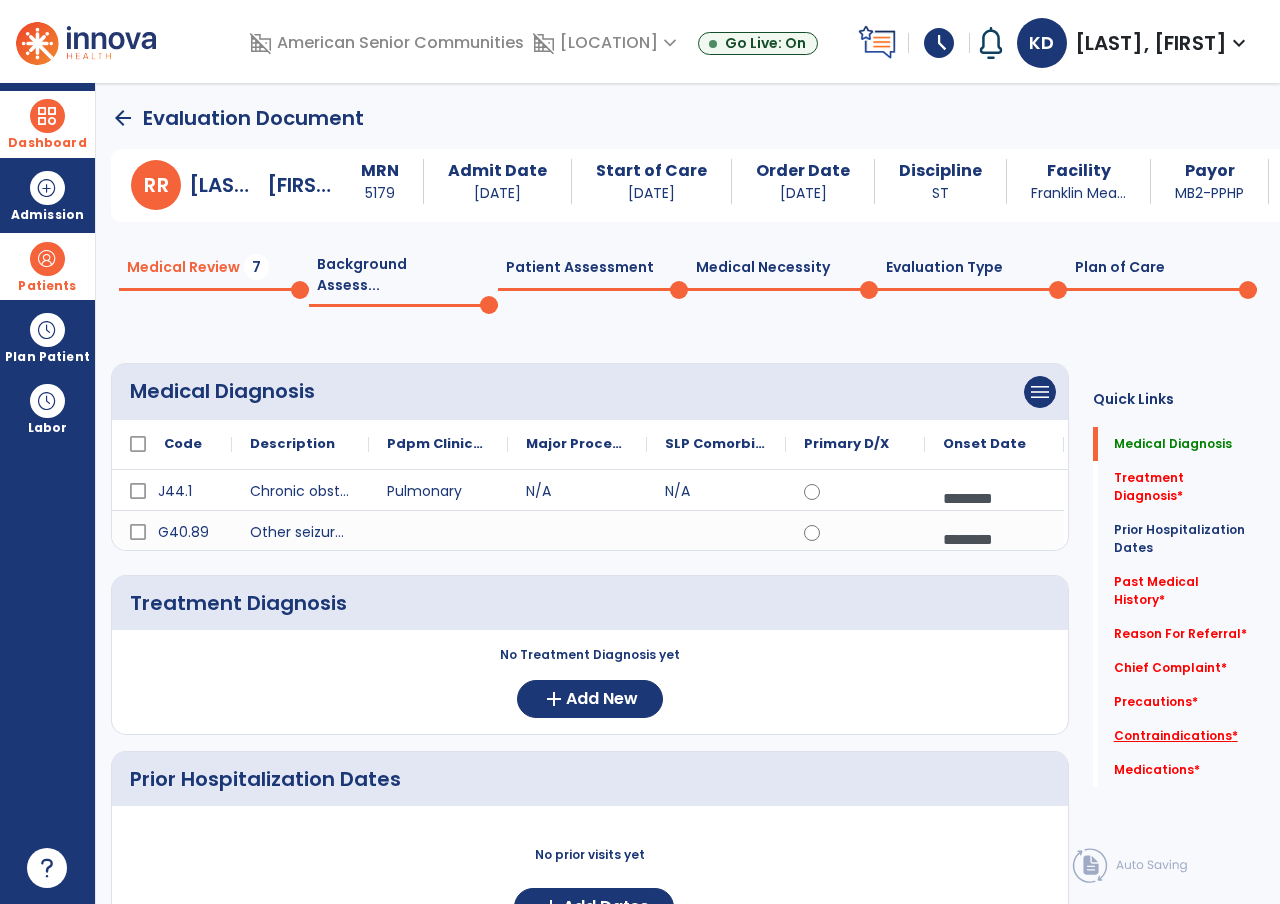 click on "Contraindications   *" 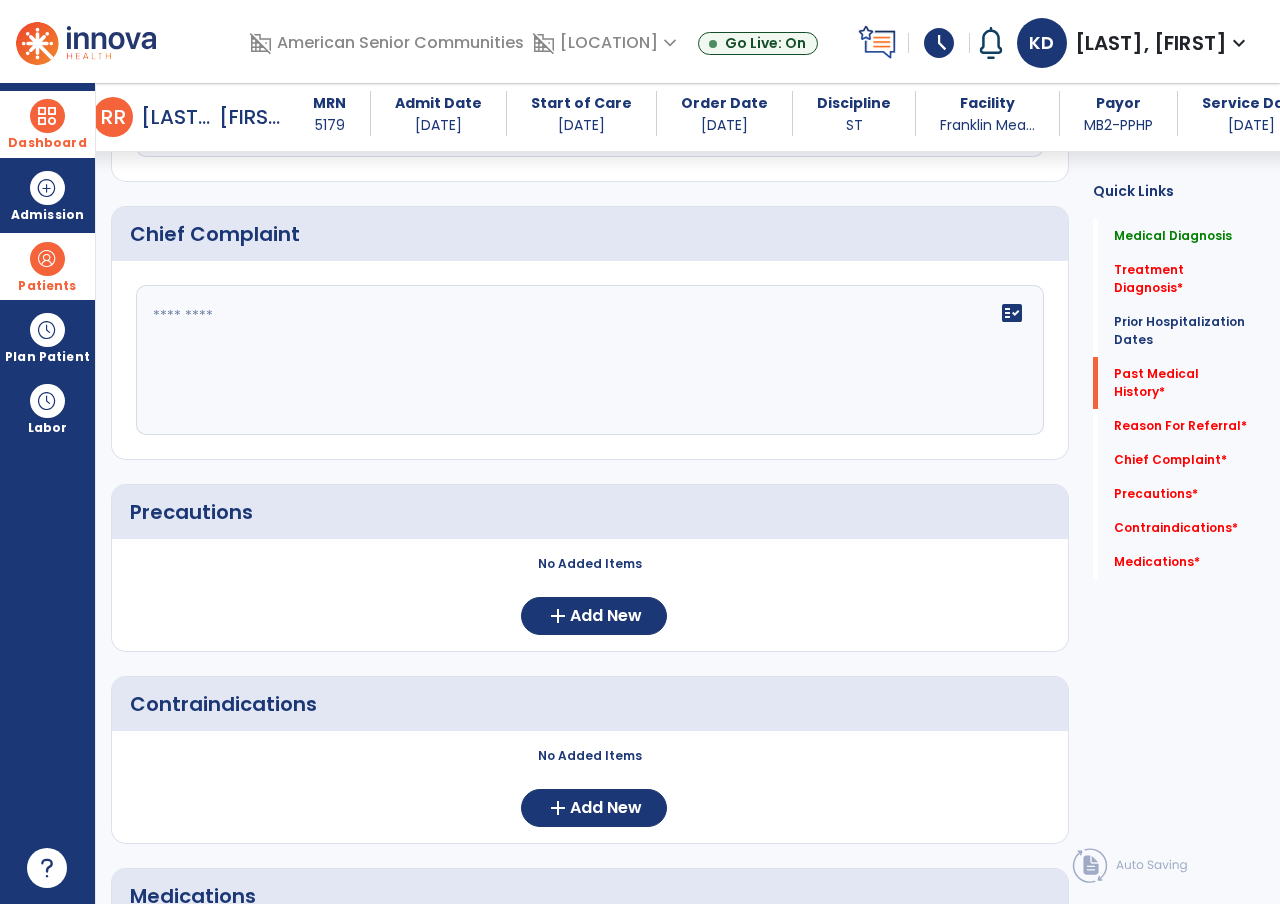 scroll, scrollTop: 1423, scrollLeft: 0, axis: vertical 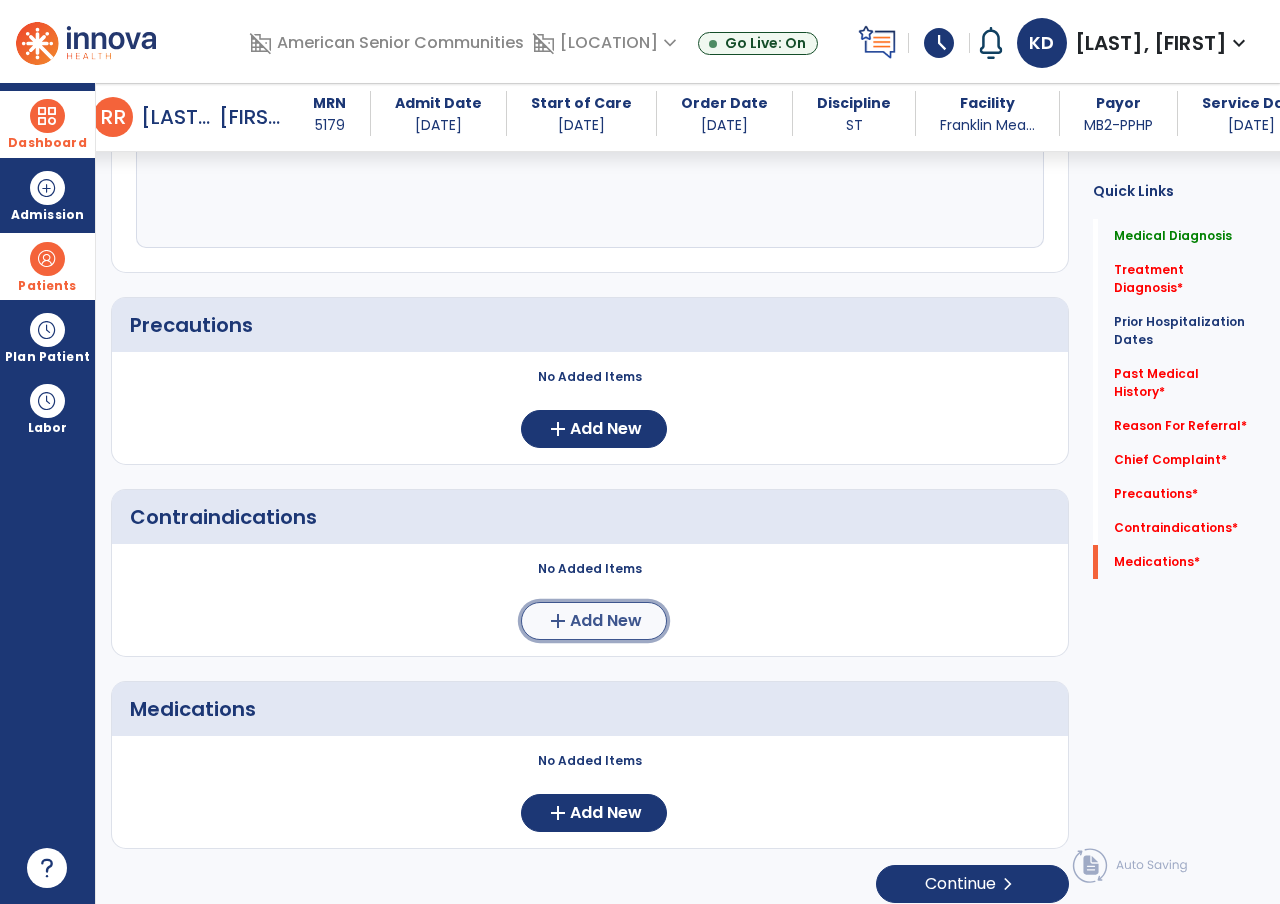 click on "add  Add New" 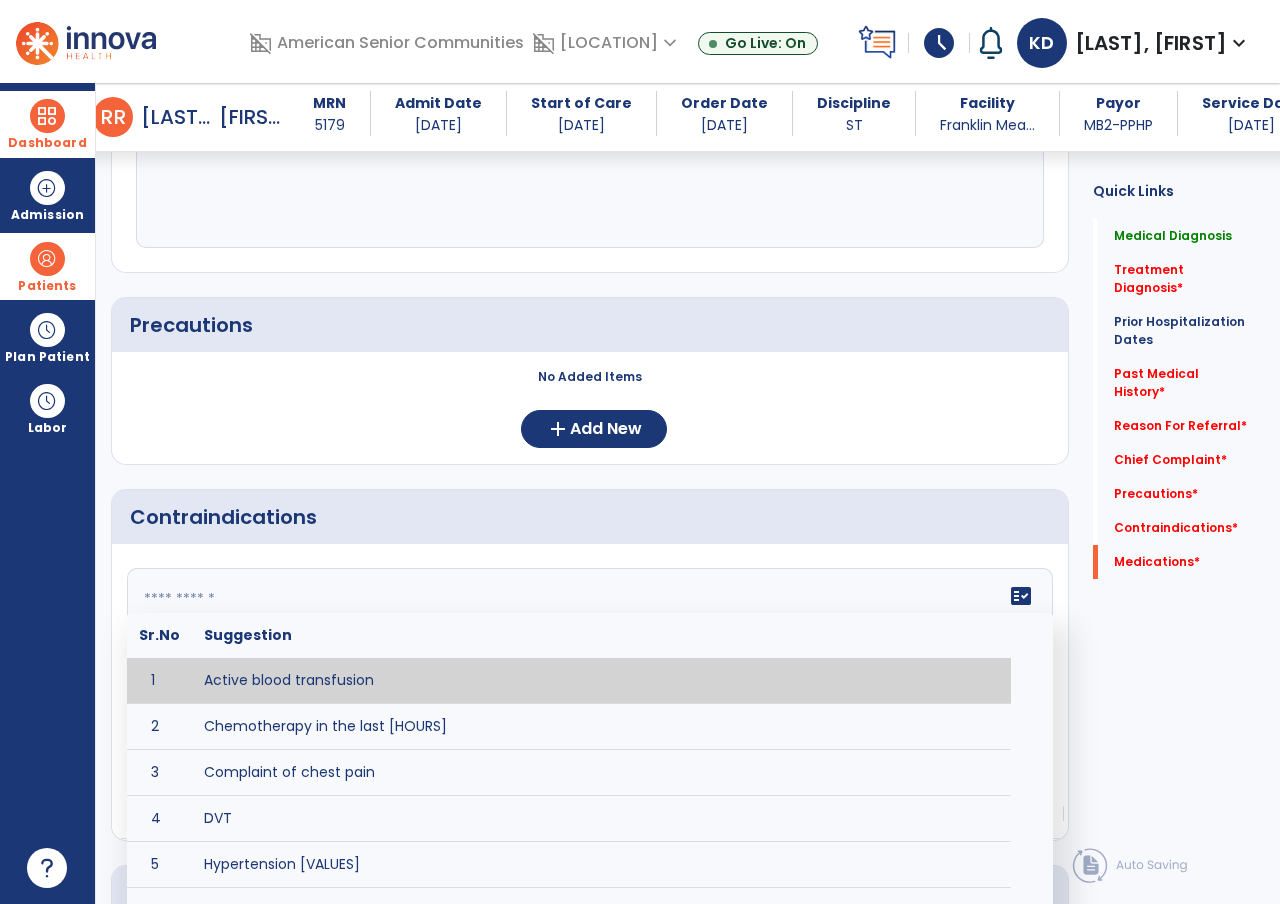 click on "fact_check  Sr.No Suggestion 1 Active blood transfusion 2 Chemotherapy in the last [TIME] 3 Complaint of chest pain 4 DVT 5 Hypertension [VALUES] 6 Inflammation or infection in the heart. 7 Oxygen saturation lower than [VALUE] 8 Pacemaker 9 Pulmonary infarction 10 Recent changes in EKG 11 Severe aortic stenosis 12 Severe dehydration 13 Severe diaphoresis 14 Severe orthostatic hypotension 15 Severe shortness of breath/dyspnea 16 Significantly elevated potassium levels 17 Significantly low potassium levels 18 Suspected or known dissecting aneurysm 19 Systemic infection 20 Uncontrolled diabetes with blood sugar levels greater than [VALUE] or less than [Value]  21 Unstable angina 22 Untreated blood clots" 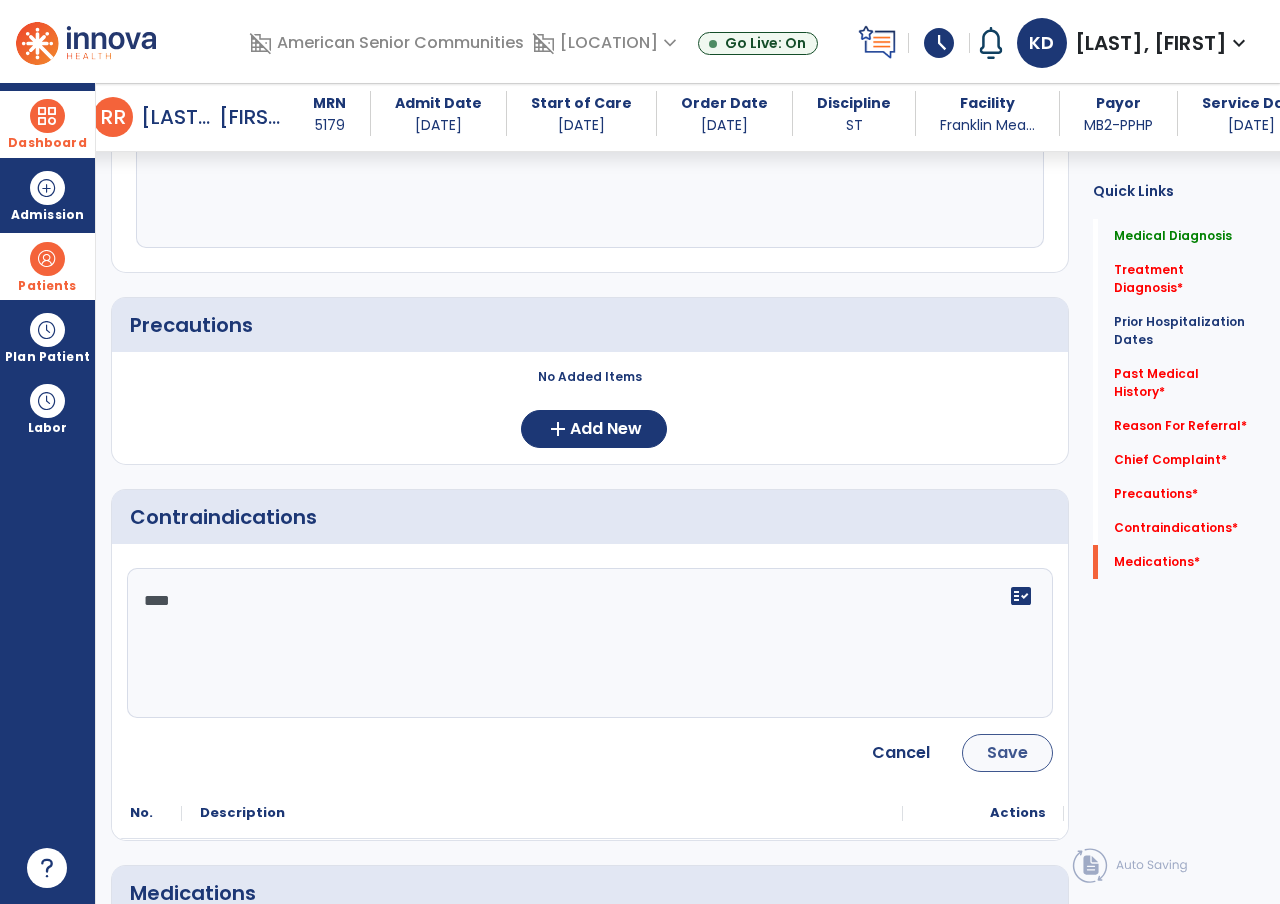 type on "****" 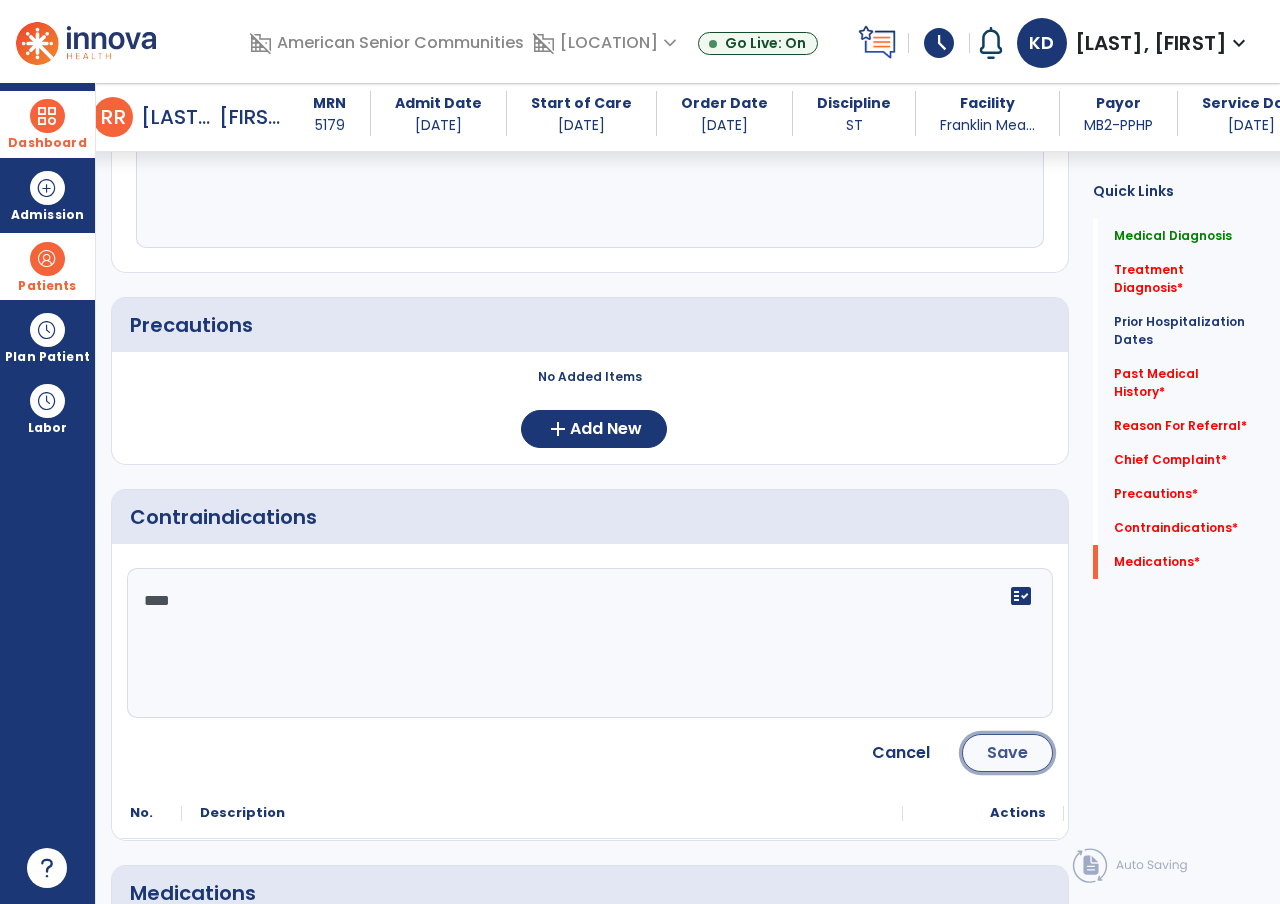 click on "Save" 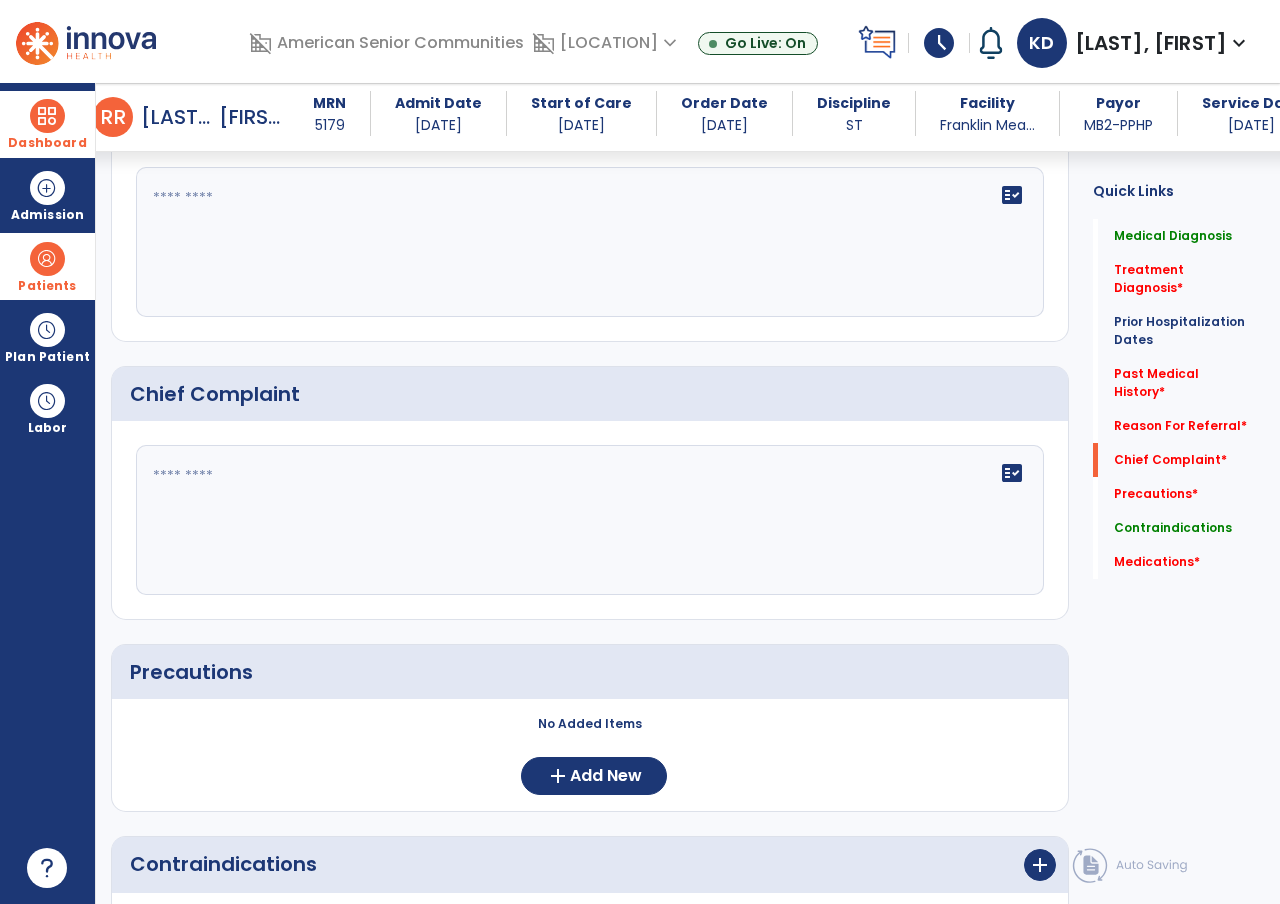scroll, scrollTop: 1418, scrollLeft: 0, axis: vertical 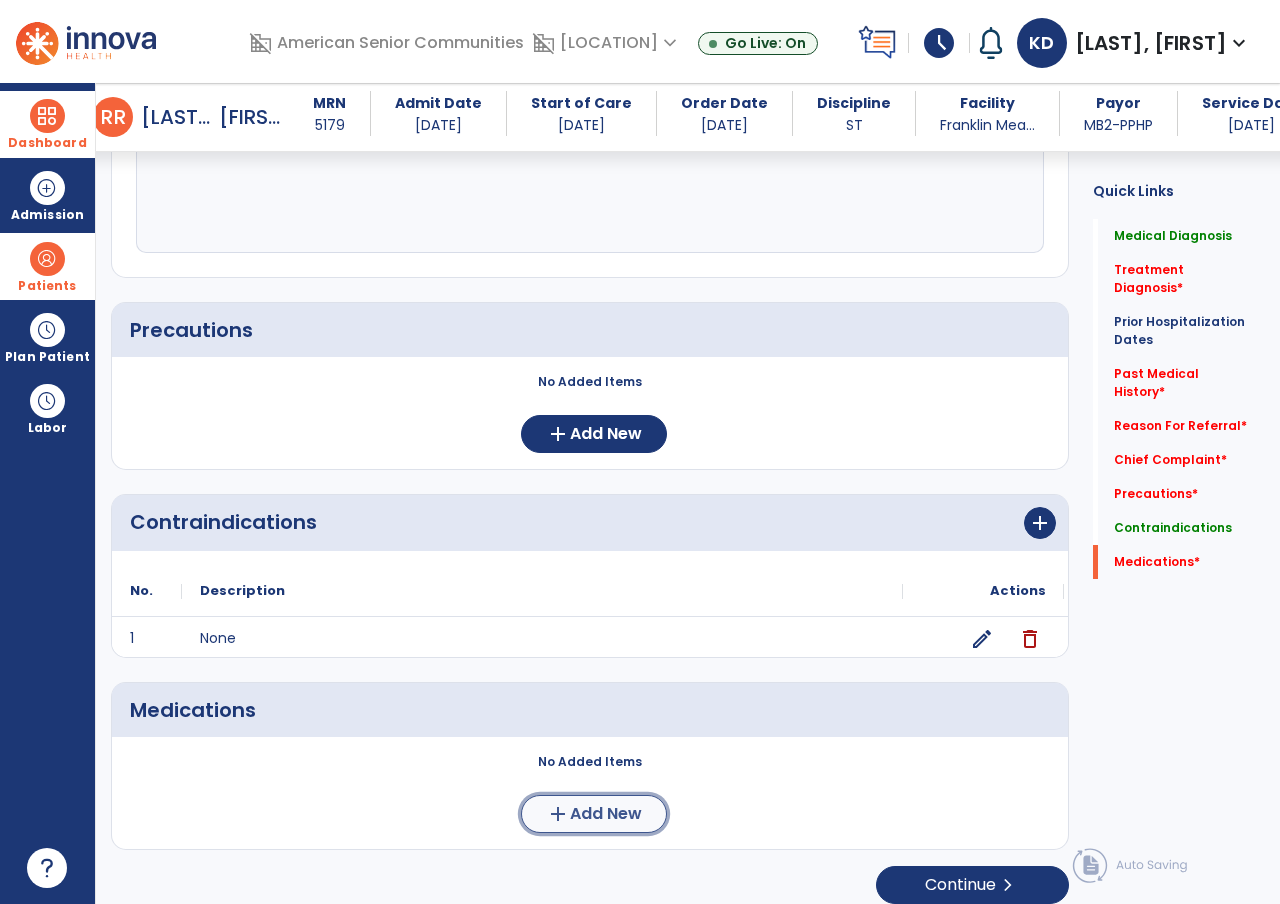 click on "Add New" 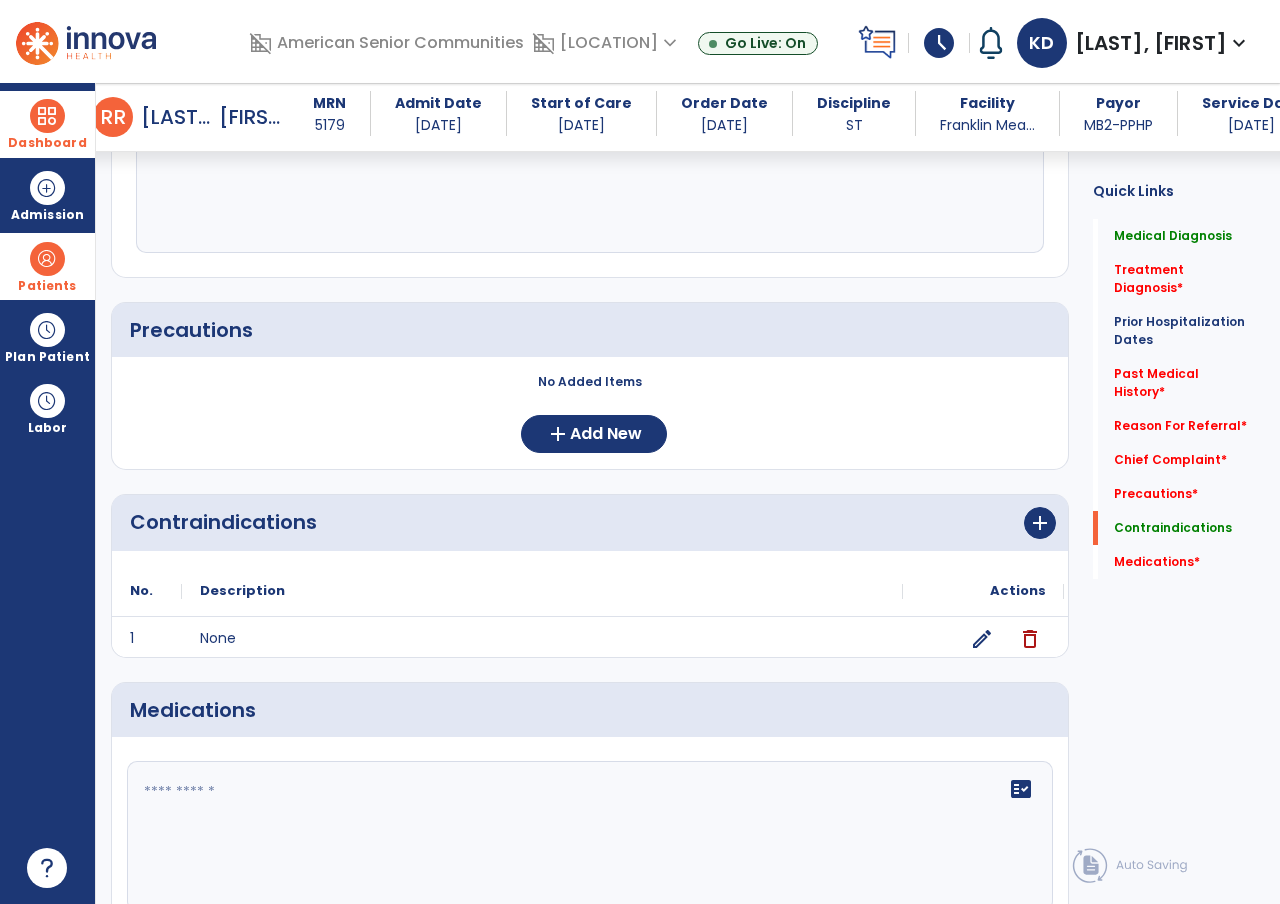 scroll, scrollTop: 1603, scrollLeft: 0, axis: vertical 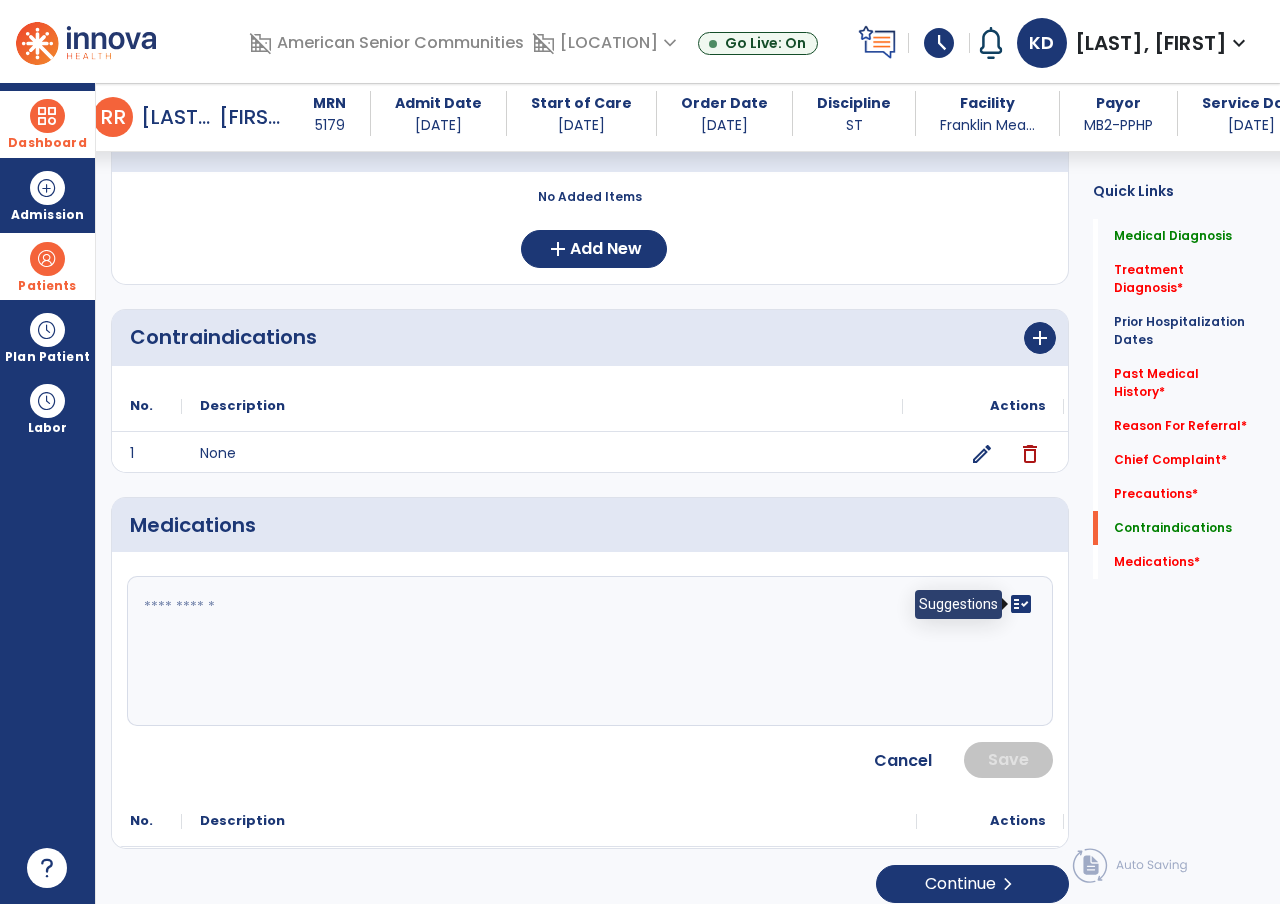 click on "fact_check" 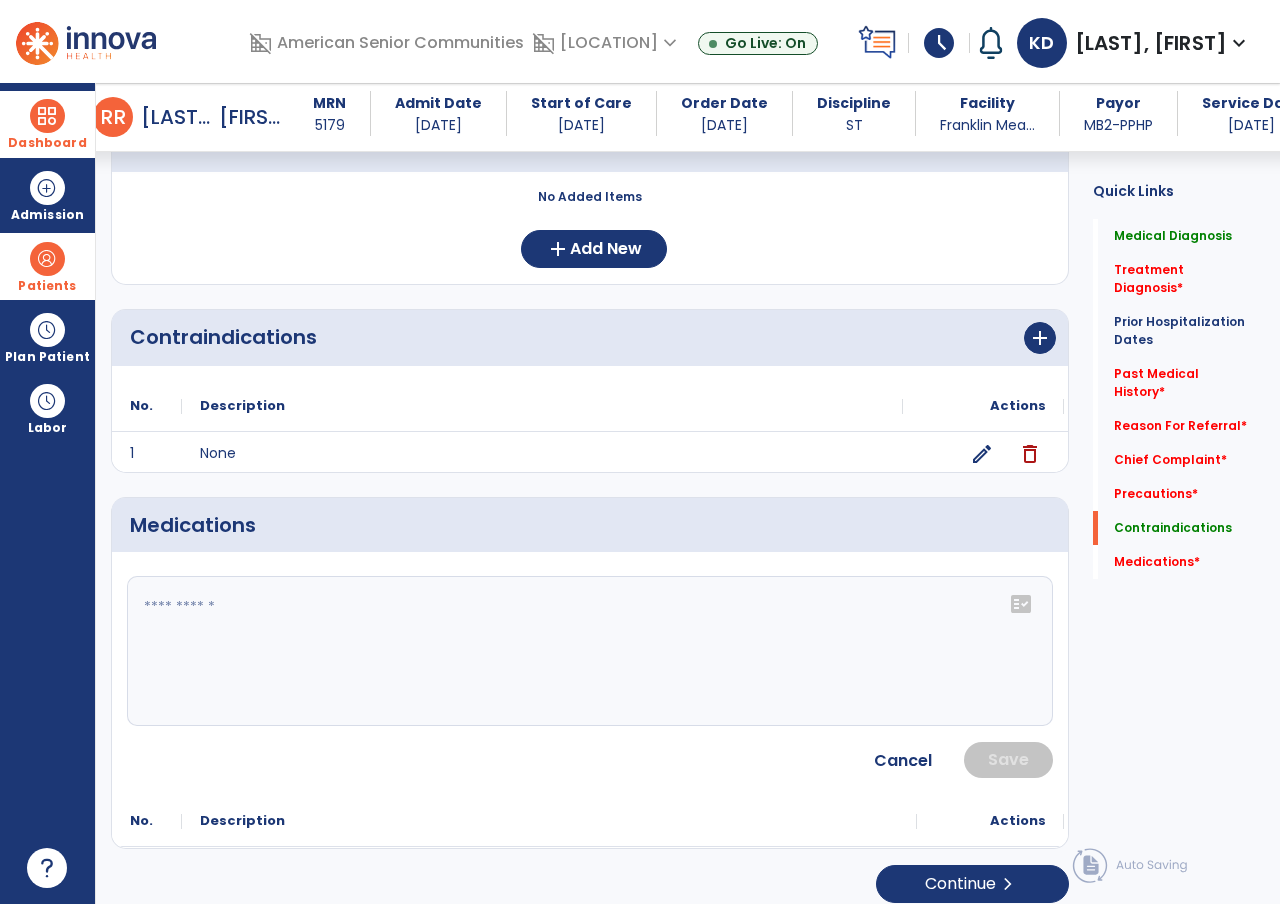 click on "fact_check" 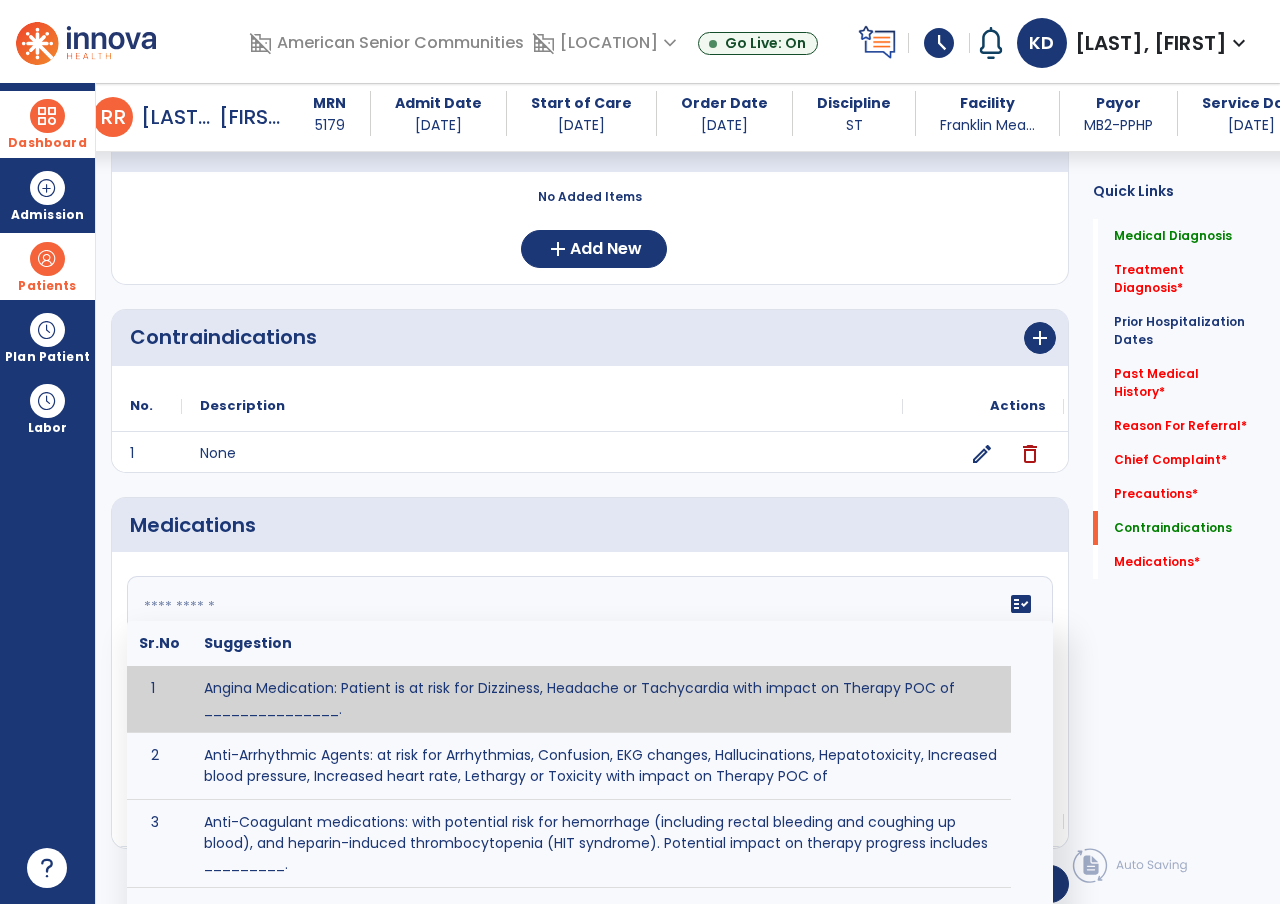 scroll, scrollTop: 1615, scrollLeft: 0, axis: vertical 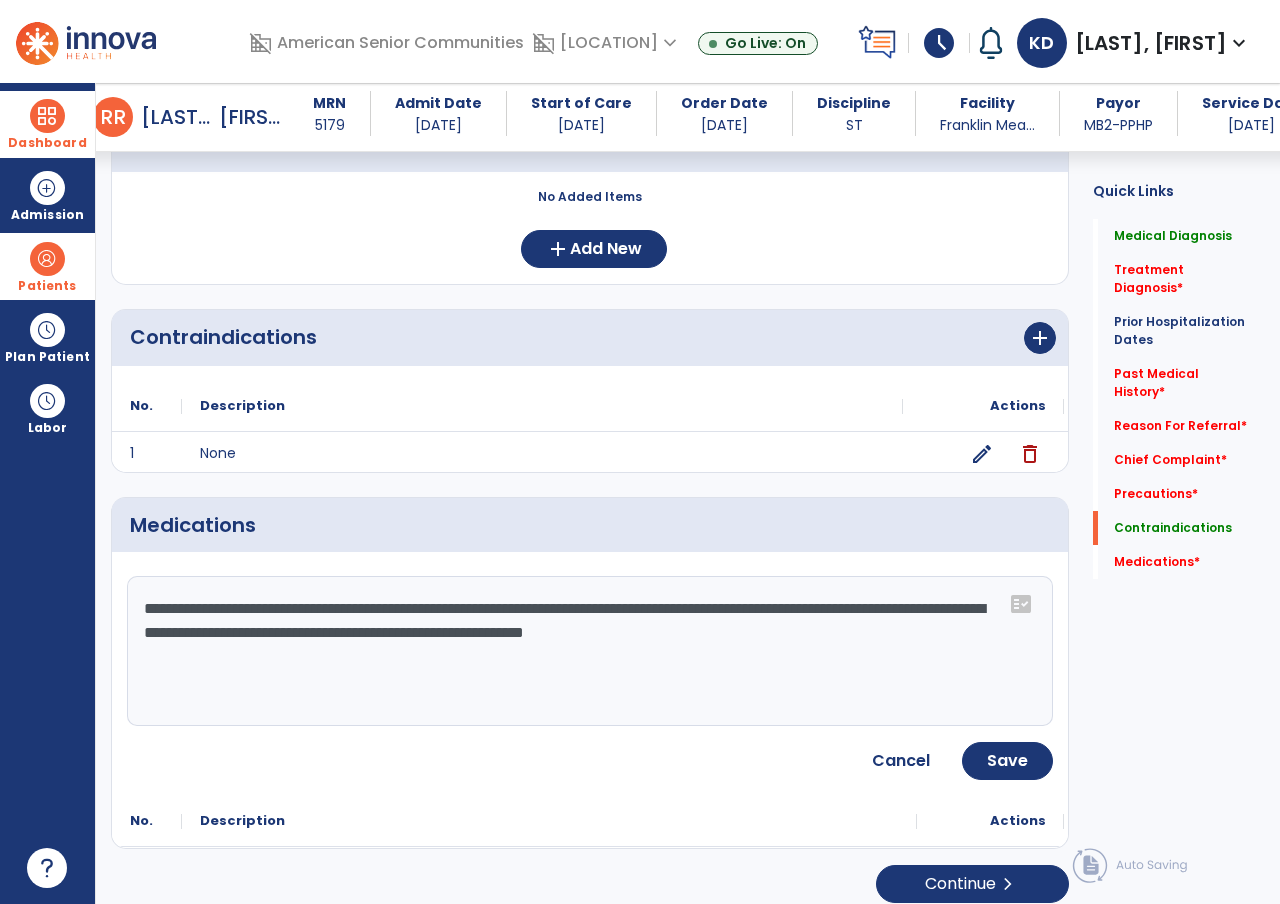 drag, startPoint x: 684, startPoint y: 613, endPoint x: 1093, endPoint y: 619, distance: 409.044 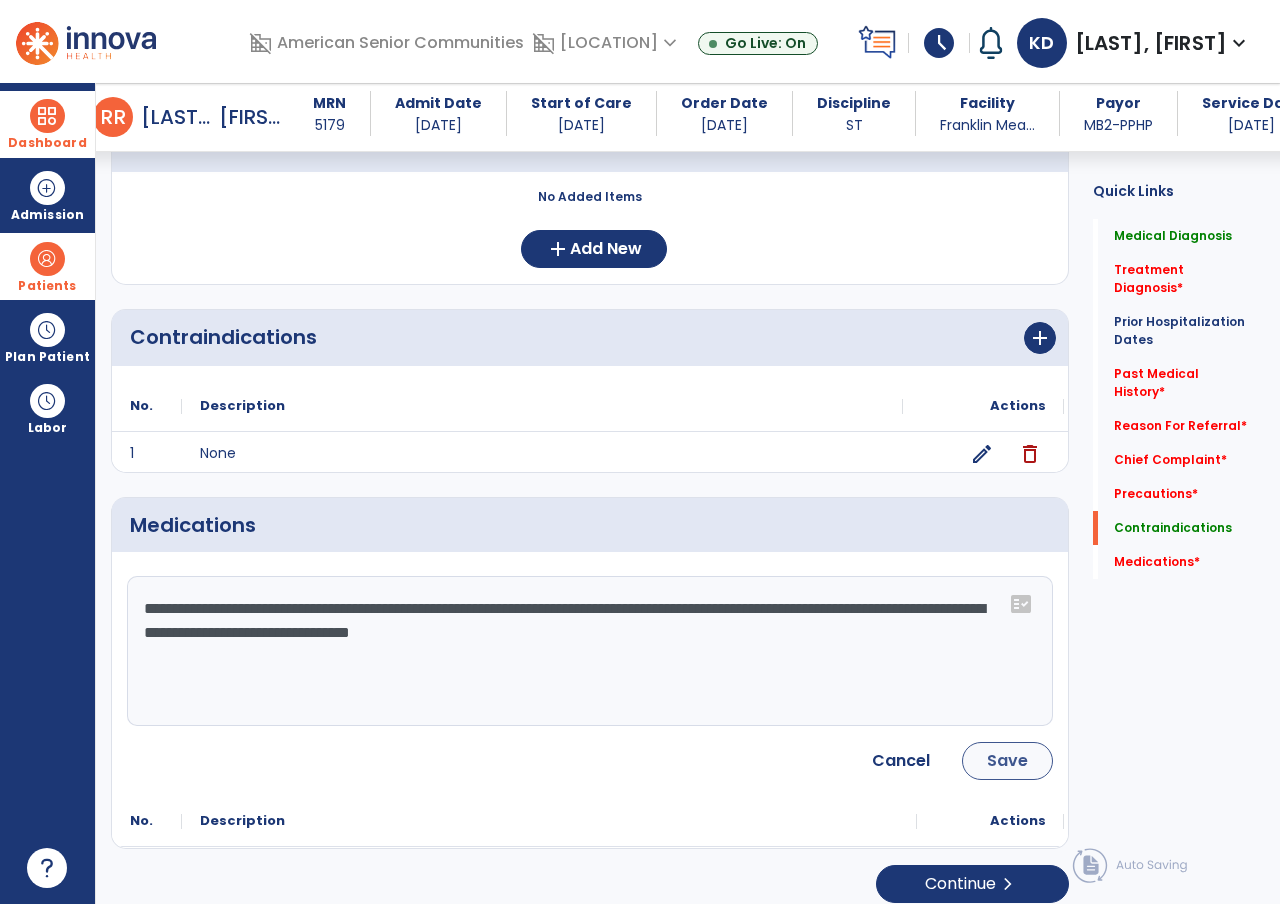 type on "**********" 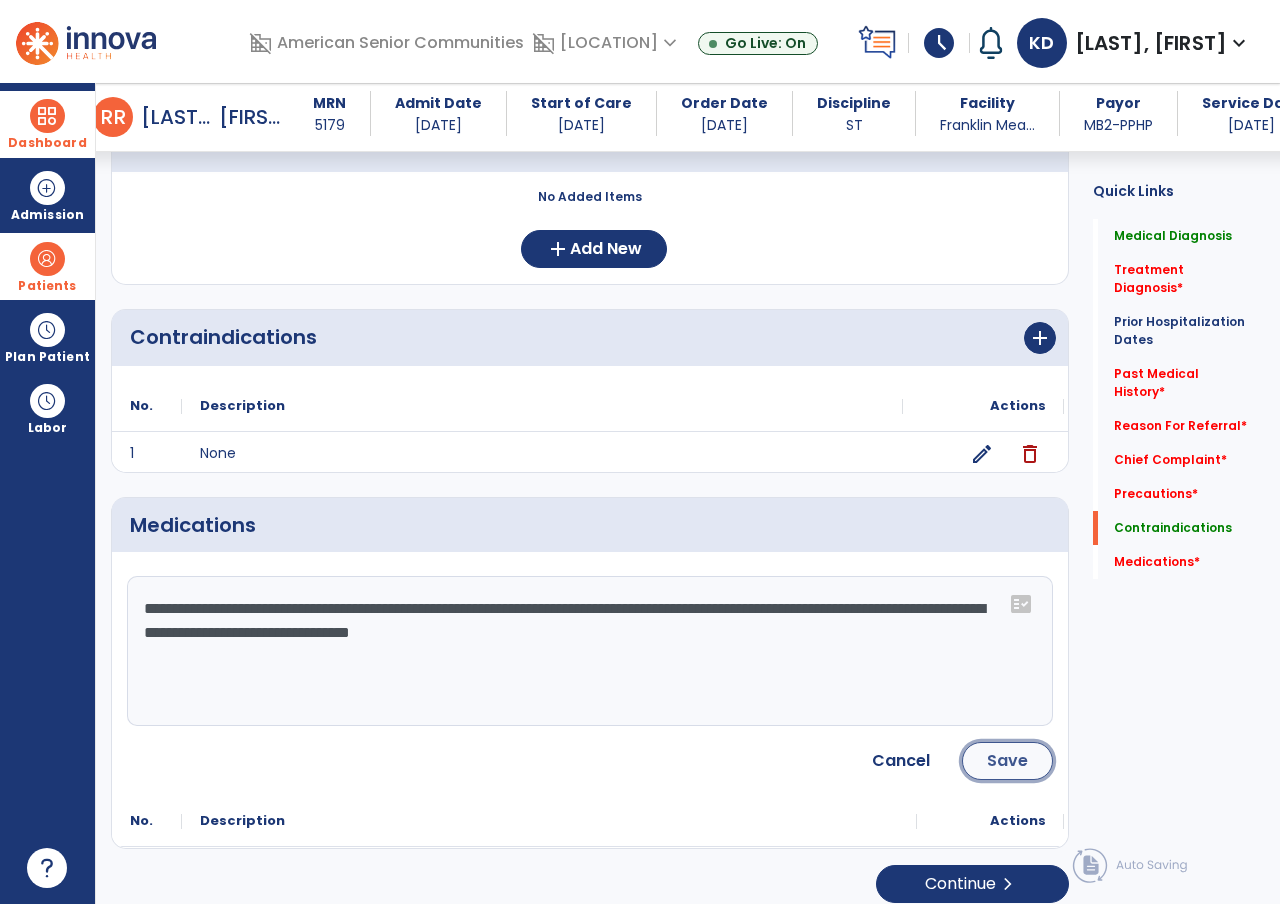 click on "Save" 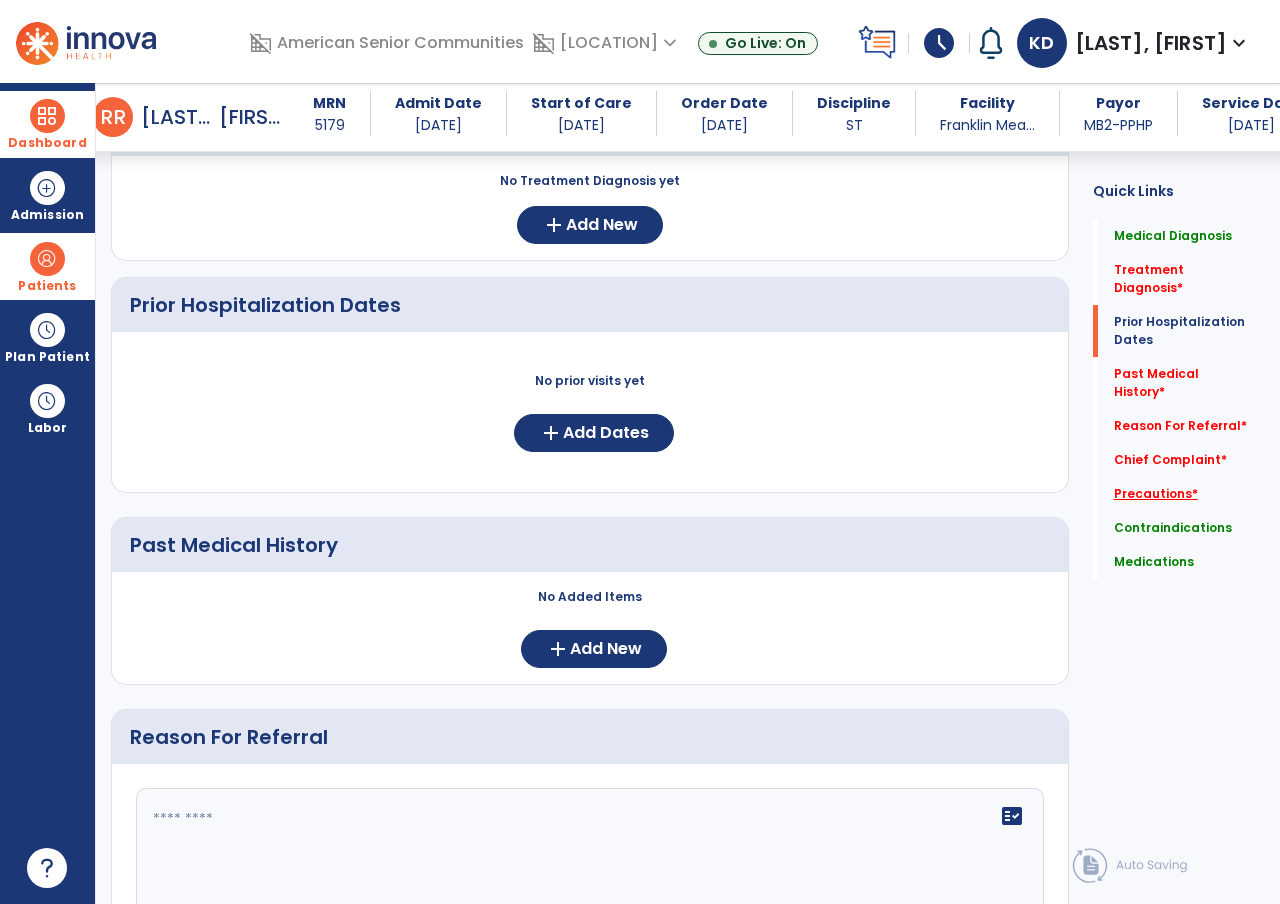 scroll, scrollTop: 0, scrollLeft: 0, axis: both 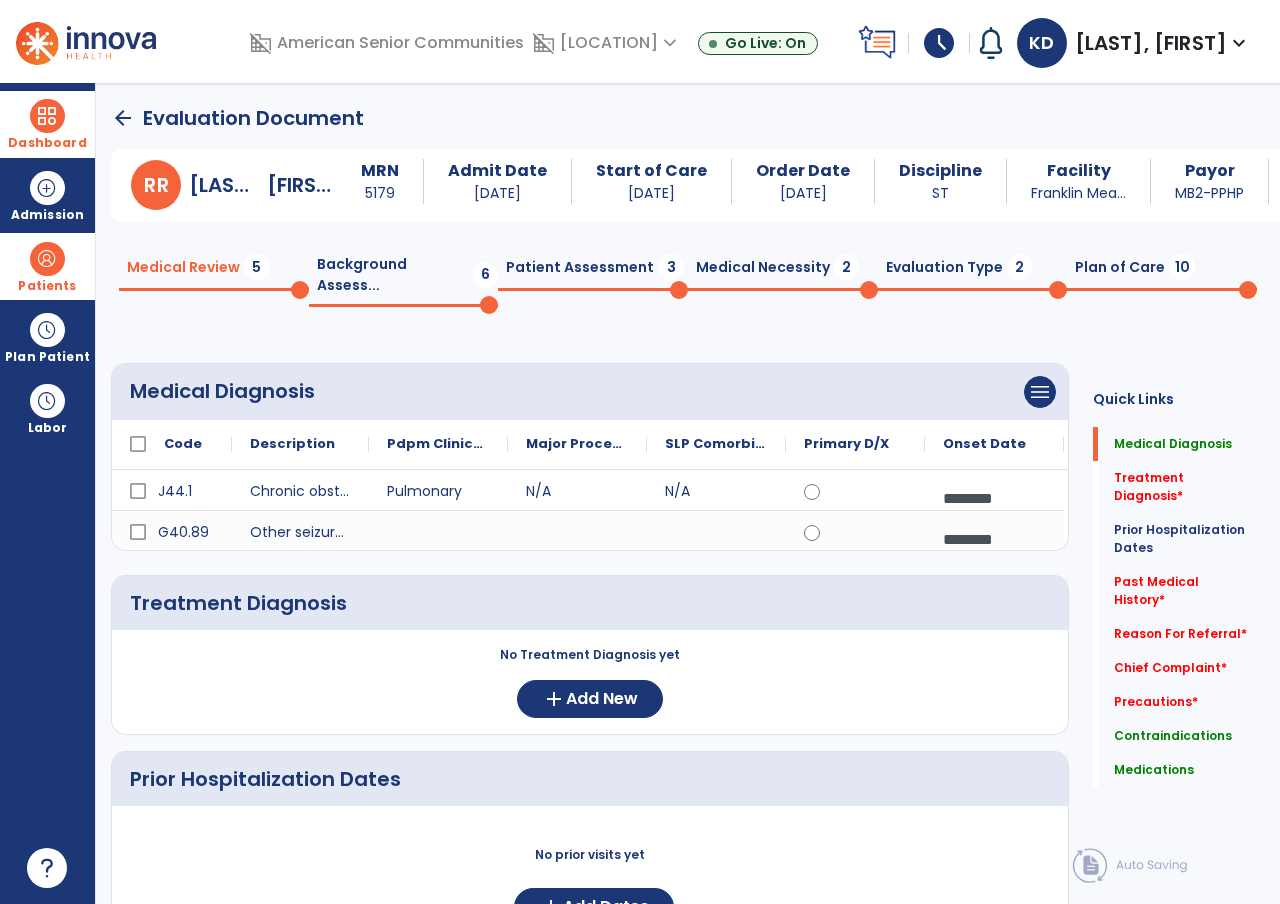 click on "Background Assess...  6" 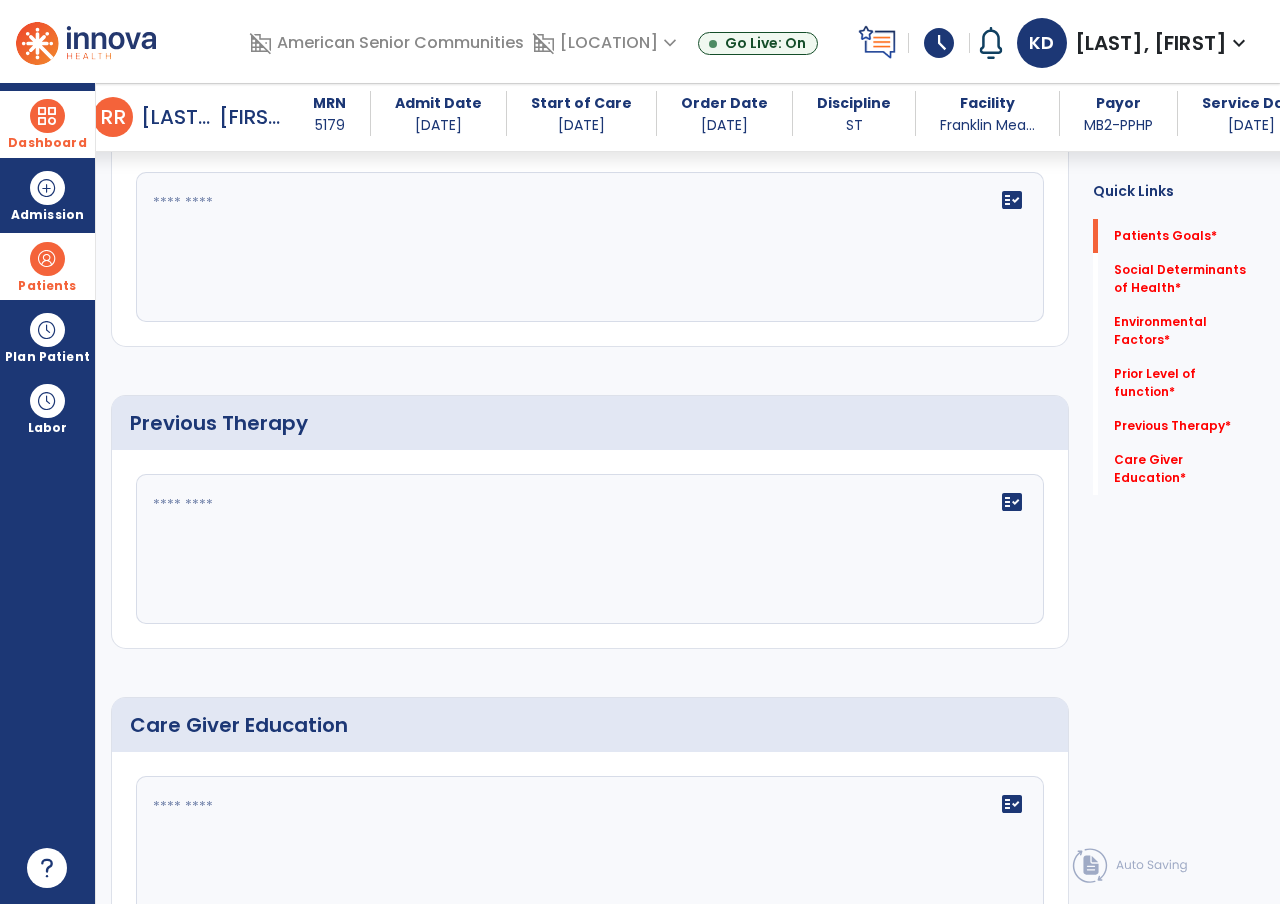 scroll, scrollTop: 900, scrollLeft: 0, axis: vertical 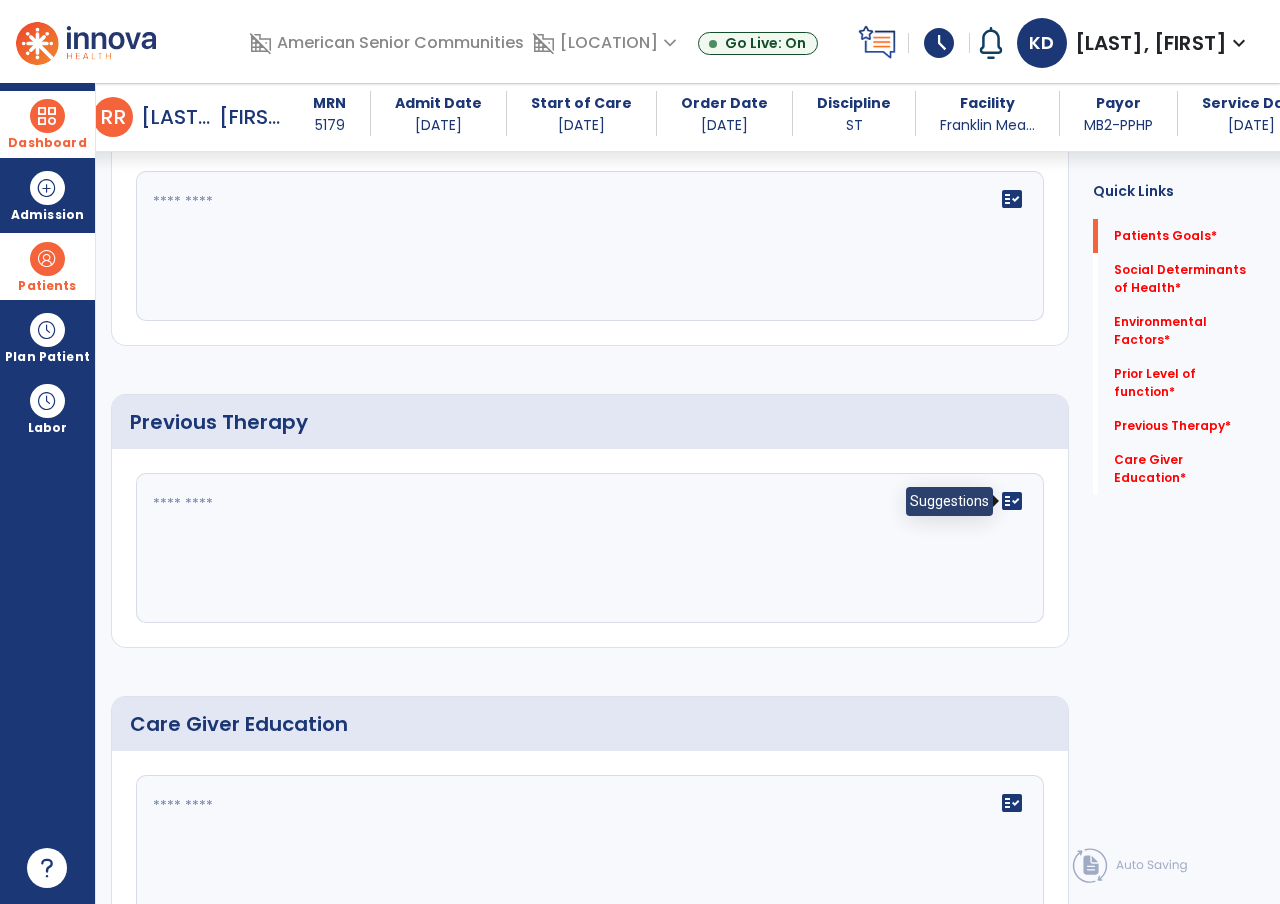 click on "fact_check" 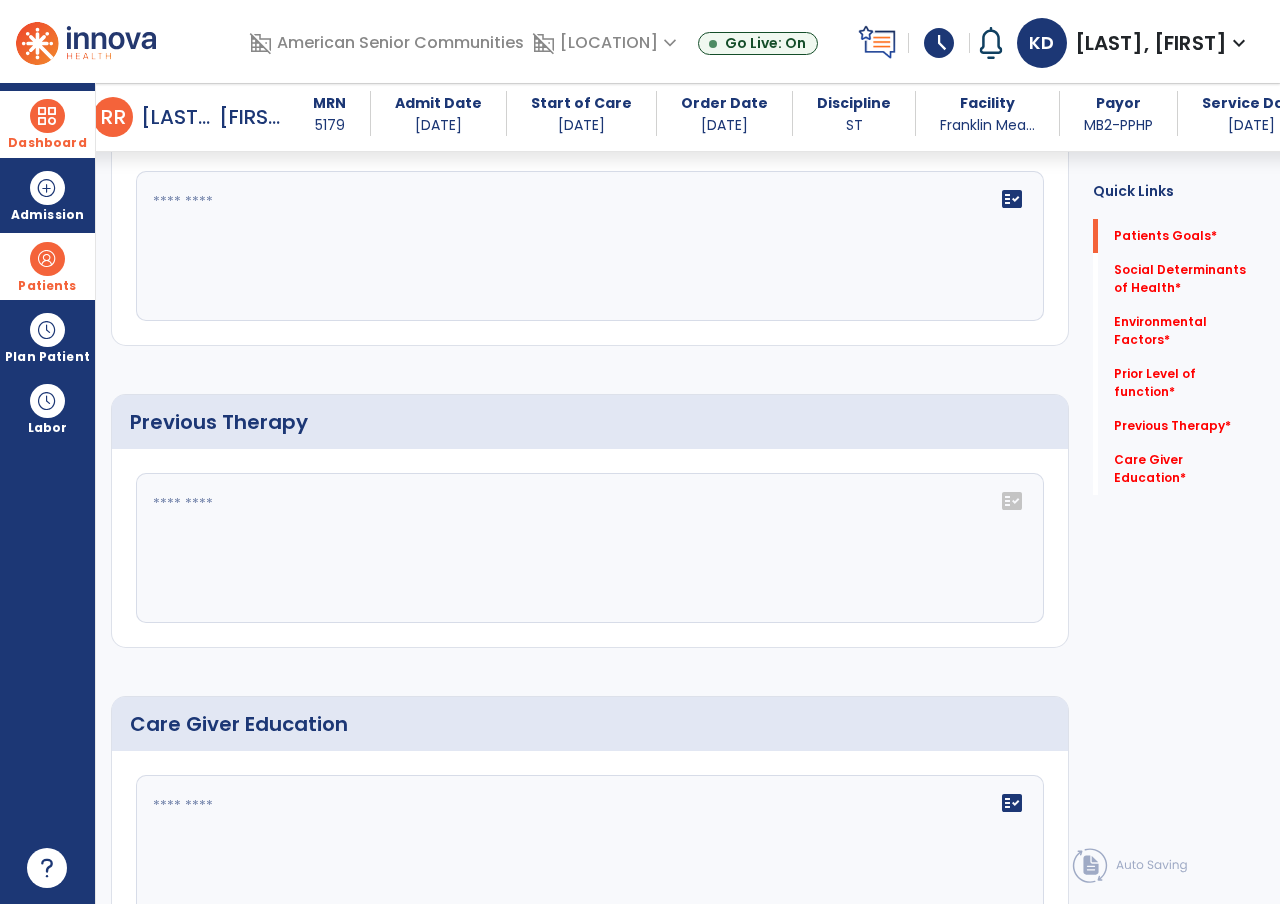 click on "fact_check" 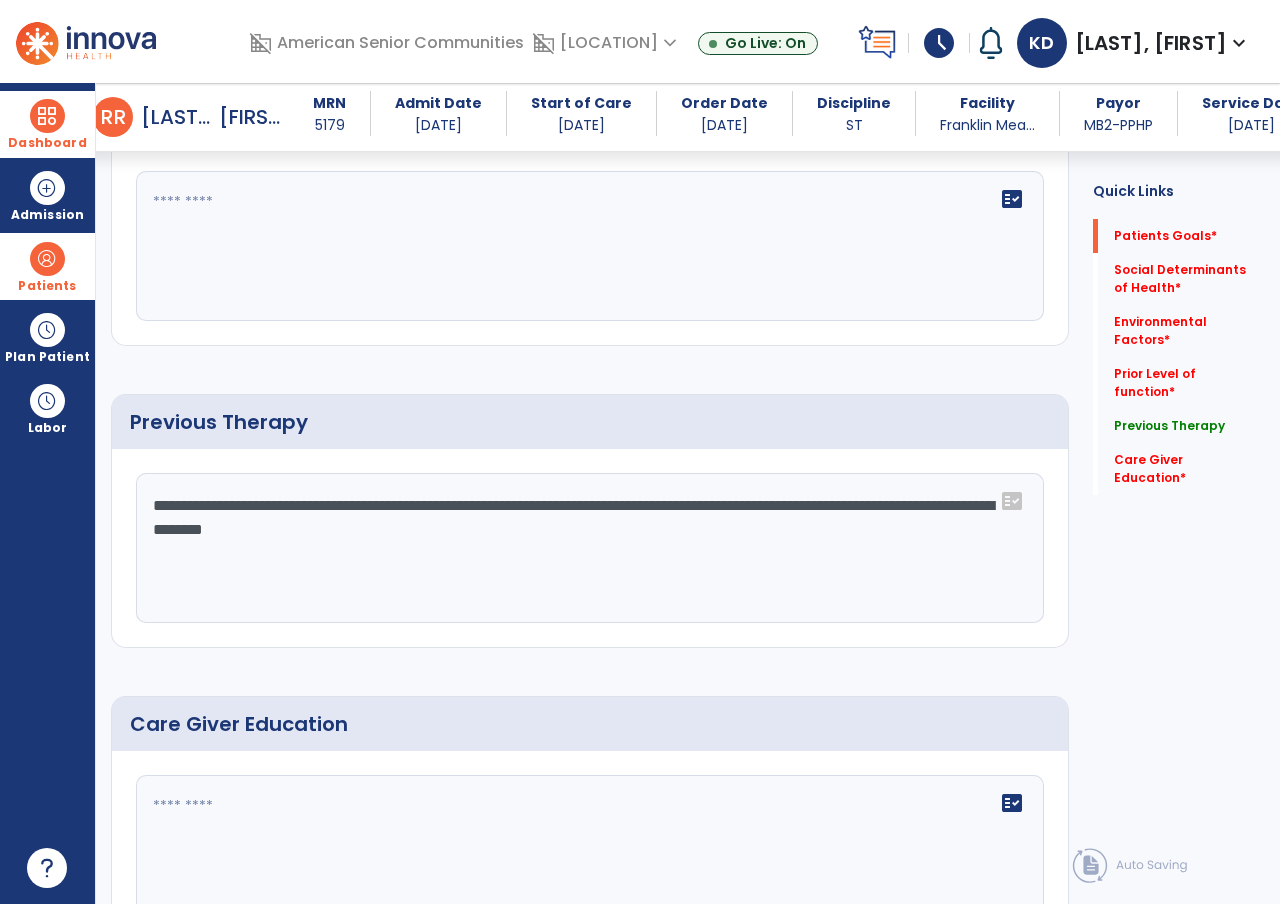 drag, startPoint x: 879, startPoint y: 484, endPoint x: 915, endPoint y: 581, distance: 103.46497 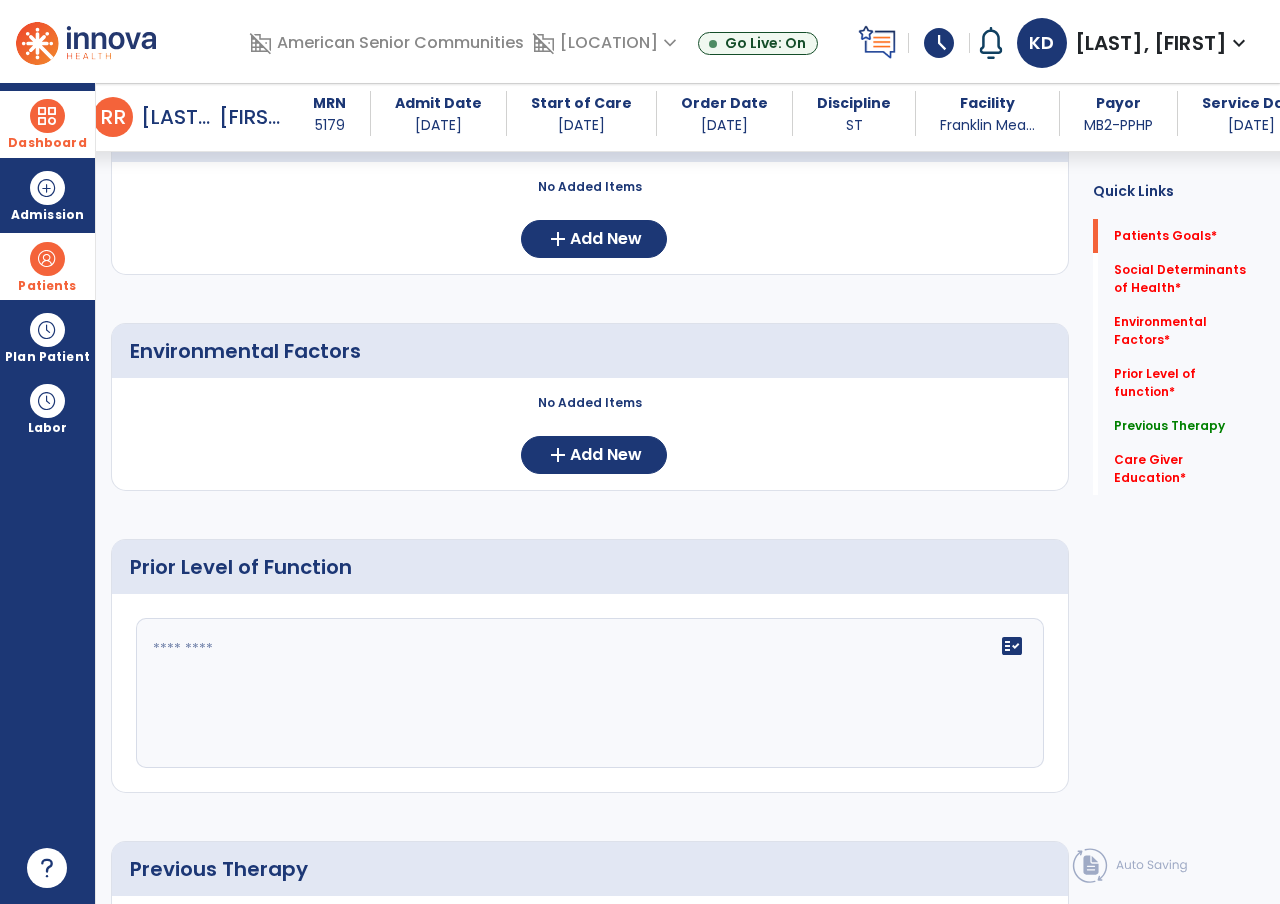 scroll, scrollTop: 0, scrollLeft: 0, axis: both 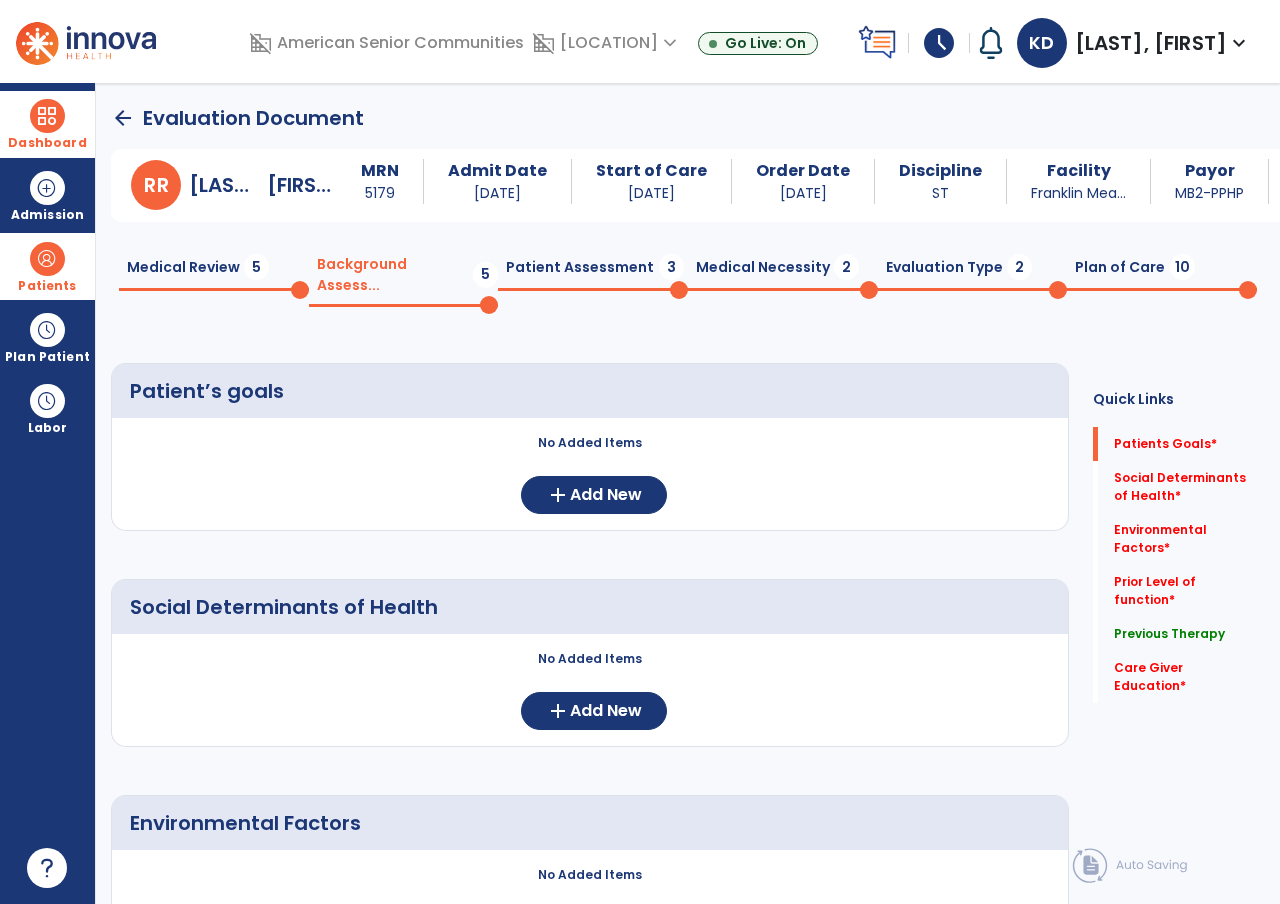 type on "**********" 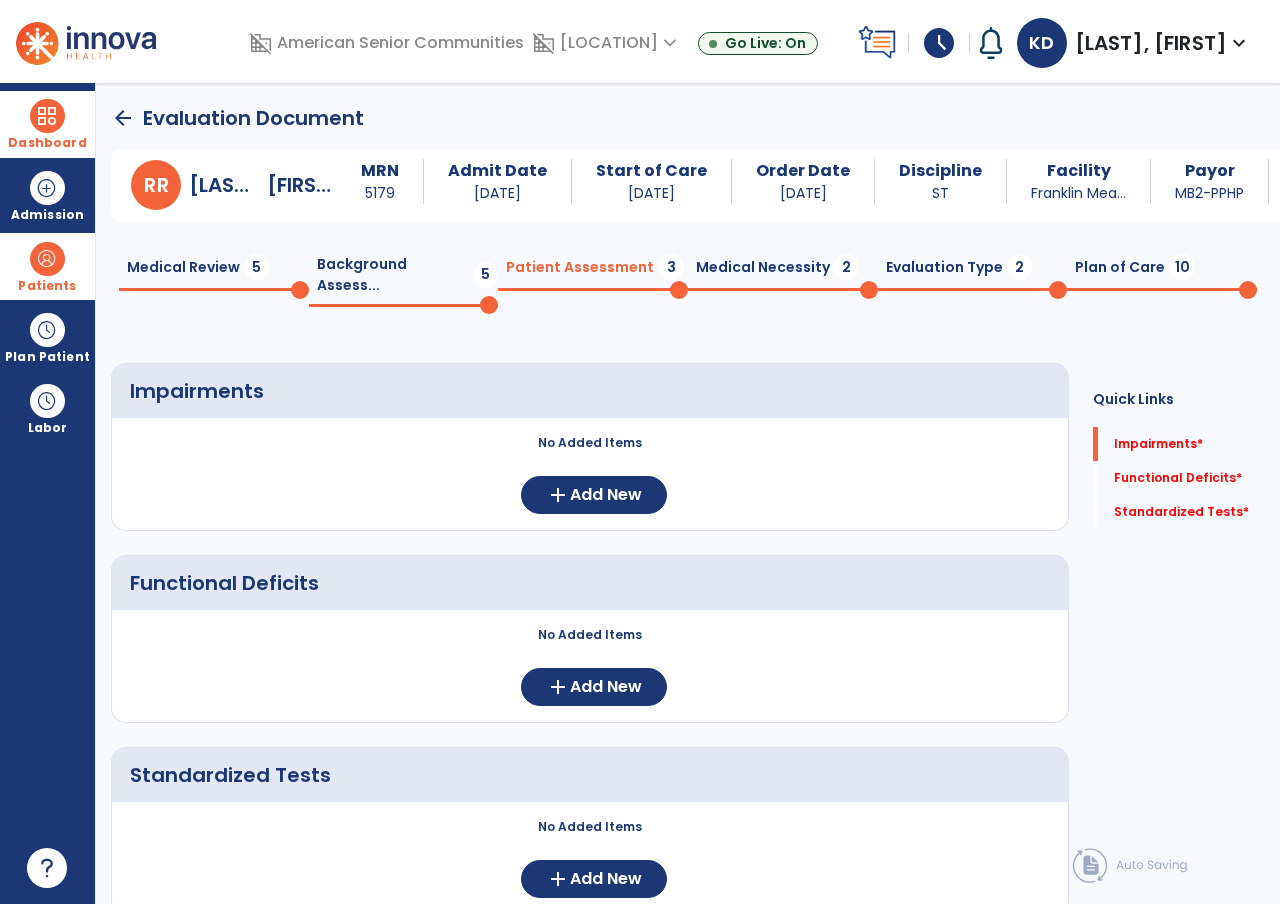 click on "Medical Necessity  2" 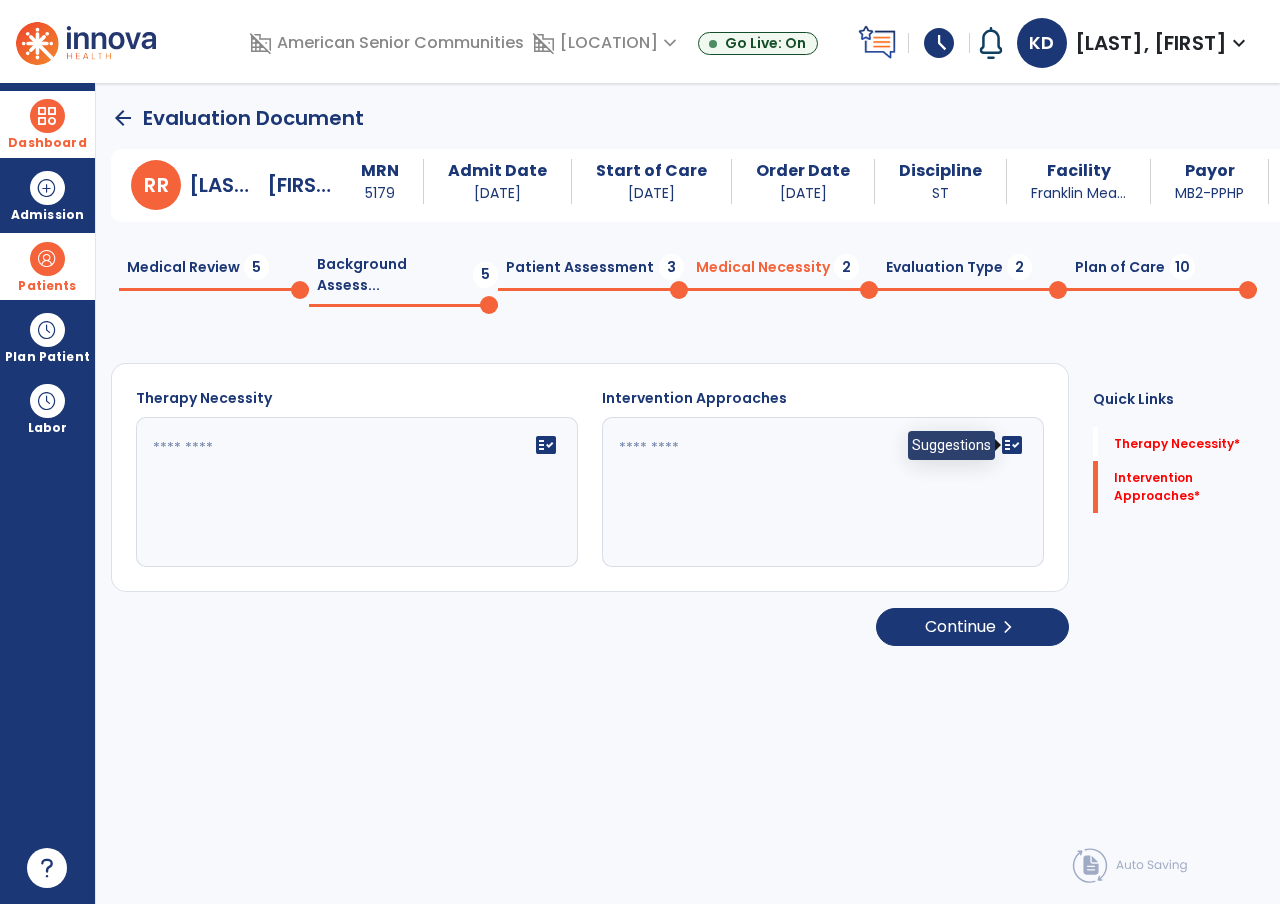 click on "fact_check" 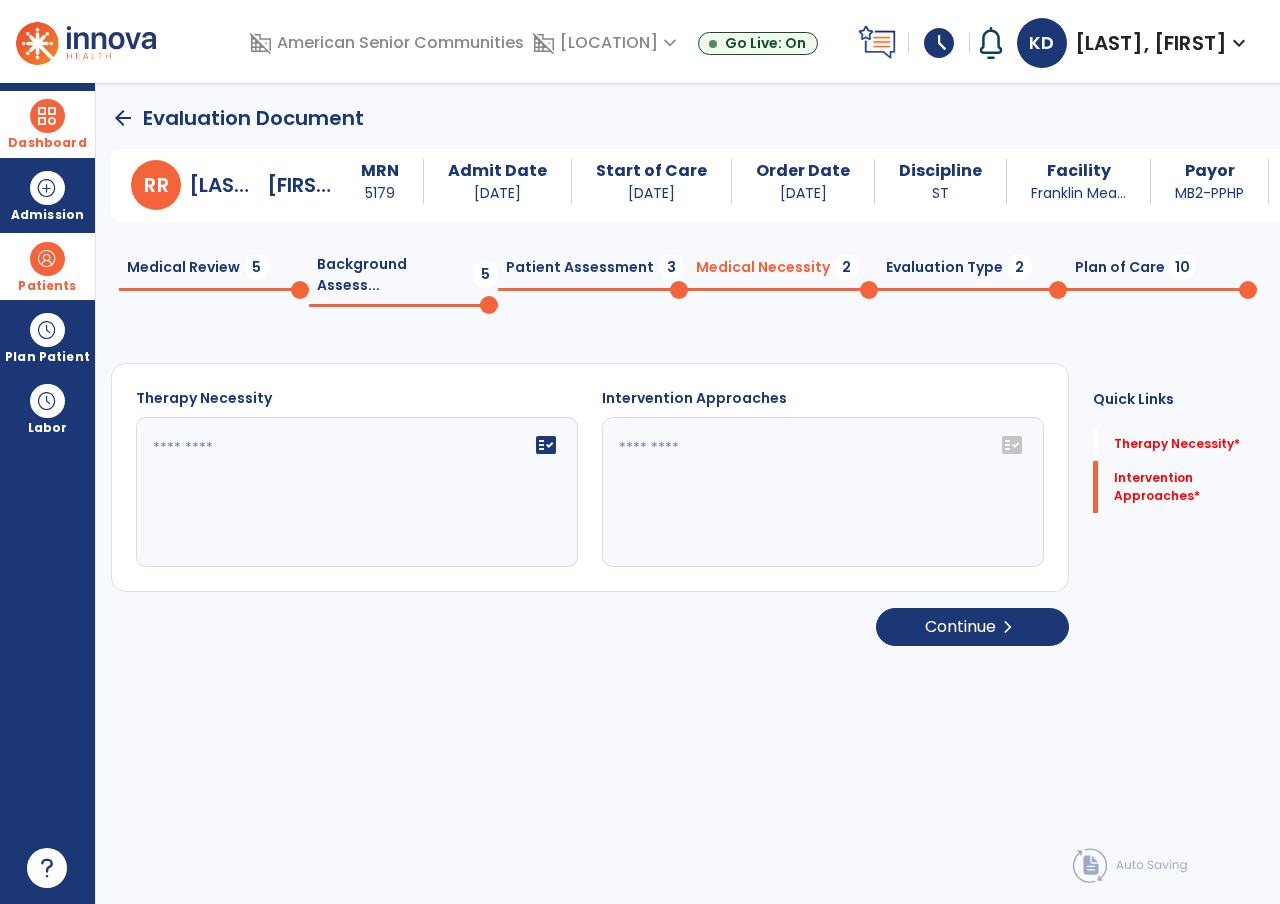 click on "fact_check" 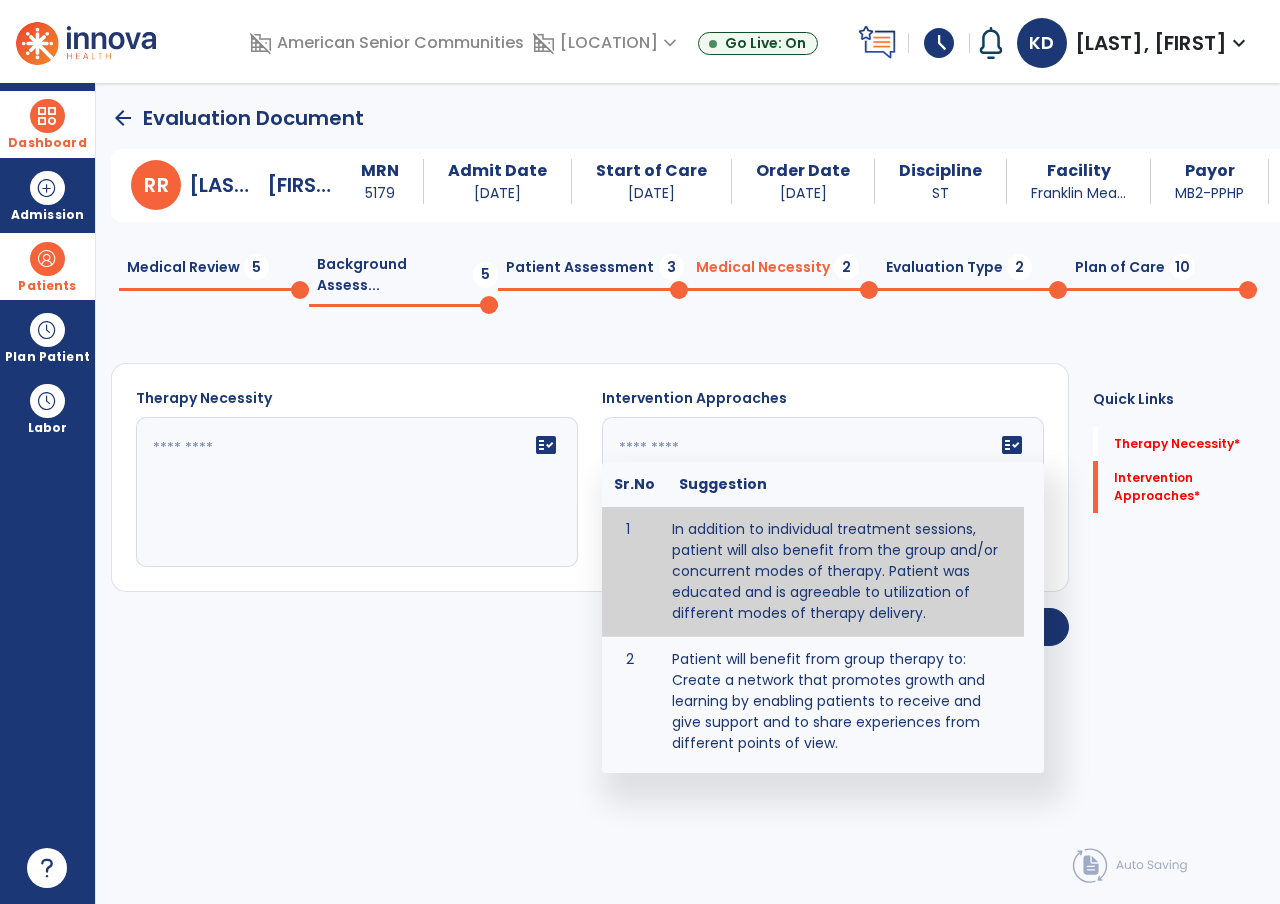 type on "**********" 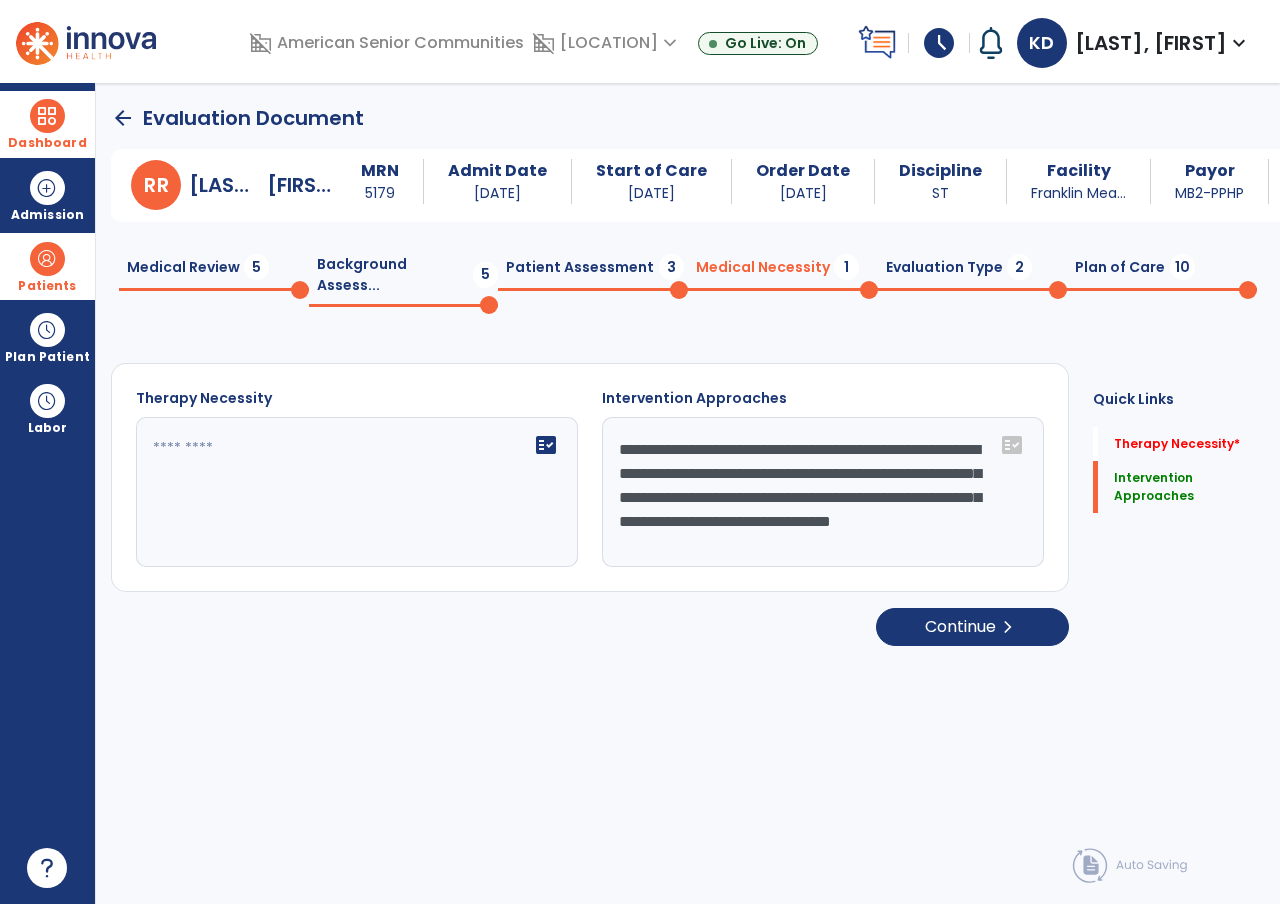click on "Evaluation Type  2" 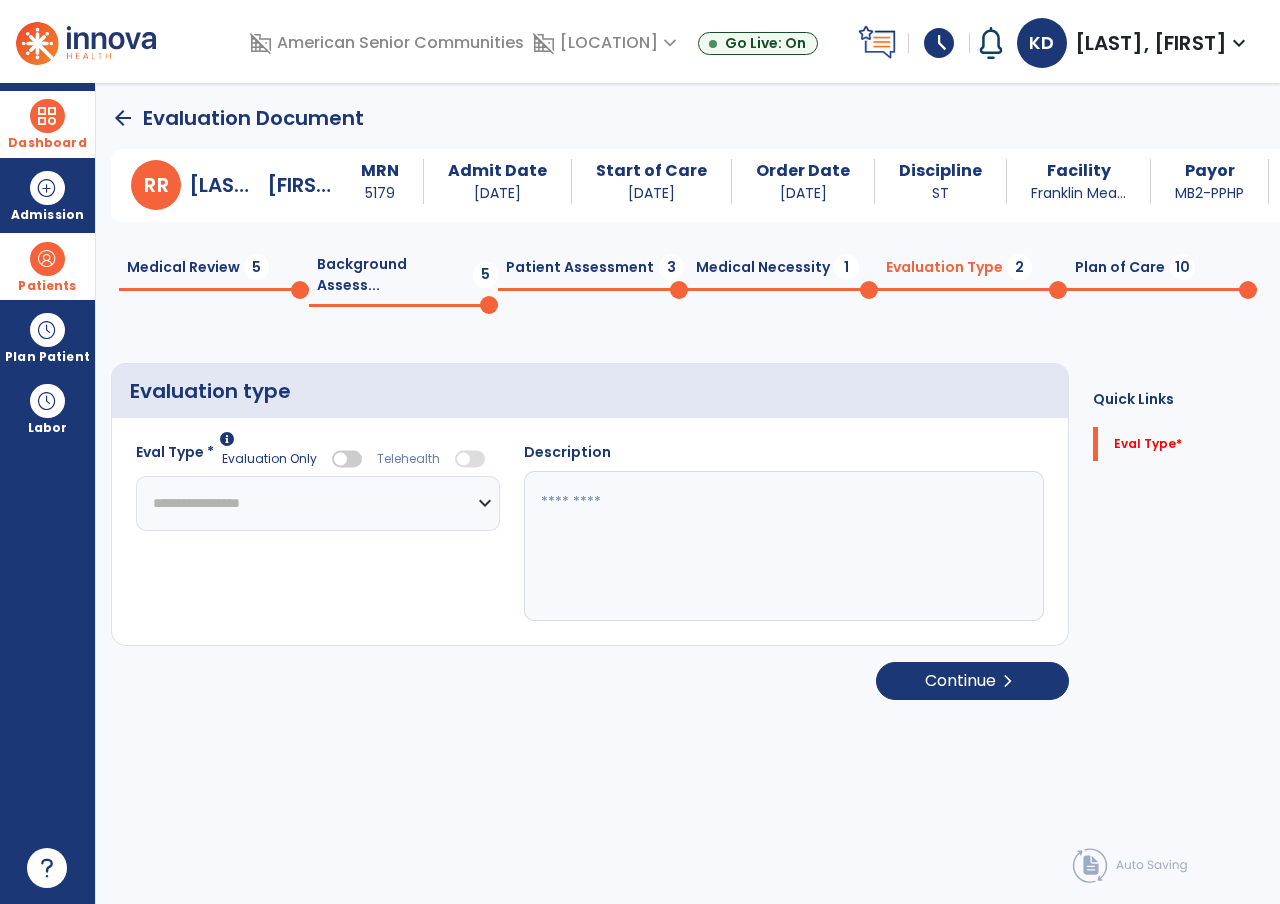 click on "**********" 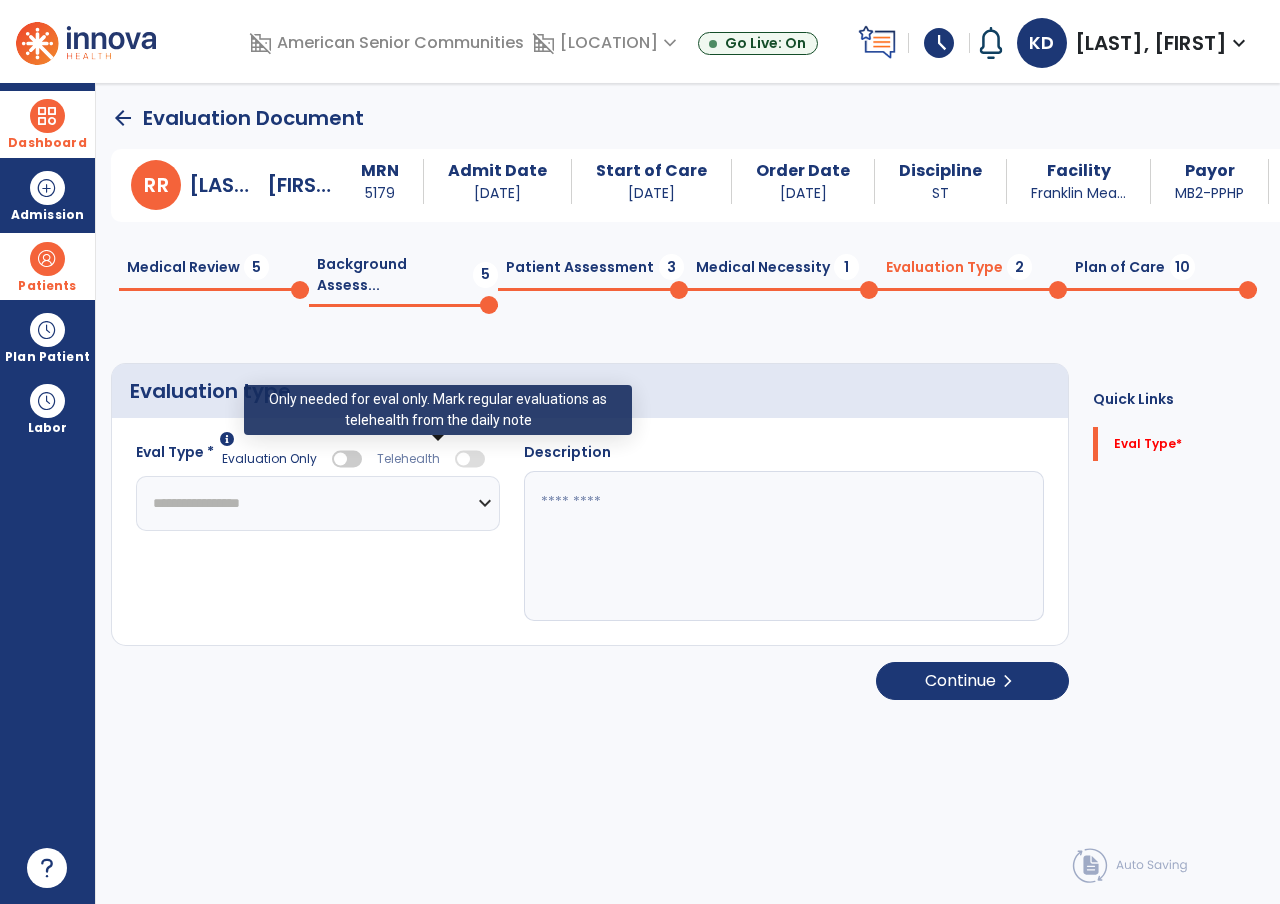 select on "**********" 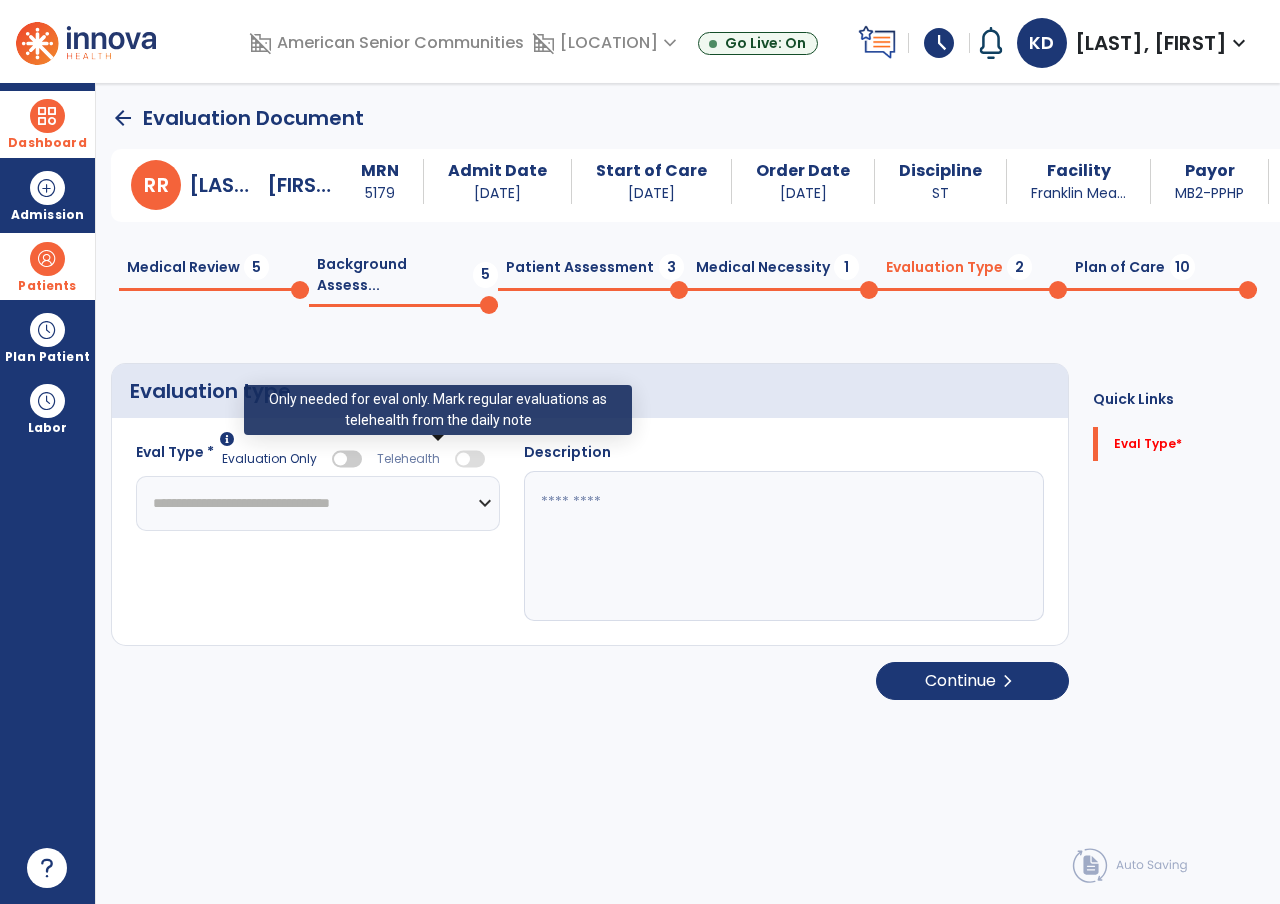 click on "**********" 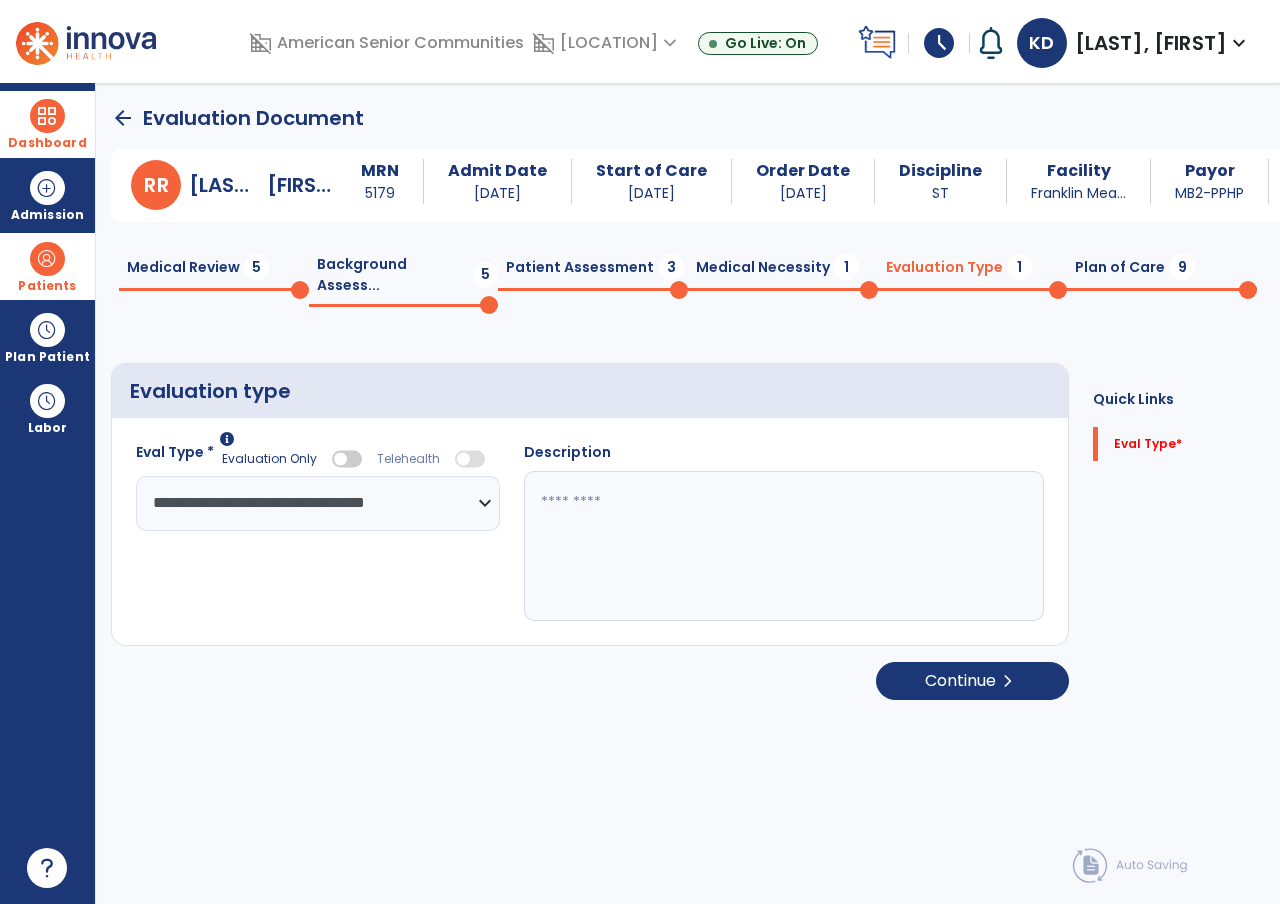 click 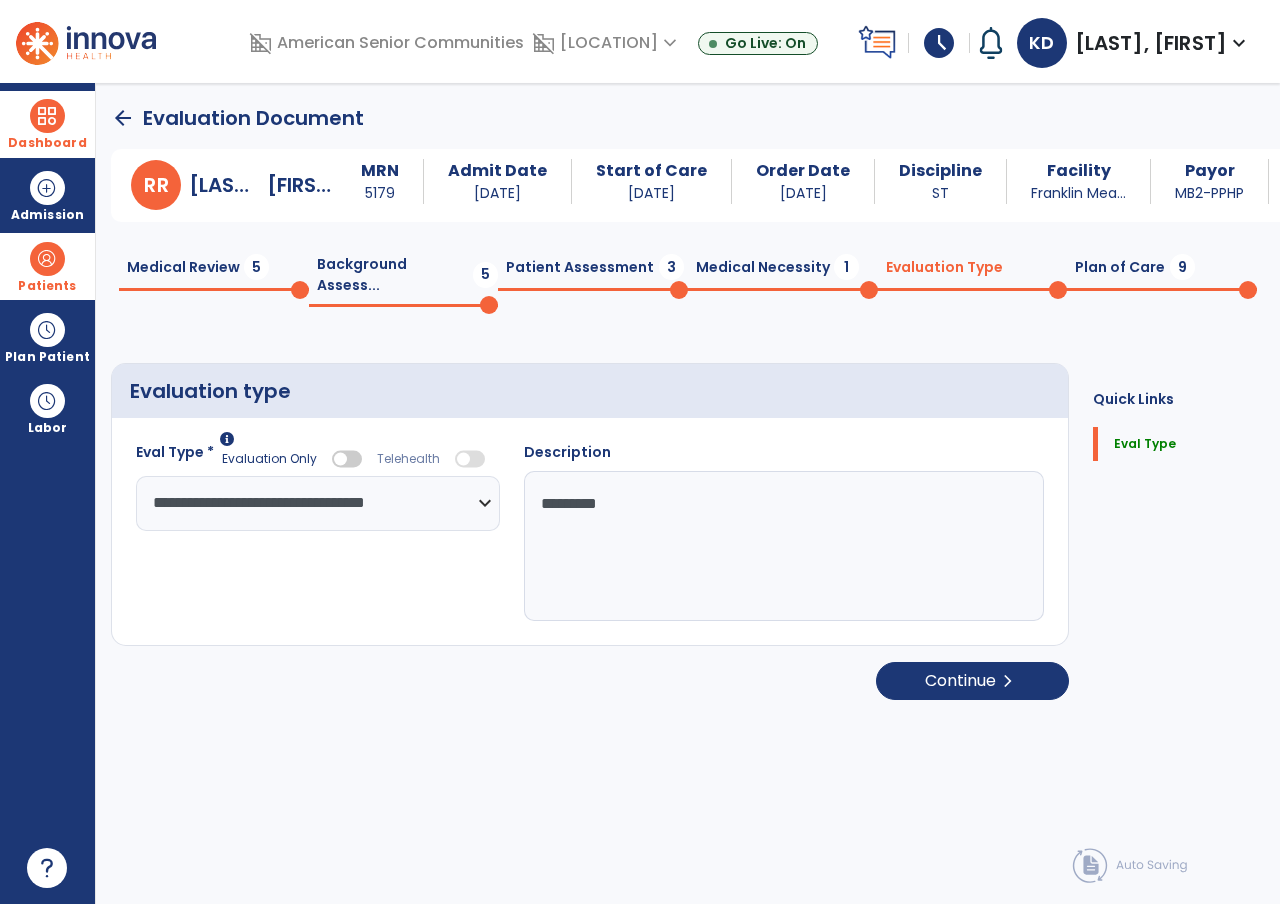 type on "*********" 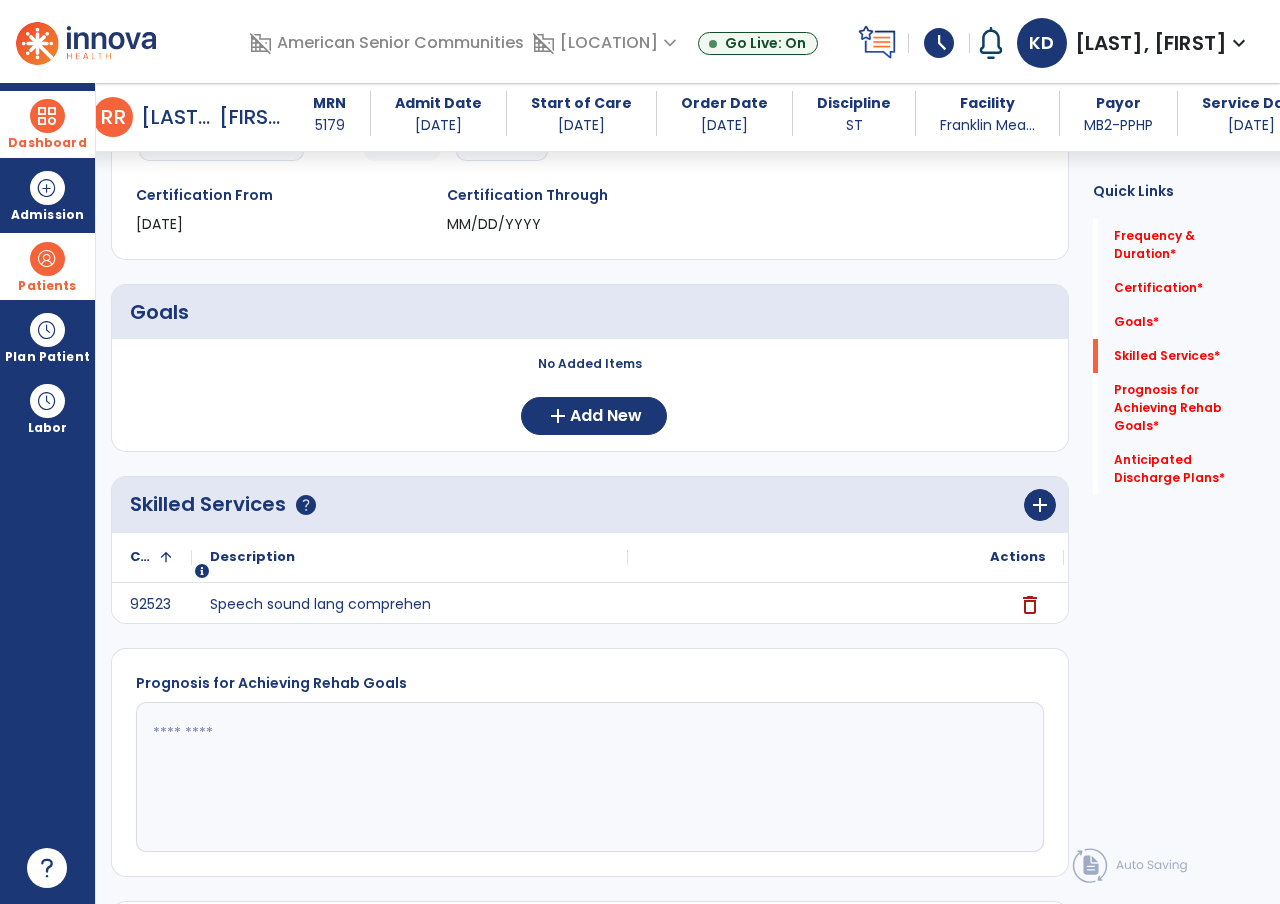 scroll, scrollTop: 400, scrollLeft: 0, axis: vertical 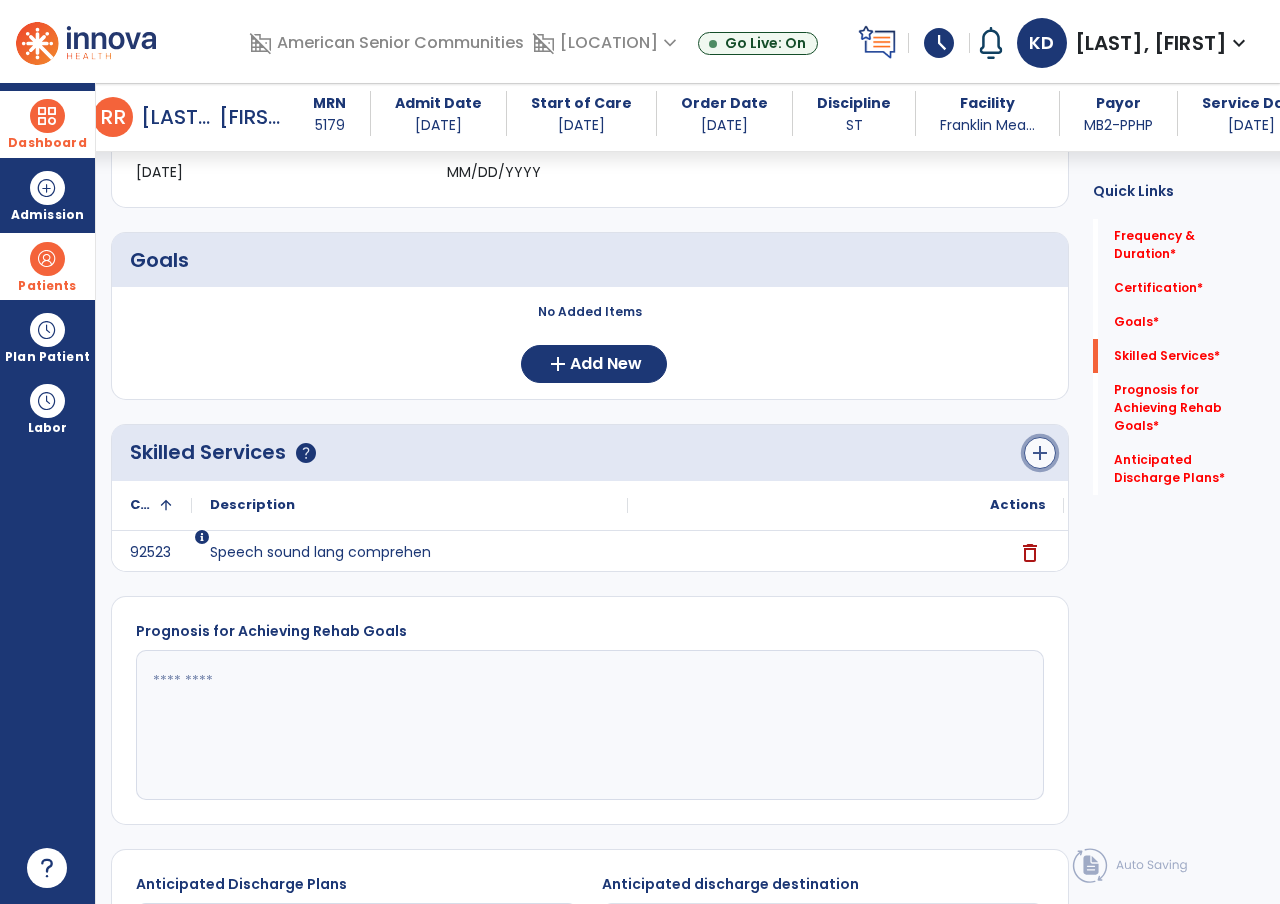 click on "add" 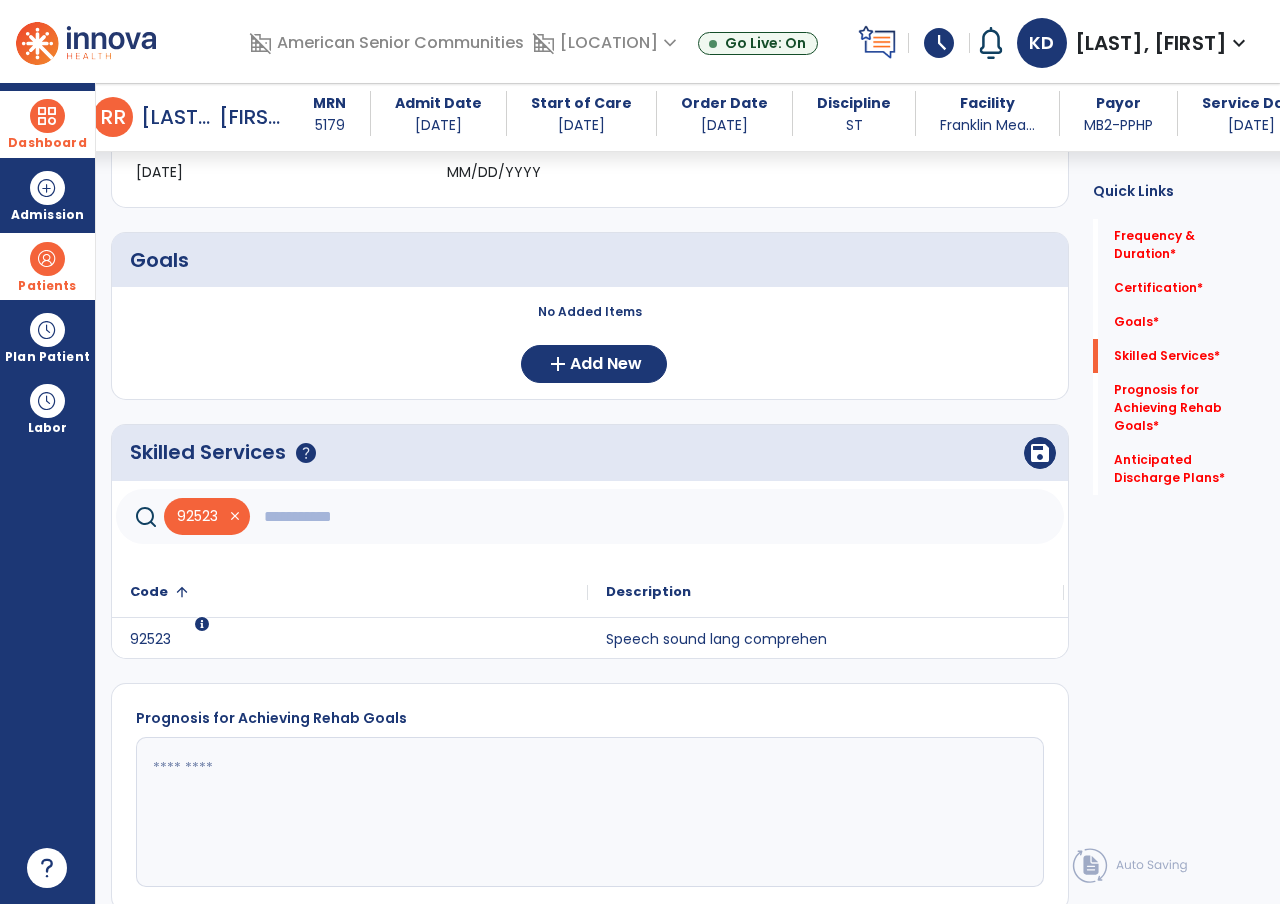 click 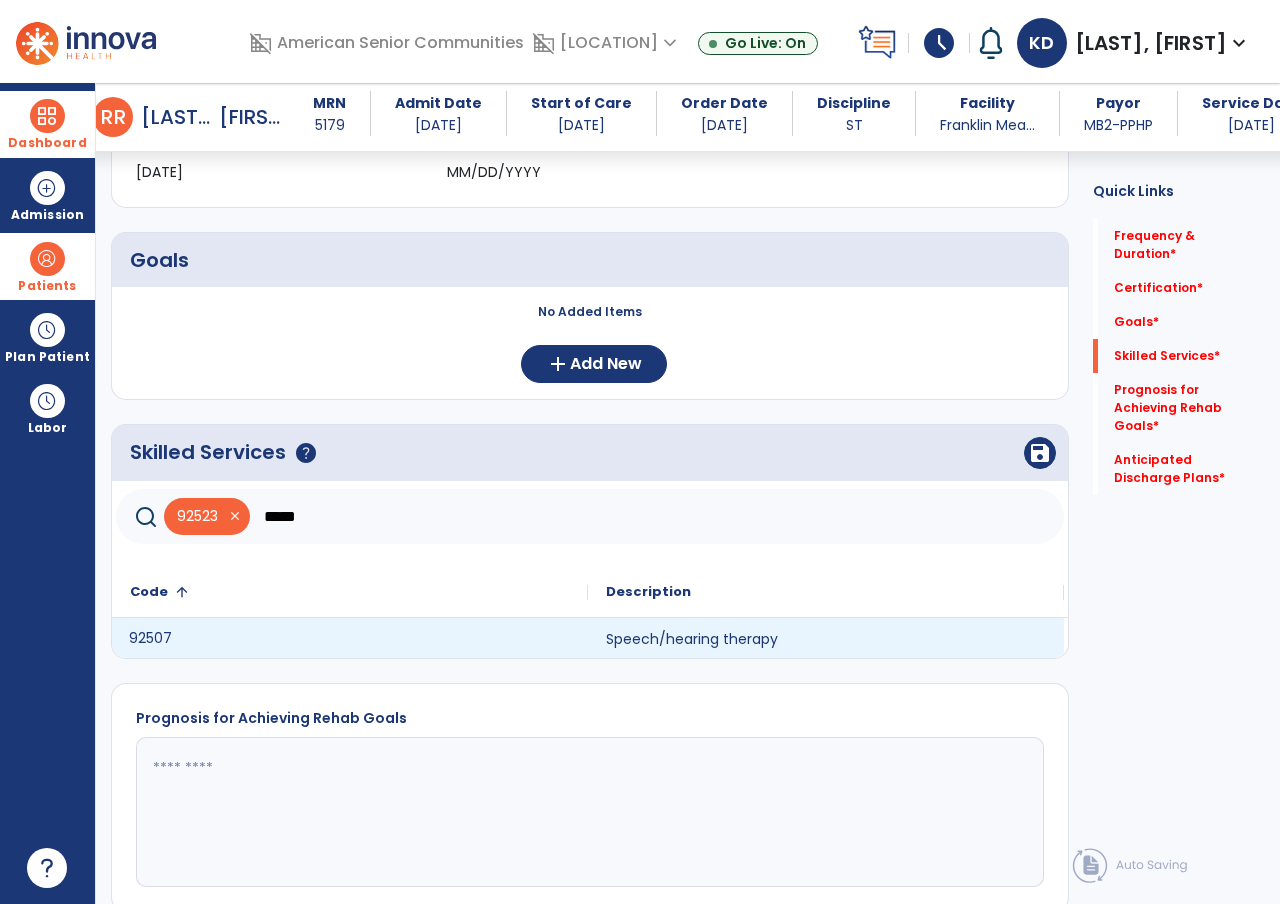 click on "92507" 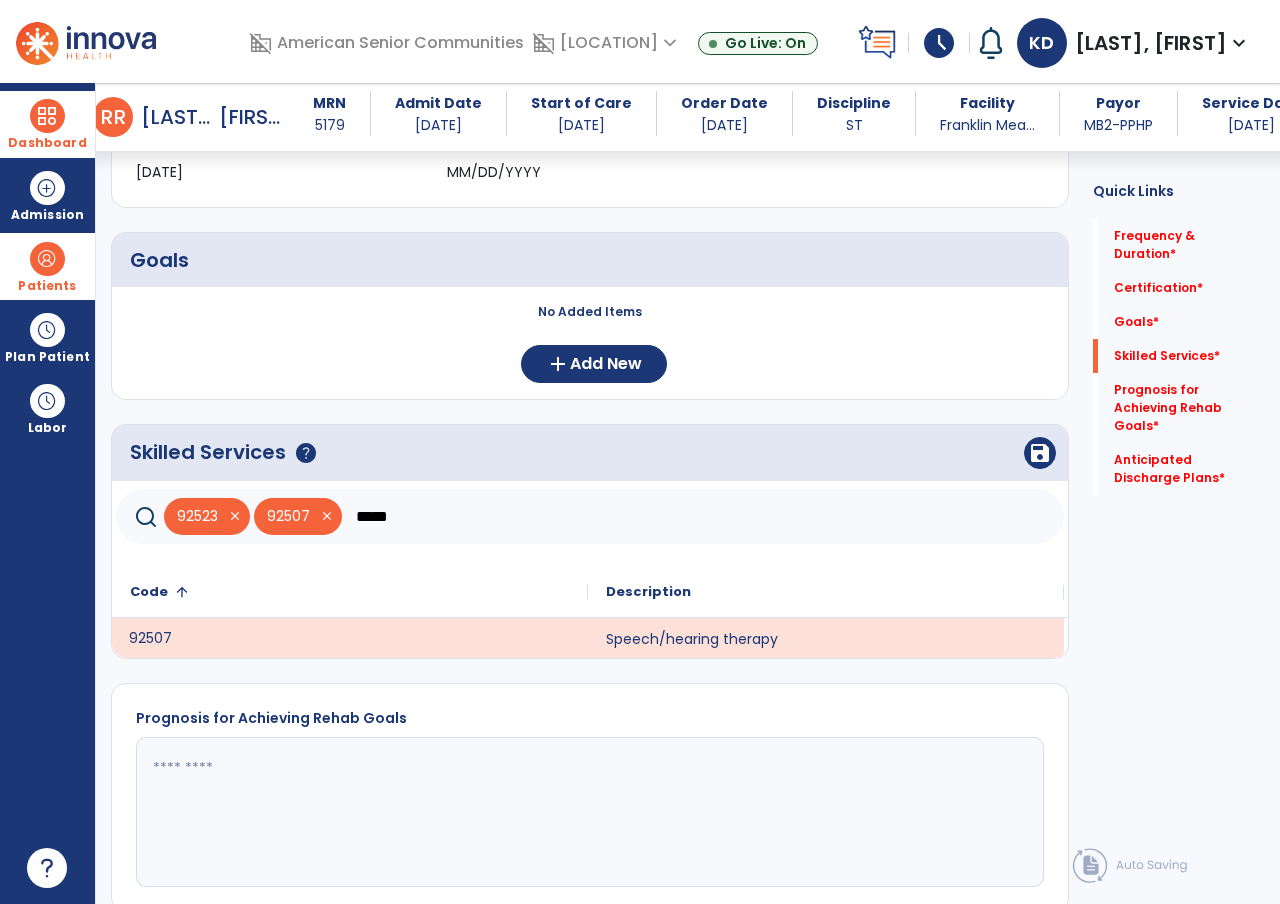 click on "*****" 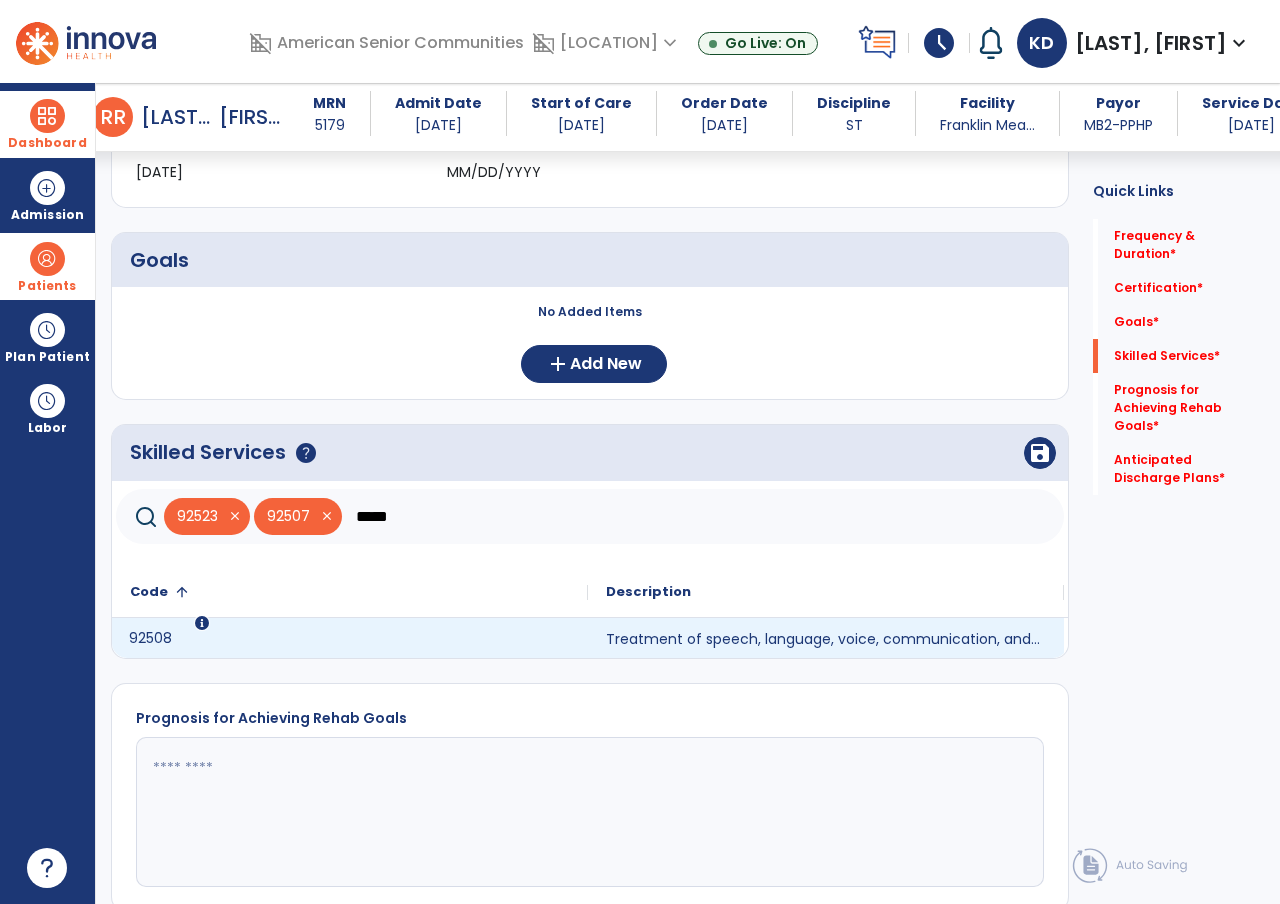type on "*****" 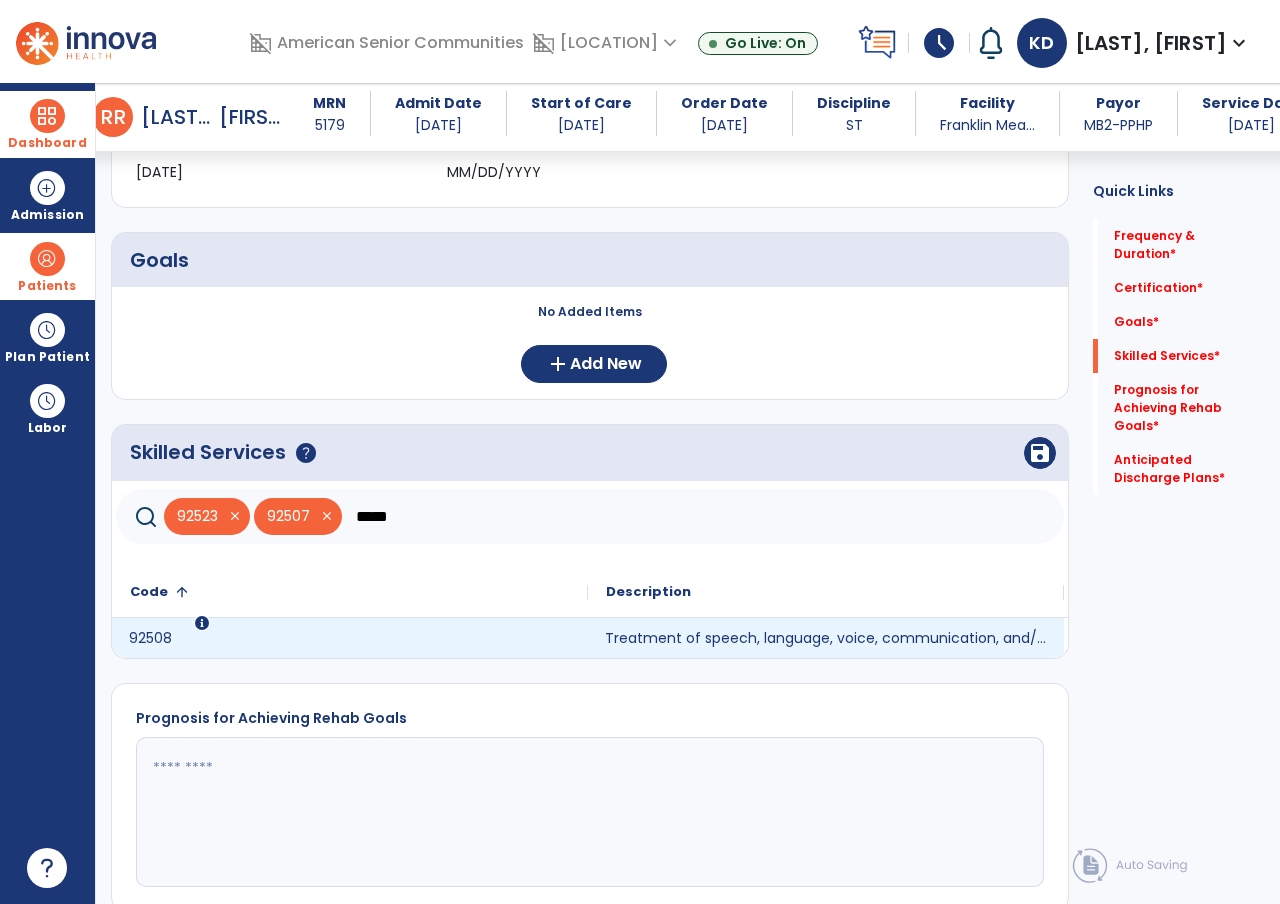 click on "Treatment of speech, language, voice, communication, and/or auditory processing disorder: group, two or more individuals." 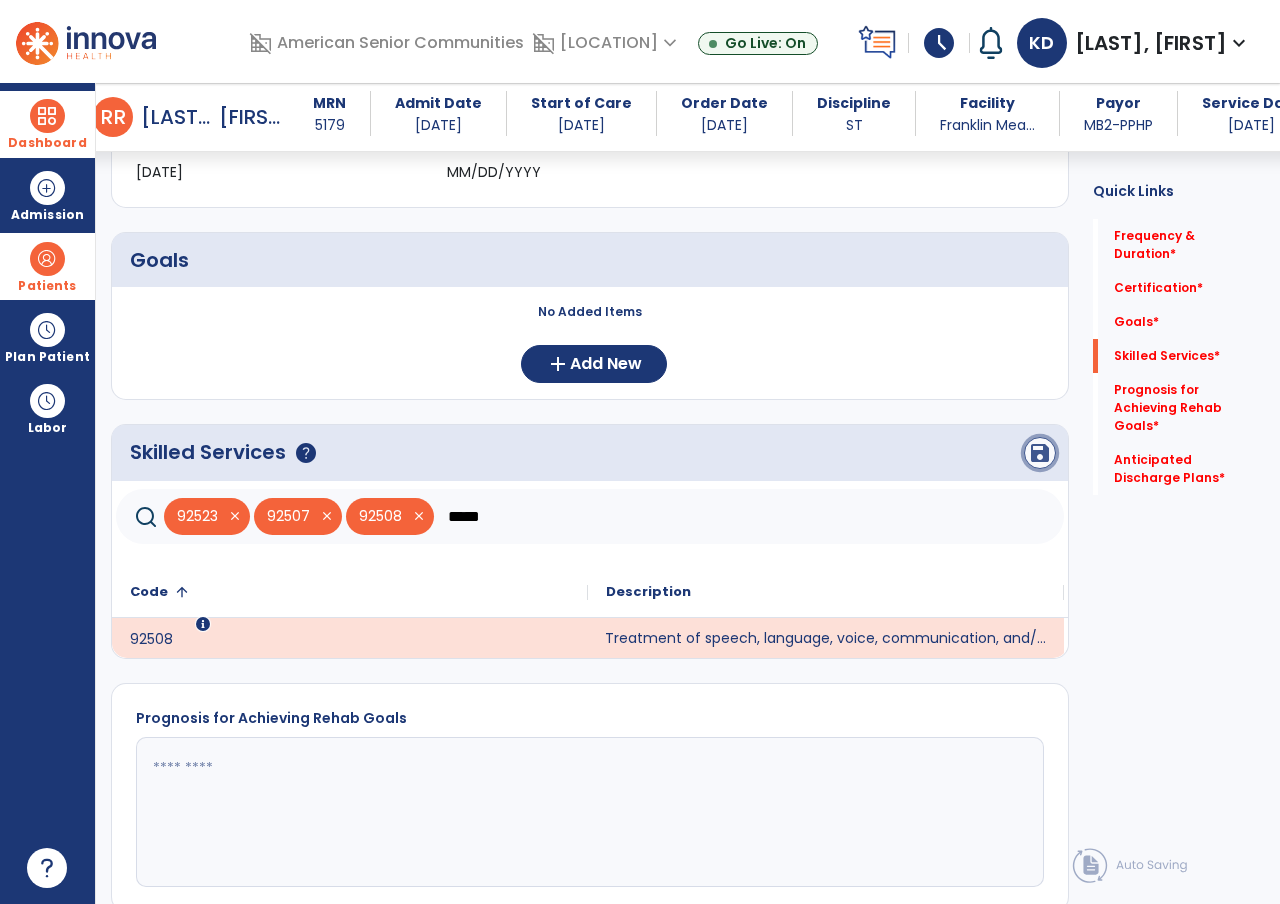 click on "save" 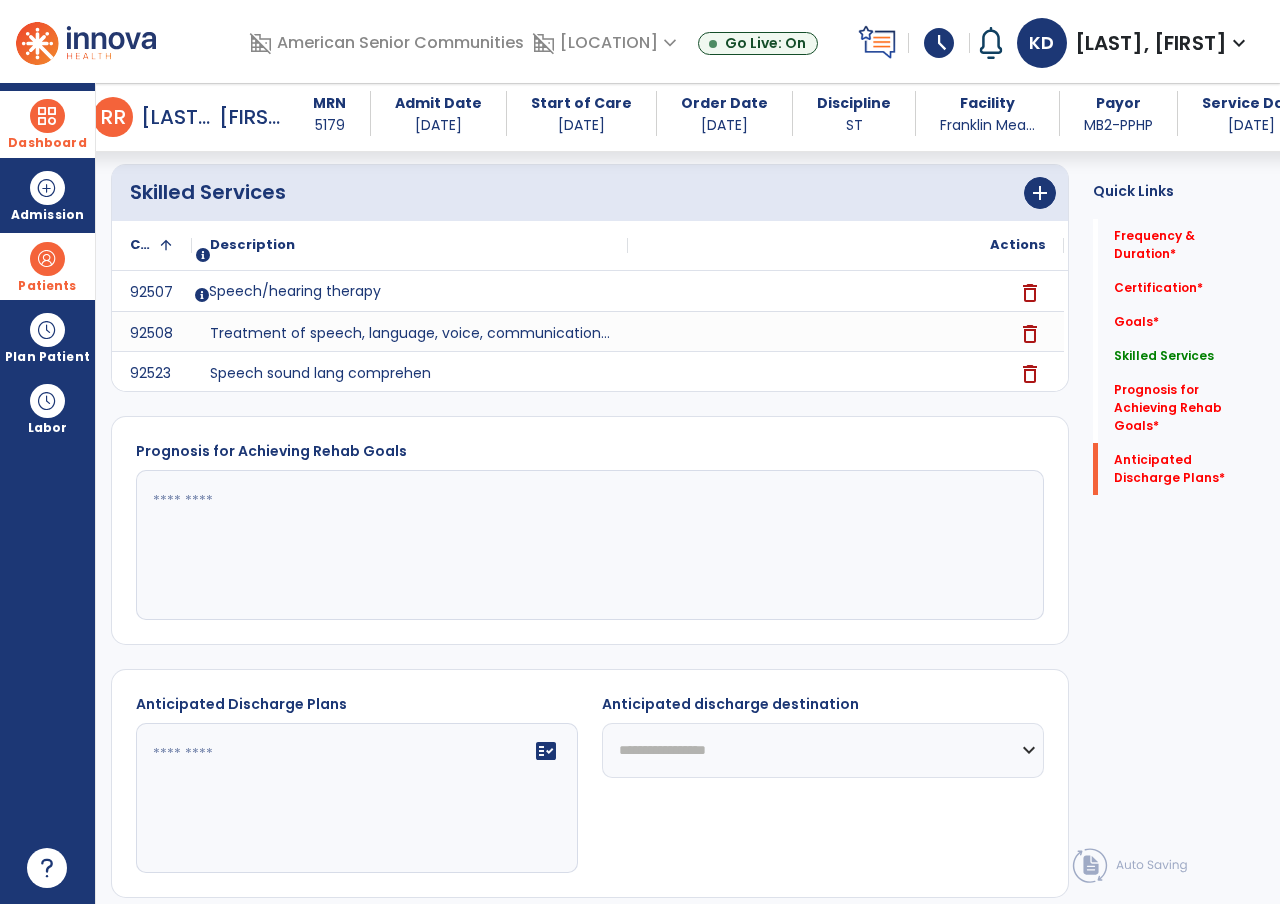scroll, scrollTop: 735, scrollLeft: 0, axis: vertical 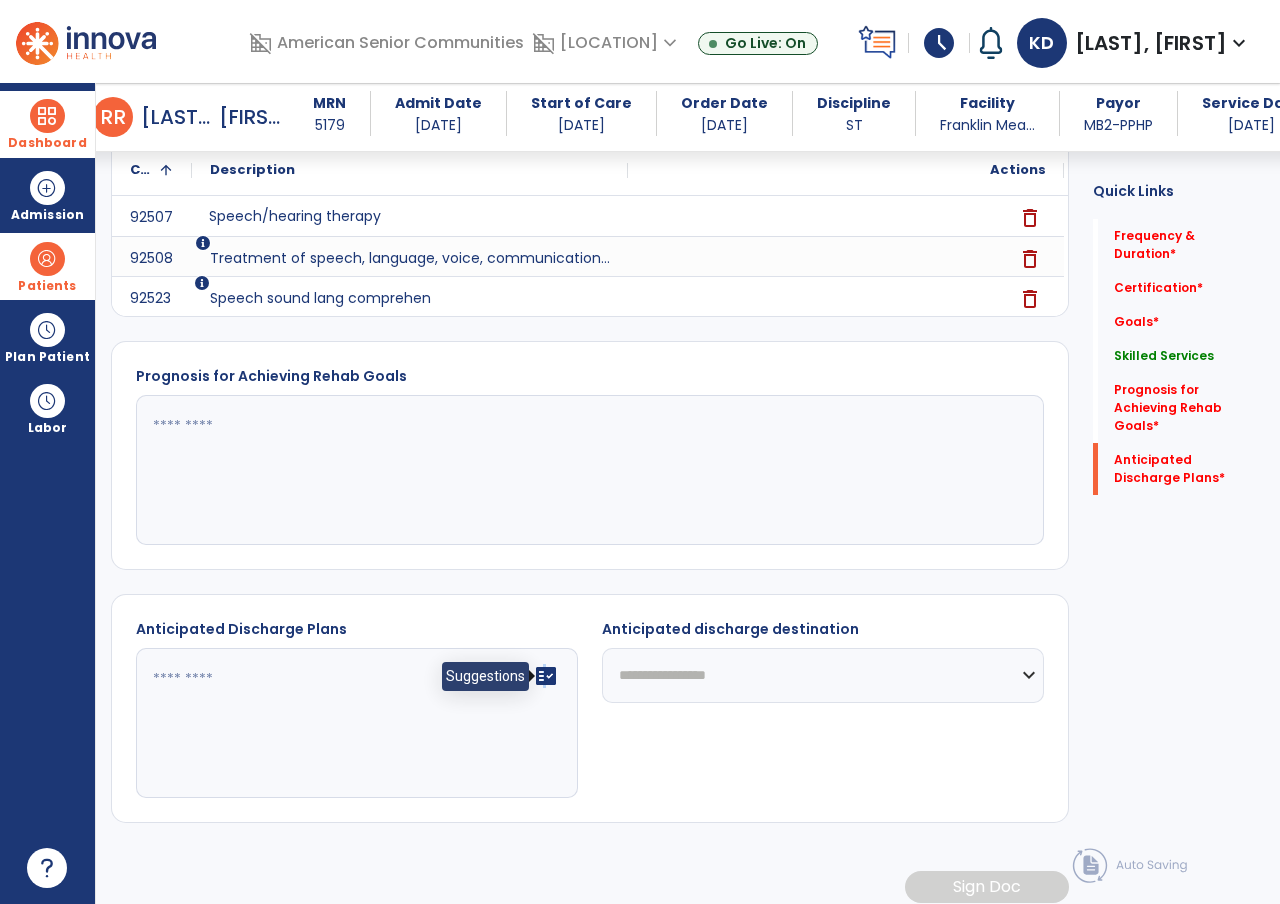 click on "fact_check" 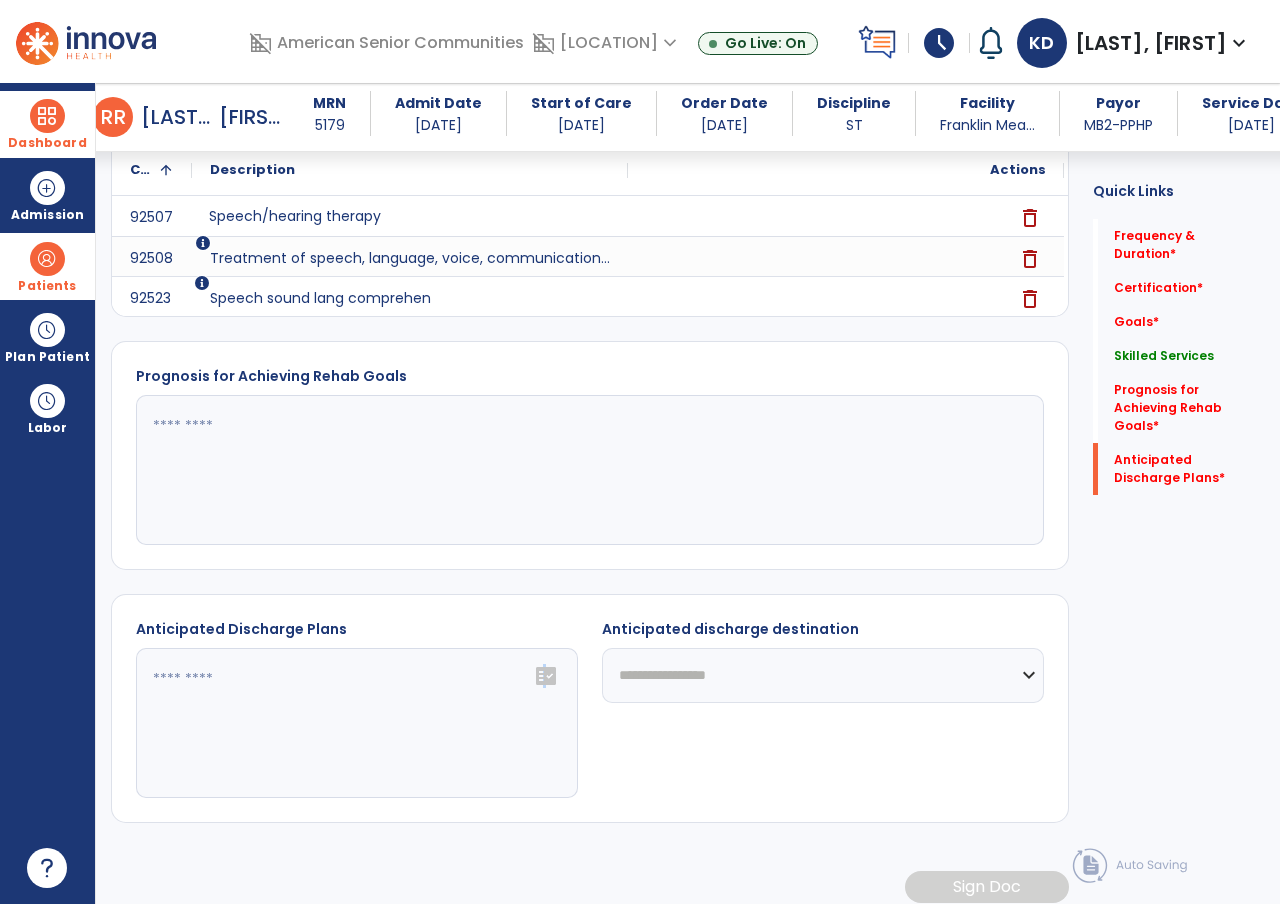 click on "fact_check" 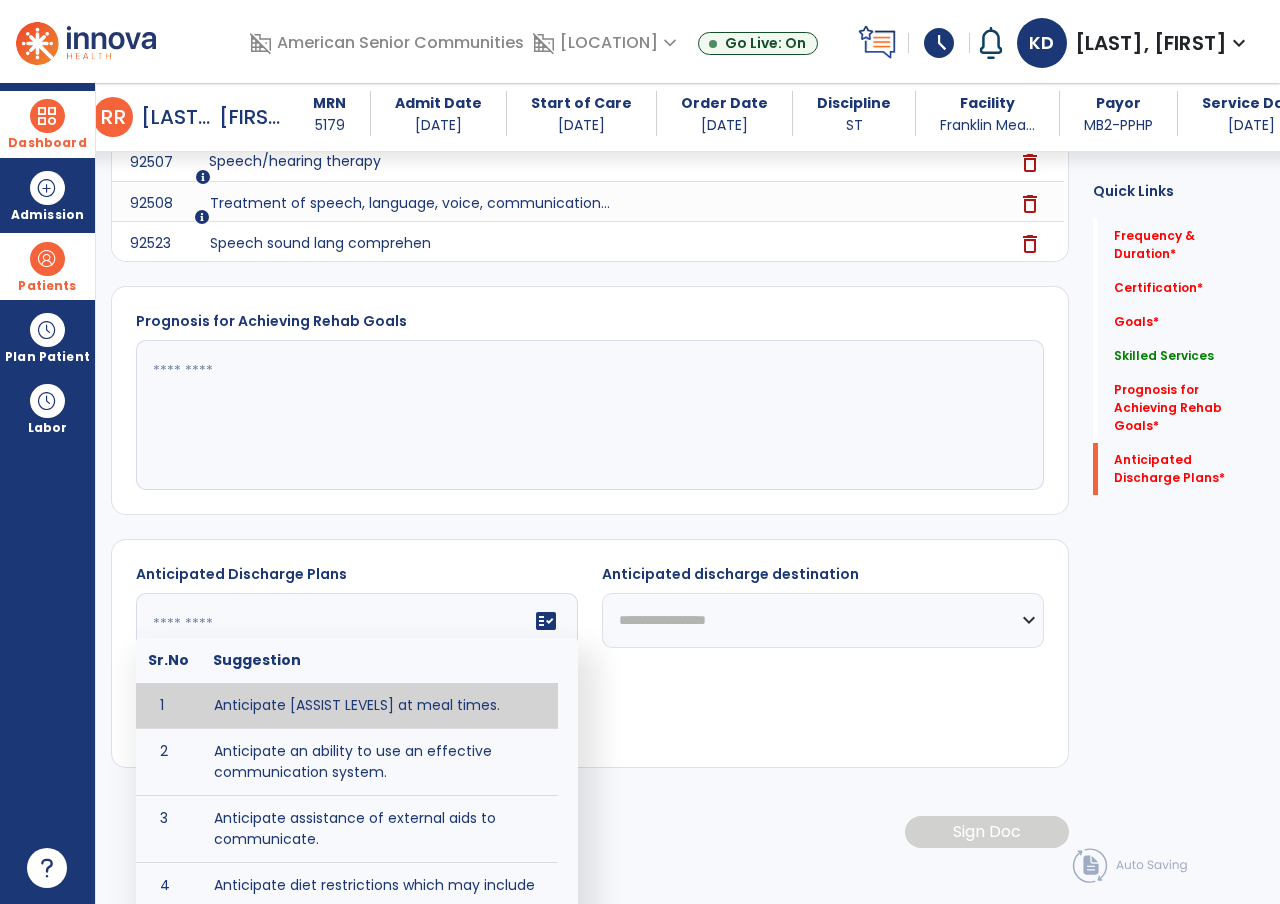 scroll, scrollTop: 820, scrollLeft: 0, axis: vertical 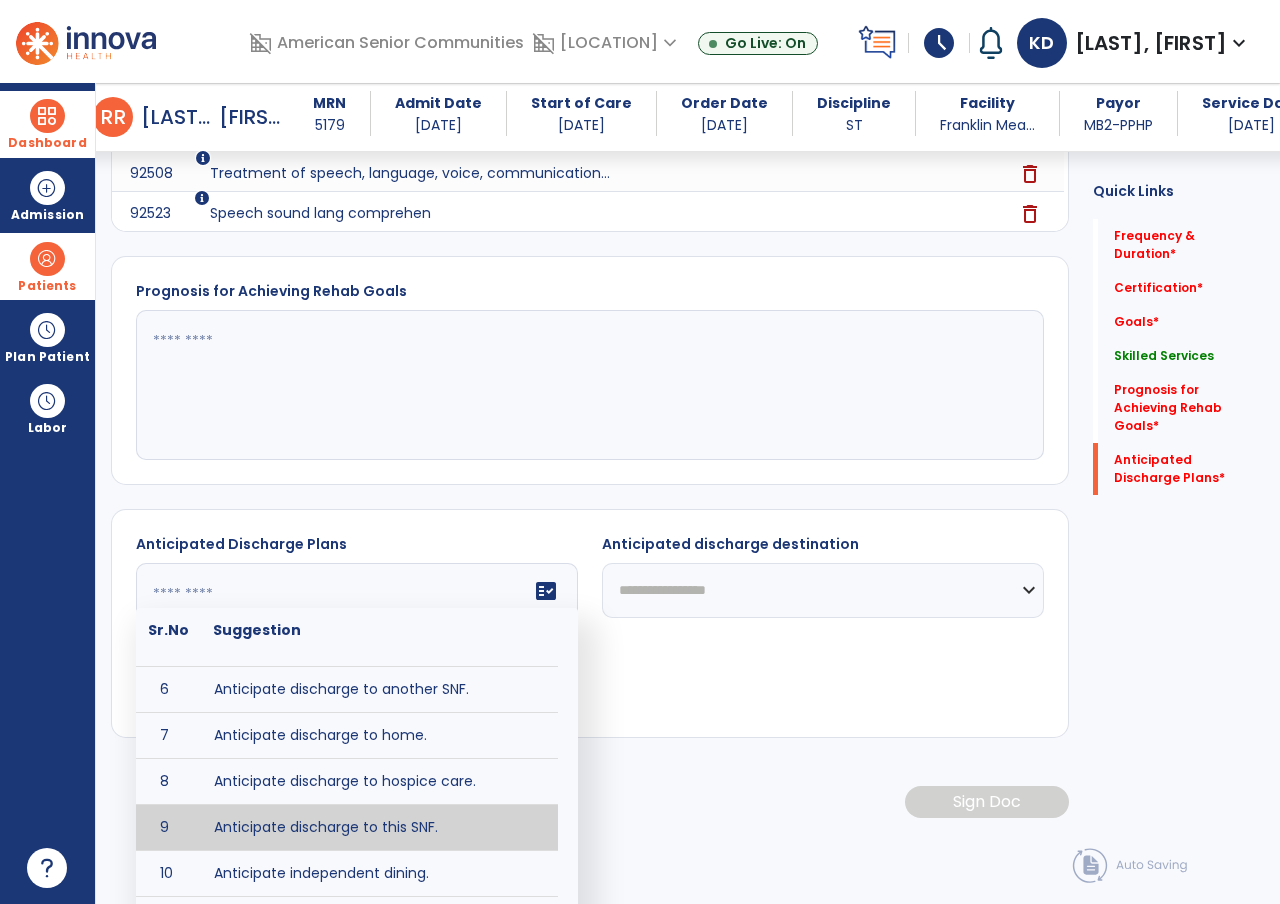 type on "**********" 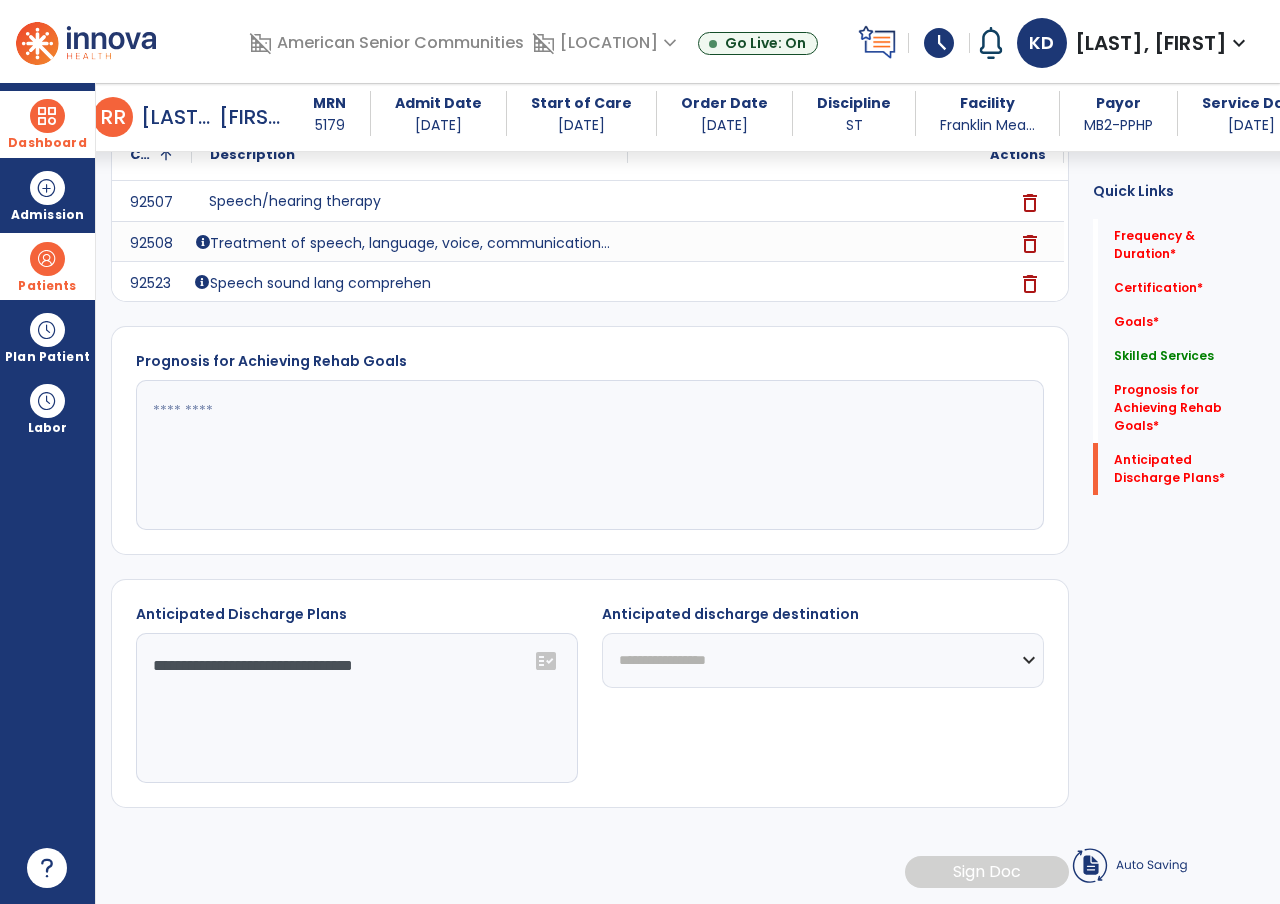 scroll, scrollTop: 736, scrollLeft: 0, axis: vertical 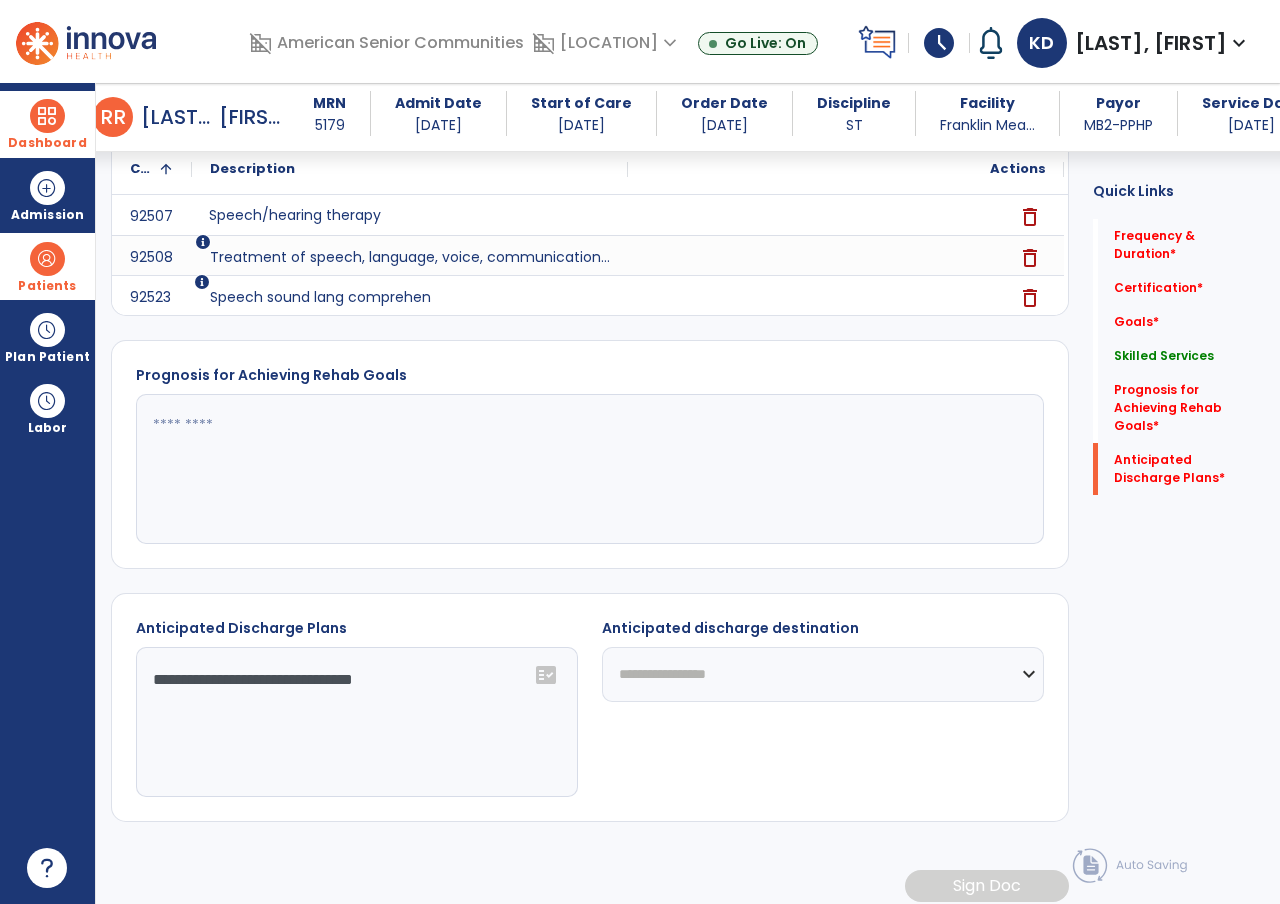 click on "**********" 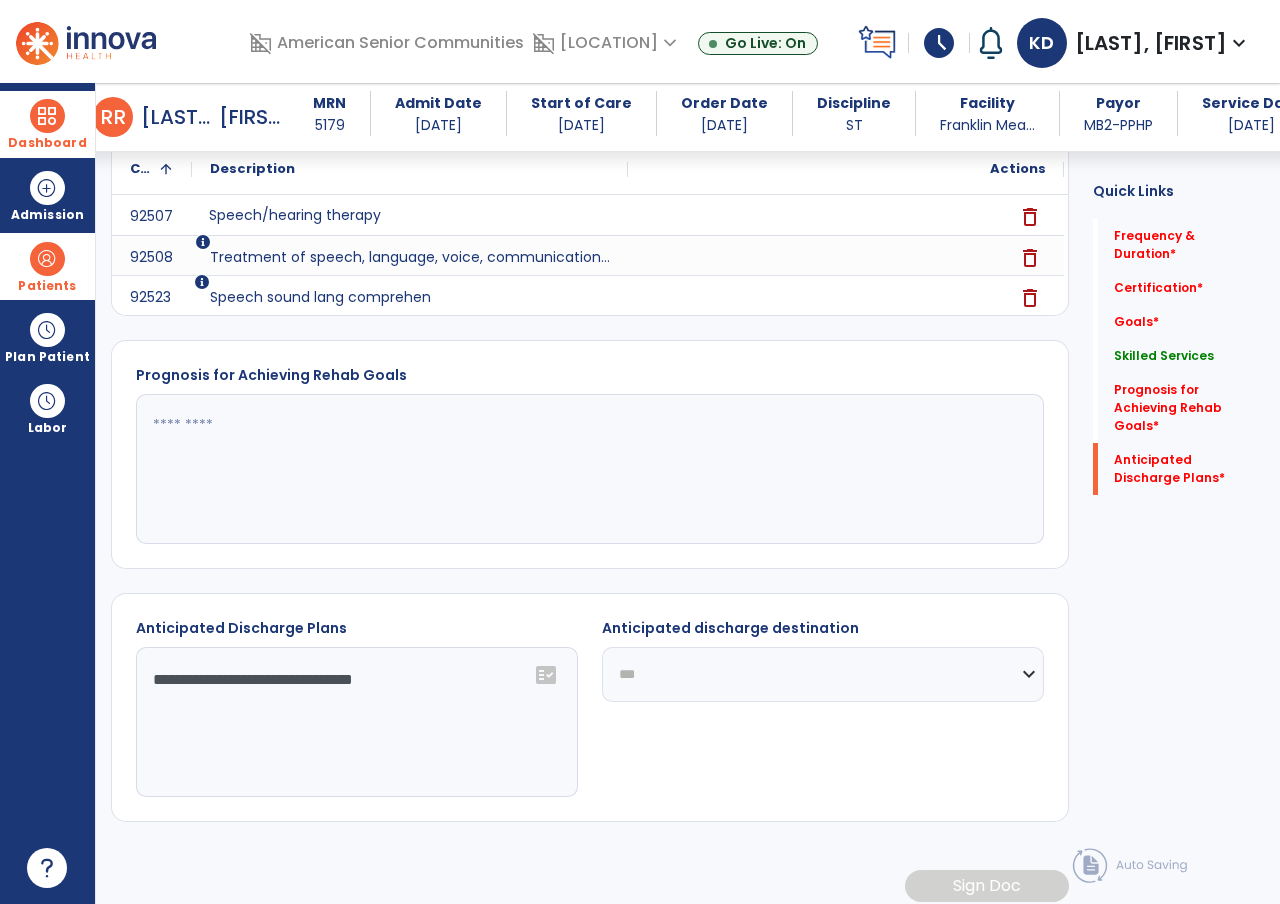 click on "**********" 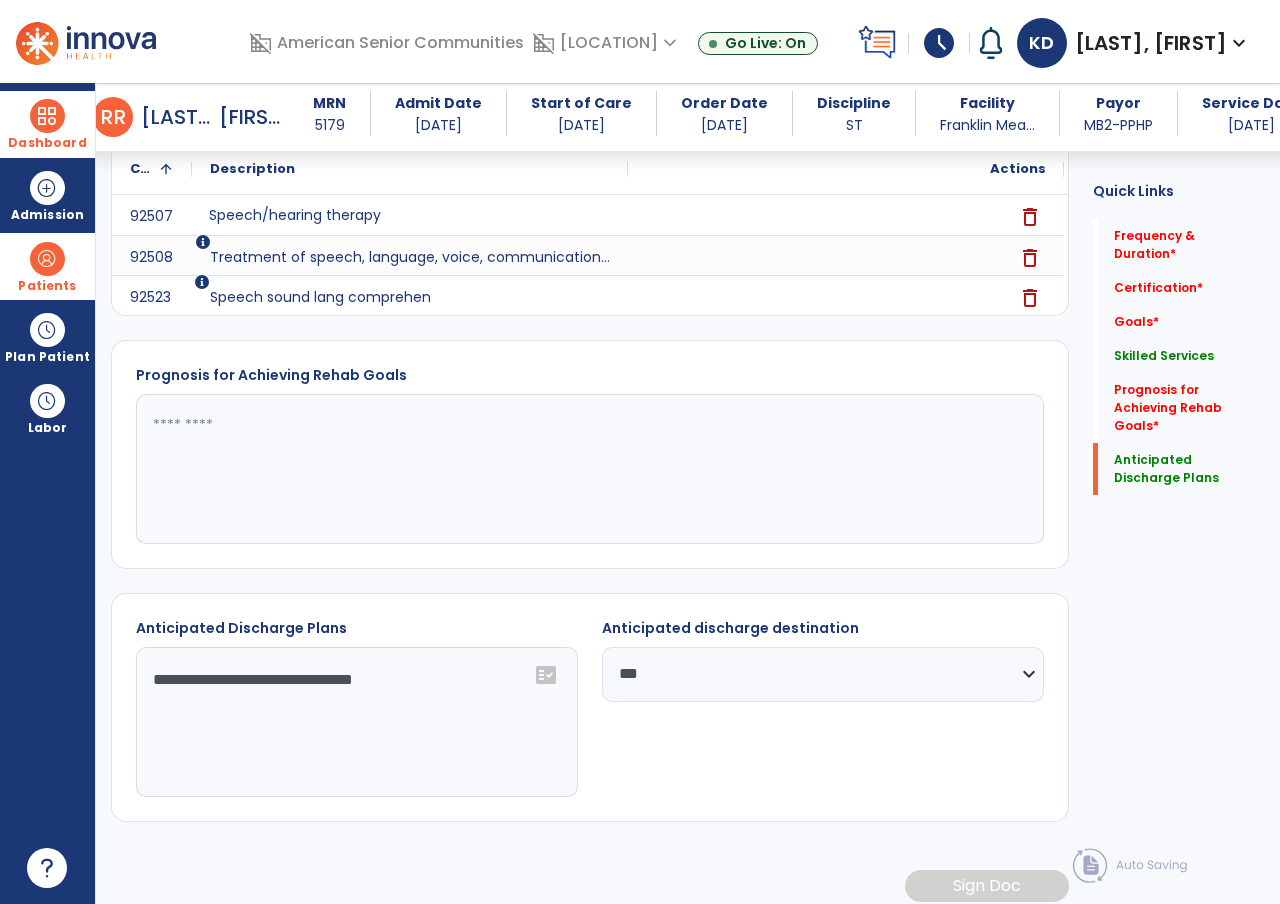 click 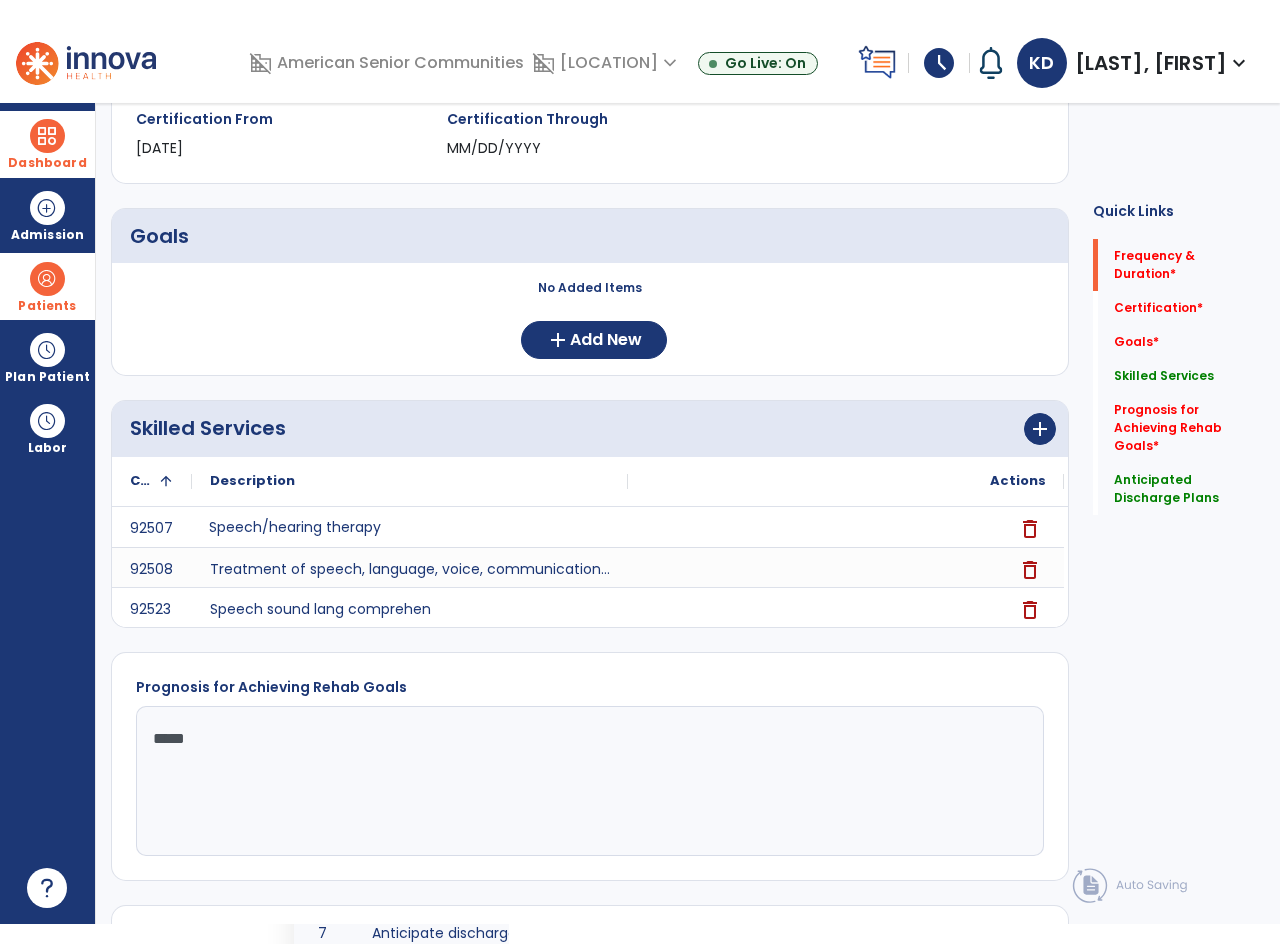 scroll, scrollTop: 0, scrollLeft: 0, axis: both 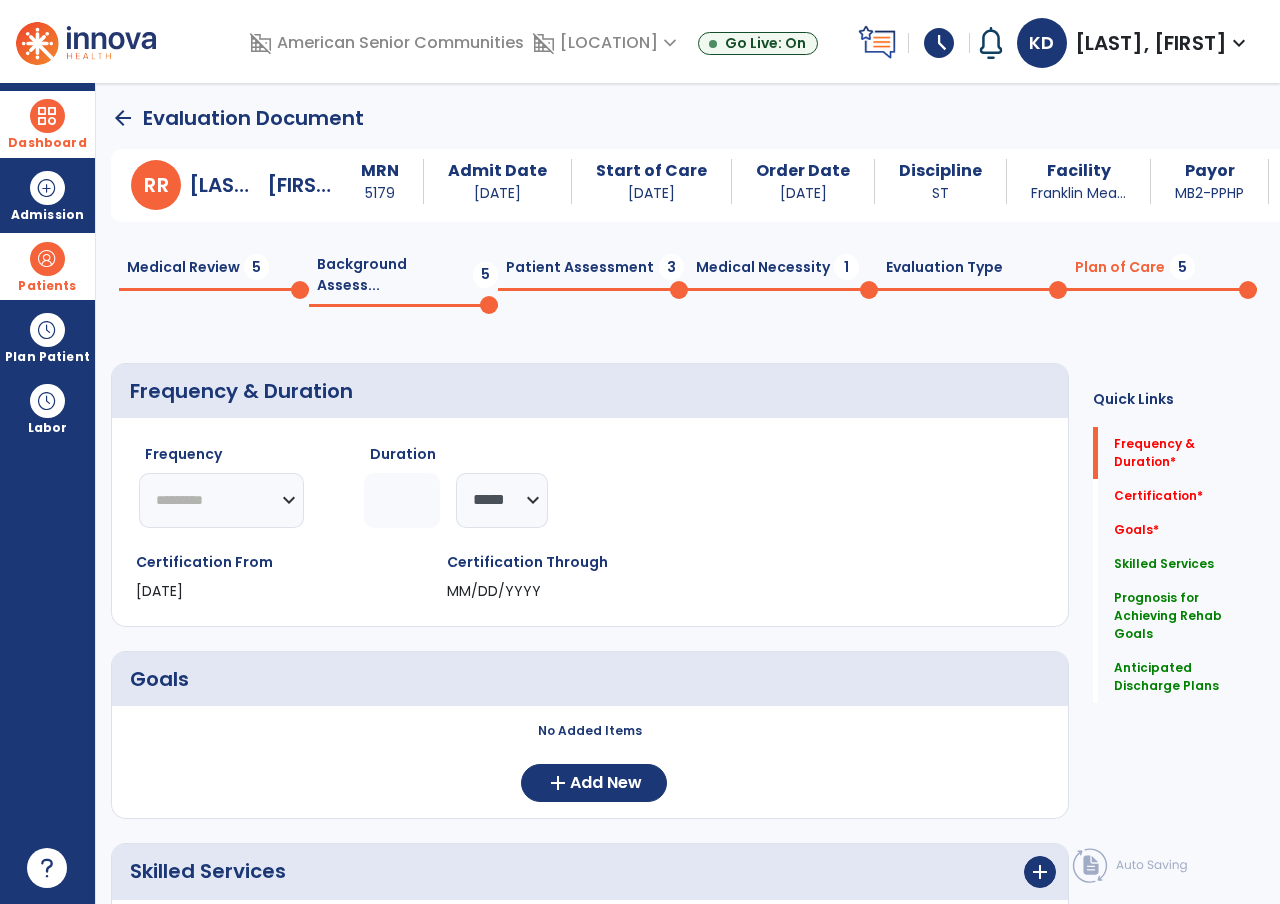 type on "*****" 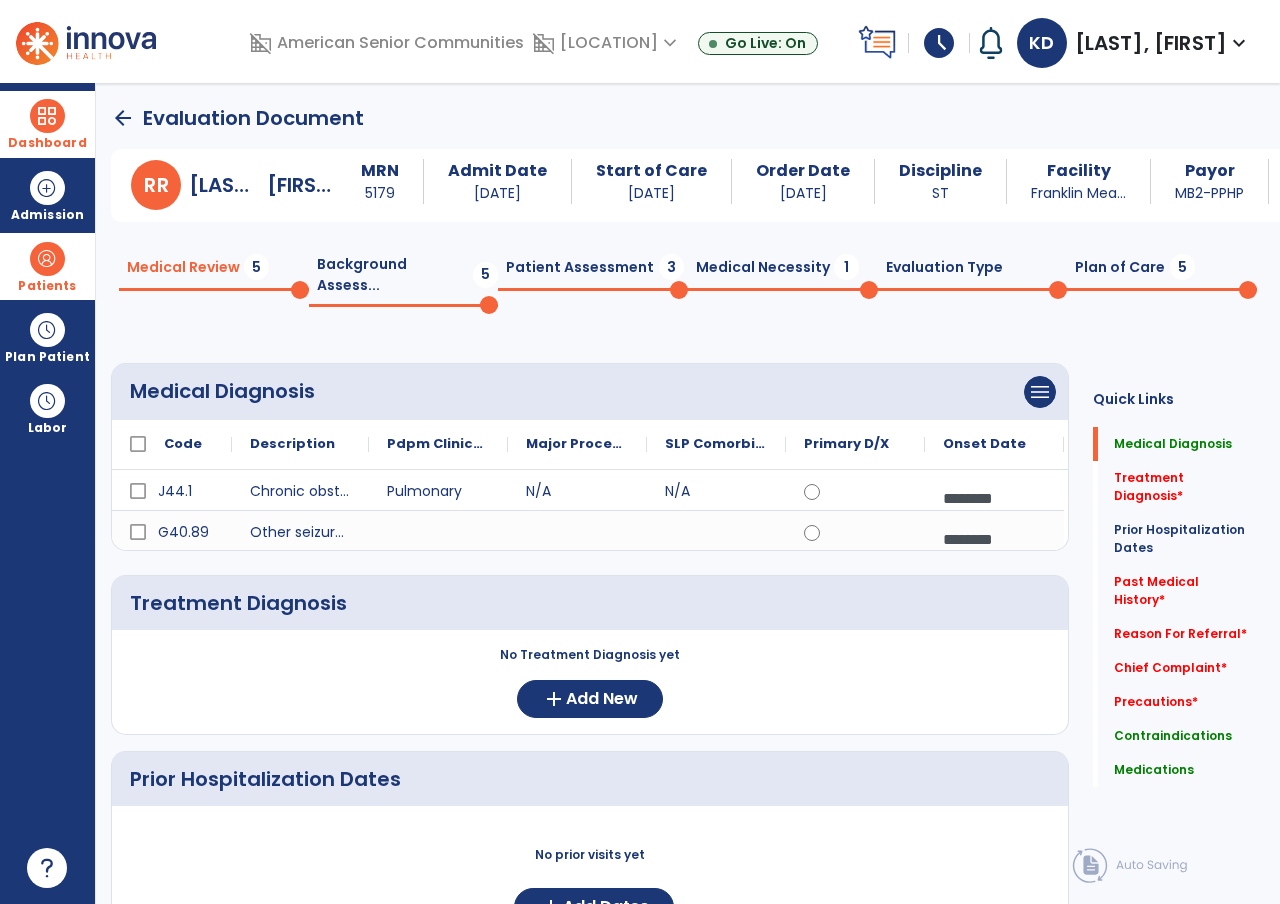 click on "arrow_back" 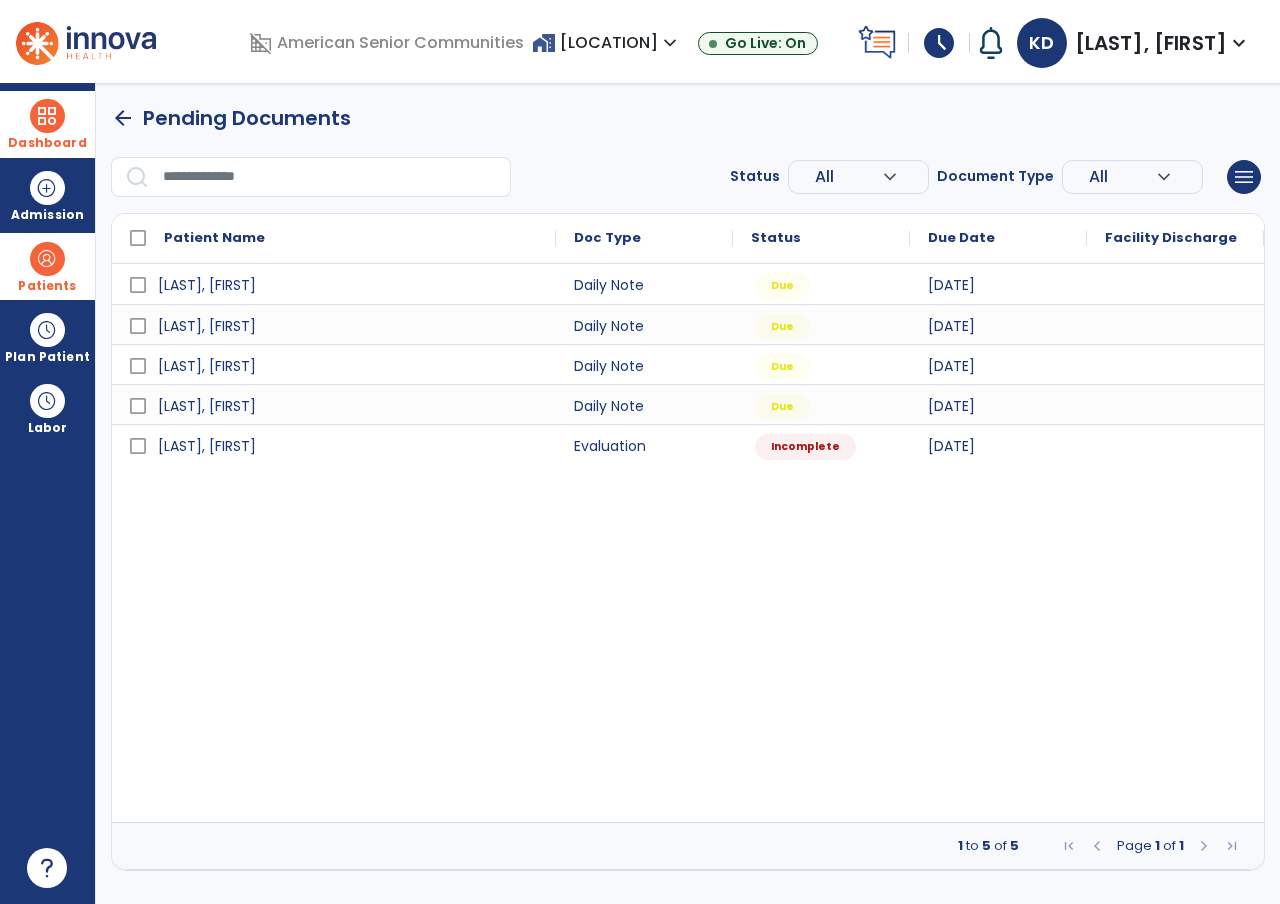 click on "[LAST], [FIRST]" at bounding box center [1151, 43] 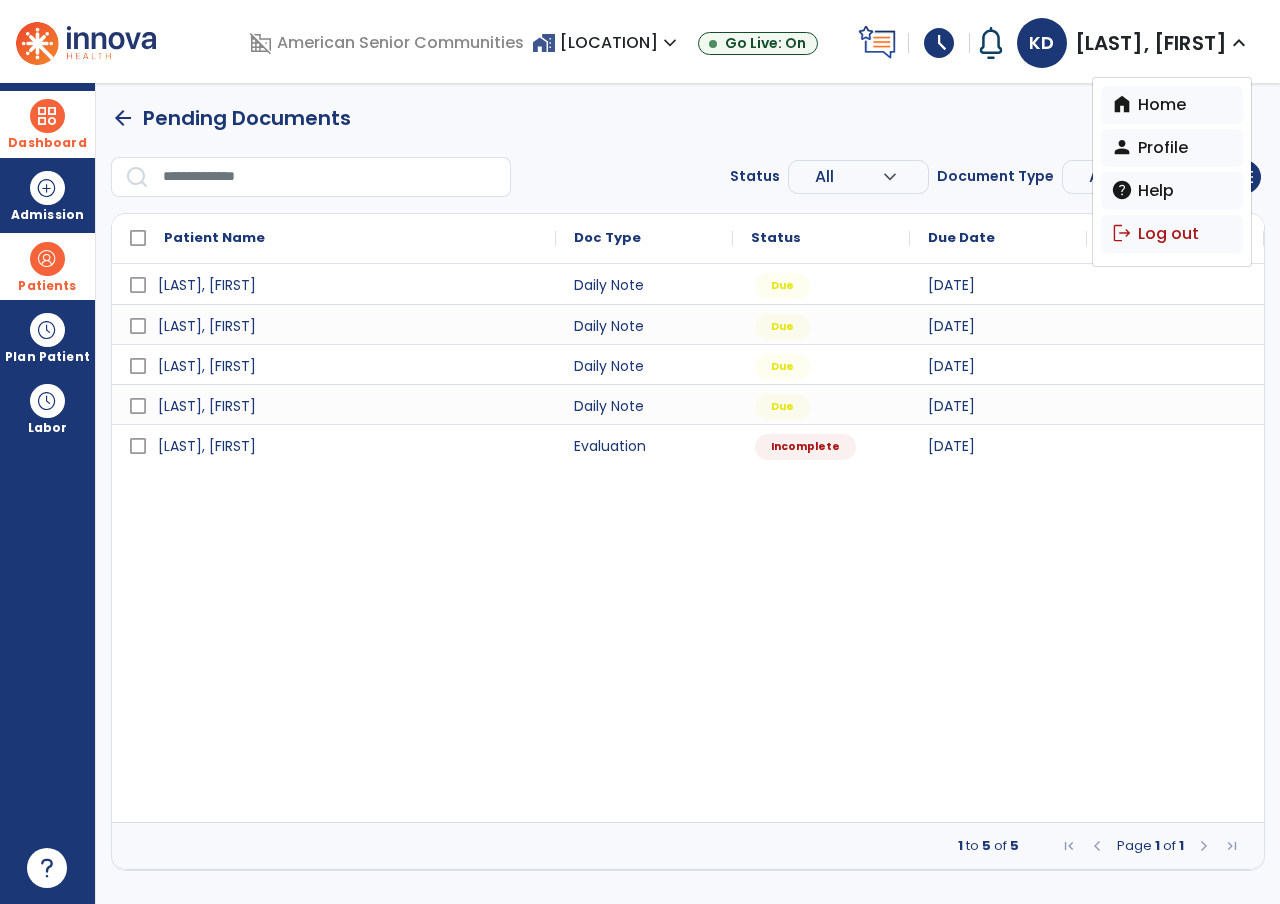 click on "logout   Log out" at bounding box center [1172, 234] 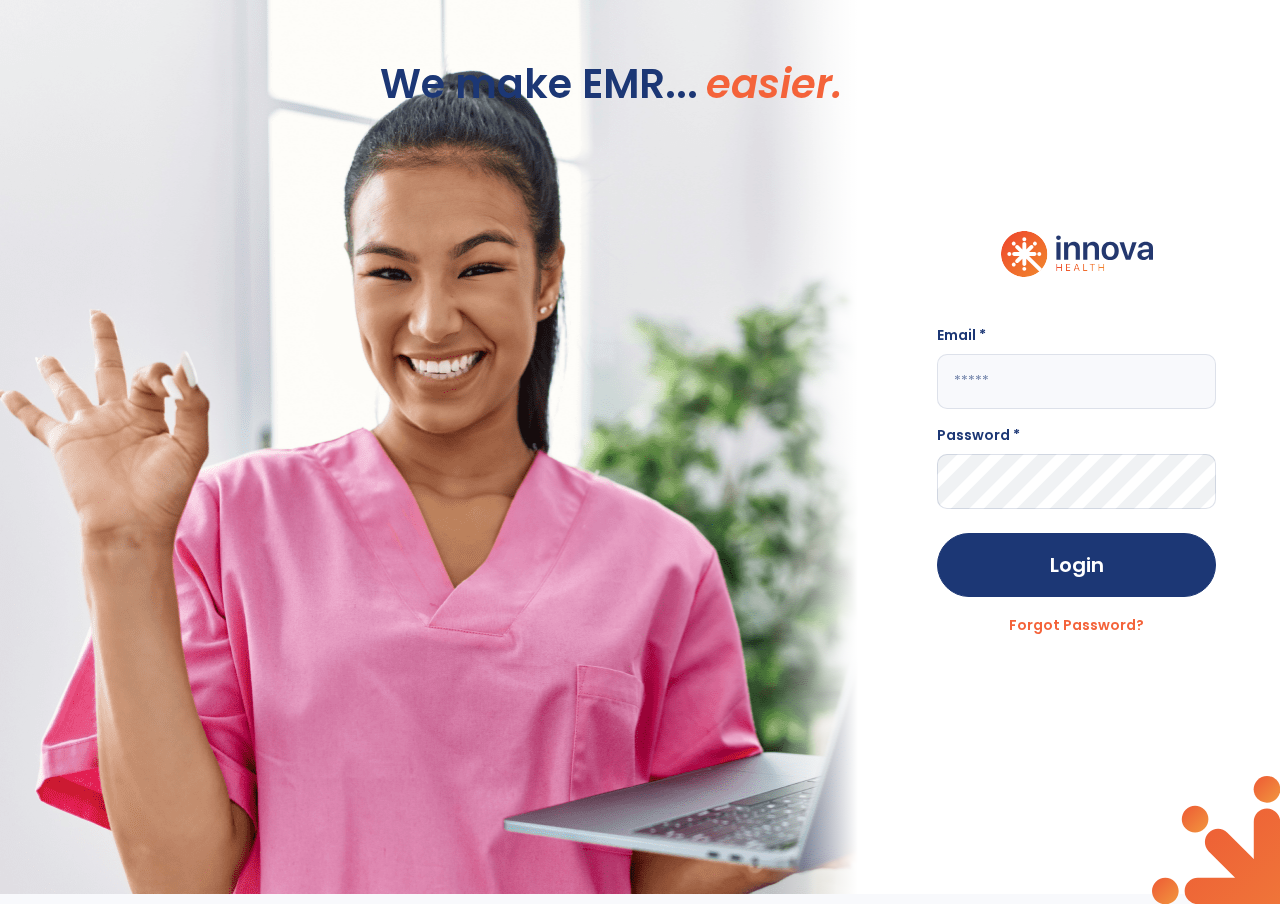 type on "**********" 